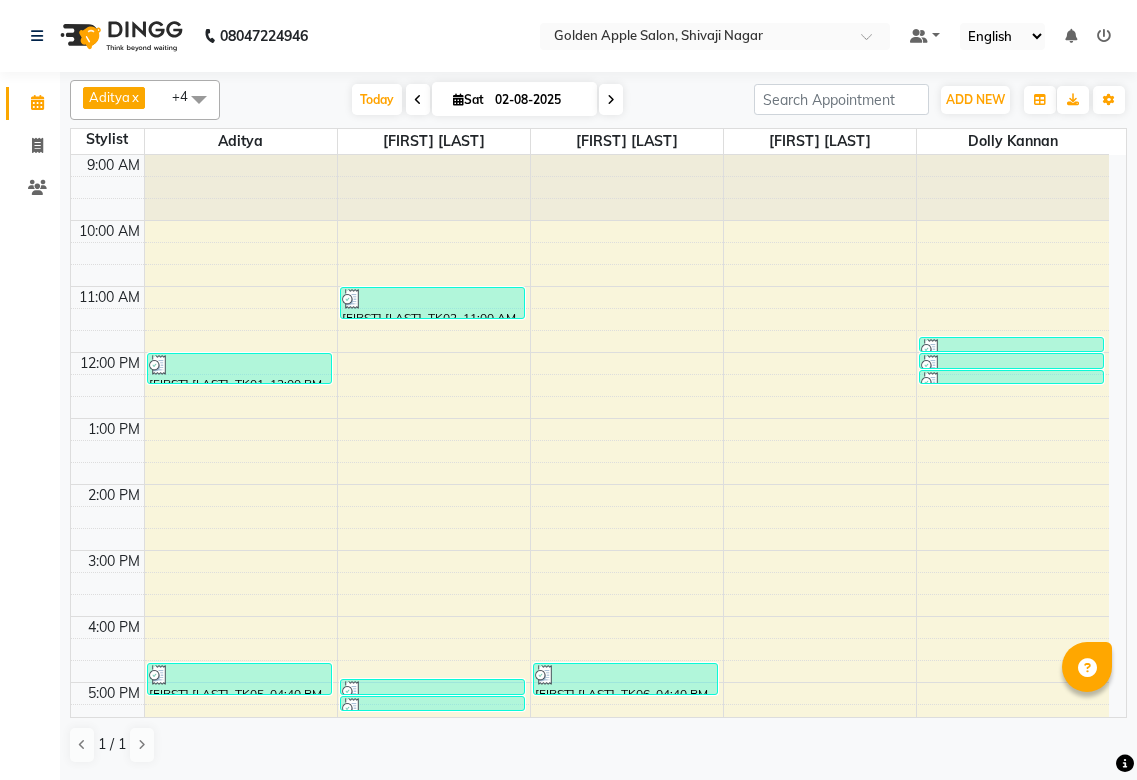 click at bounding box center (627, 983) 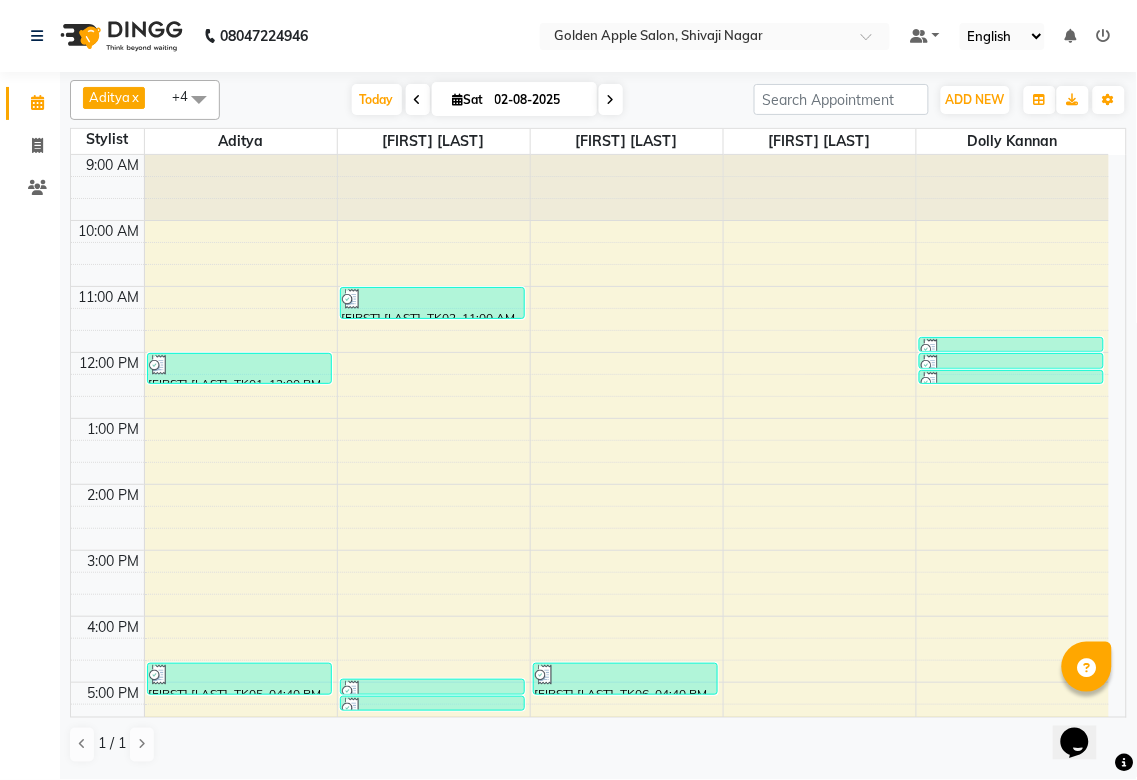 scroll, scrollTop: 0, scrollLeft: 0, axis: both 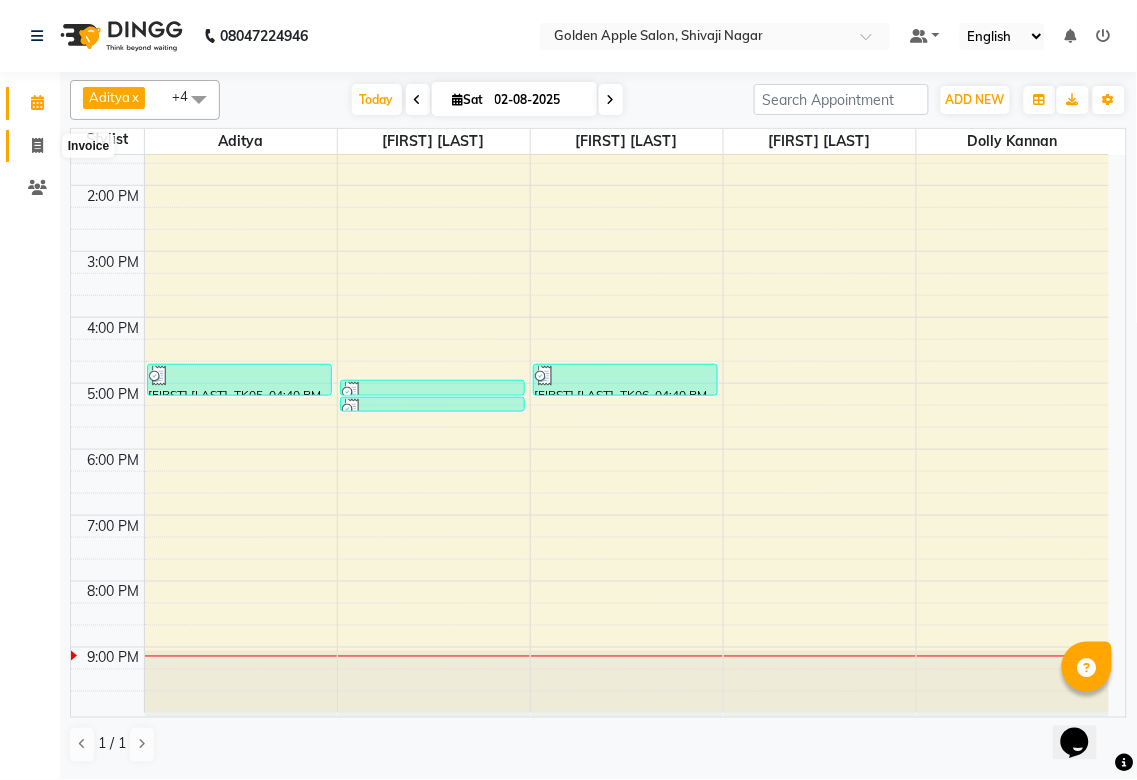 click 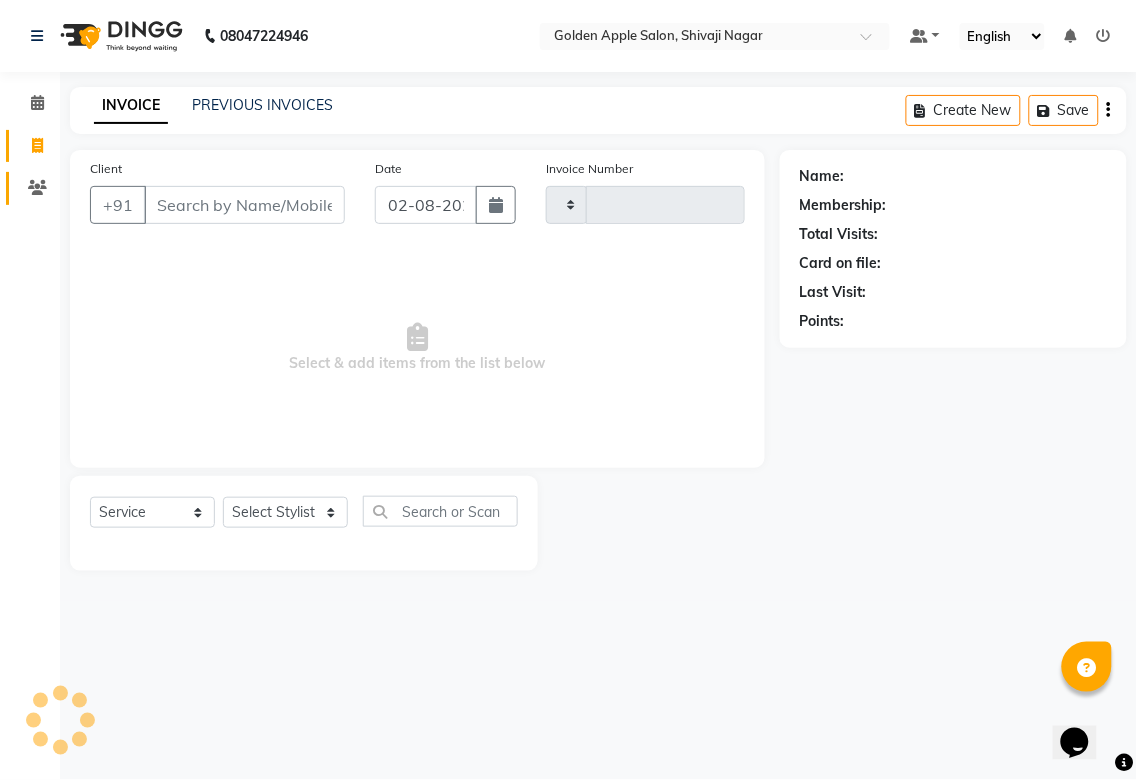 type on "1363" 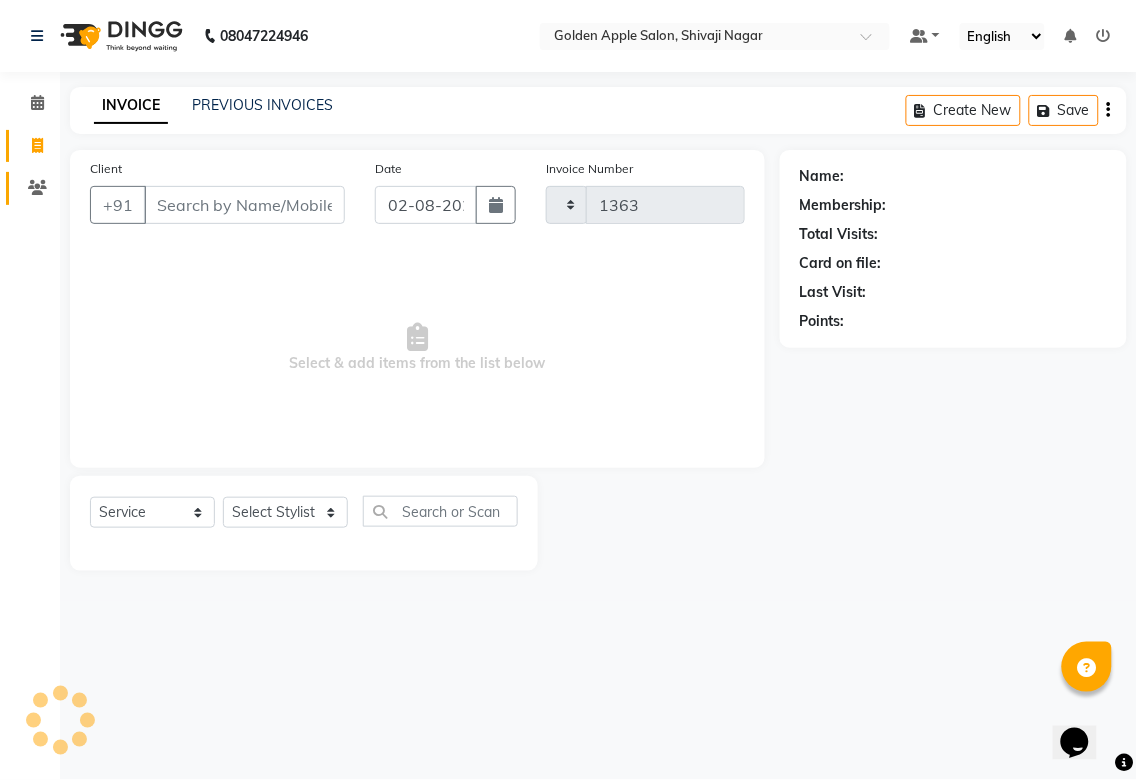 select on "6072" 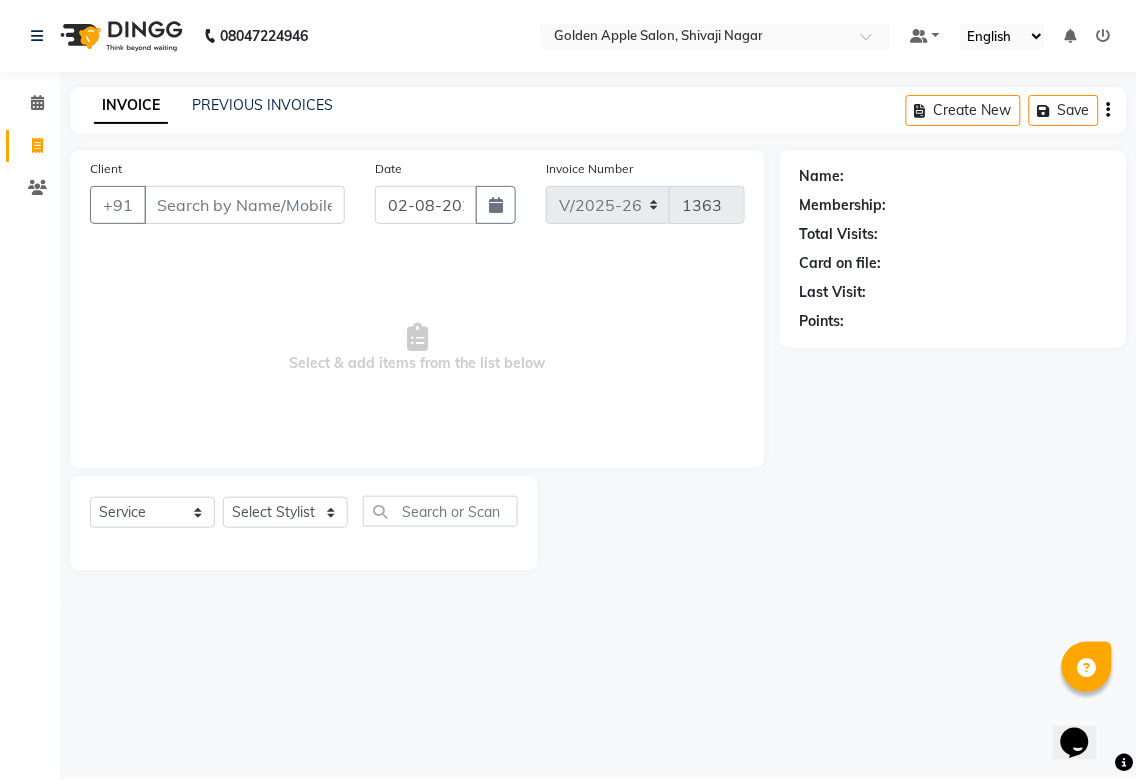 click on "Client" at bounding box center [244, 205] 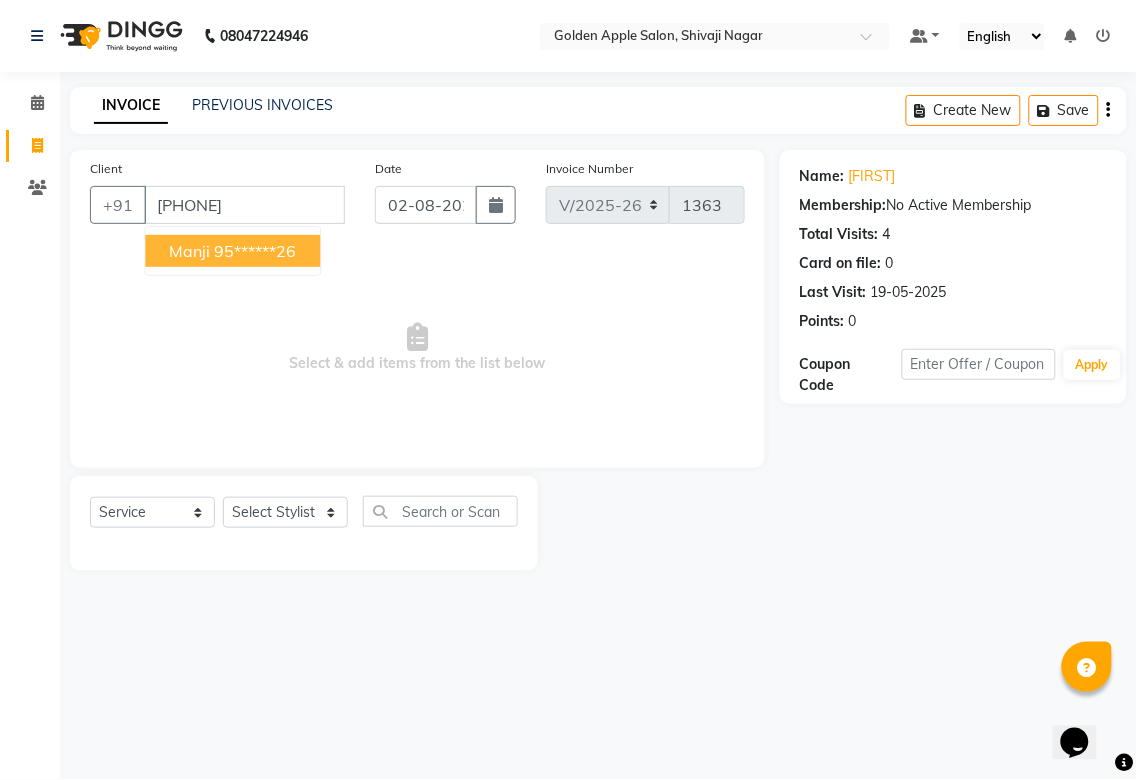 click on "[FIRST]  [PHONE]" at bounding box center [232, 251] 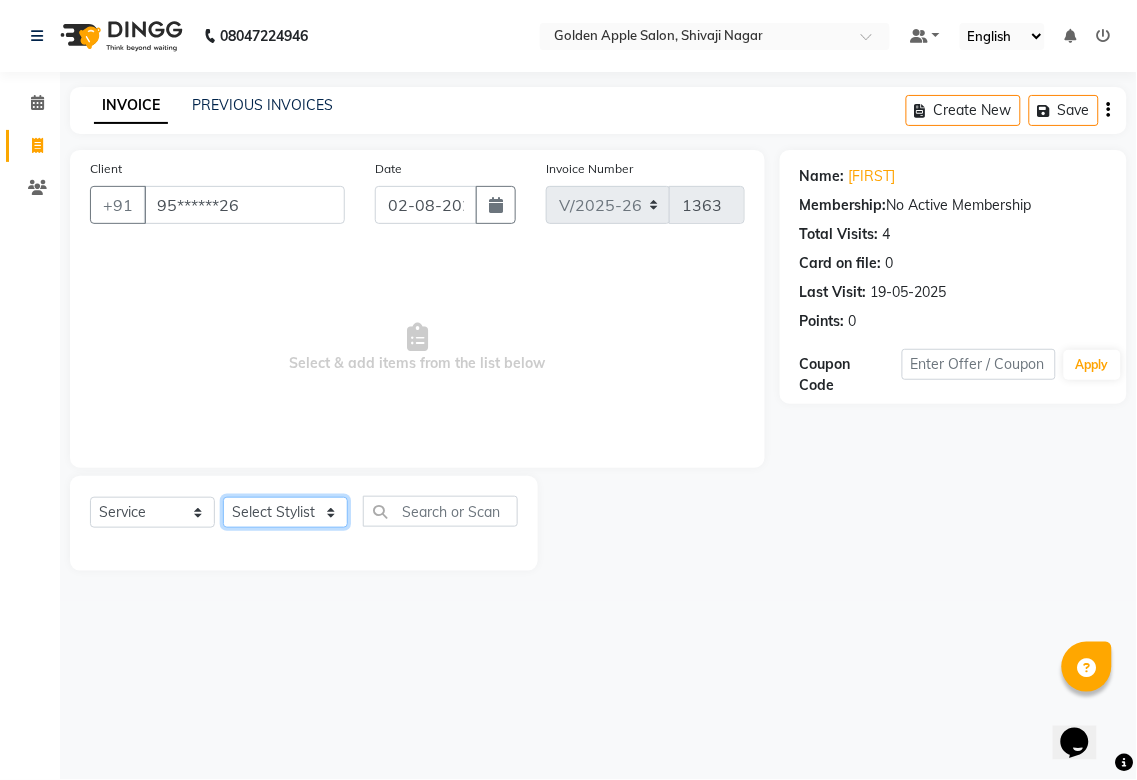 click on "Select Stylist Aditya Anjali  BAHIWAL Aparana Satarrdekar ashwini jopale dolly kannan  Harshika Hire operator vijay ahire" 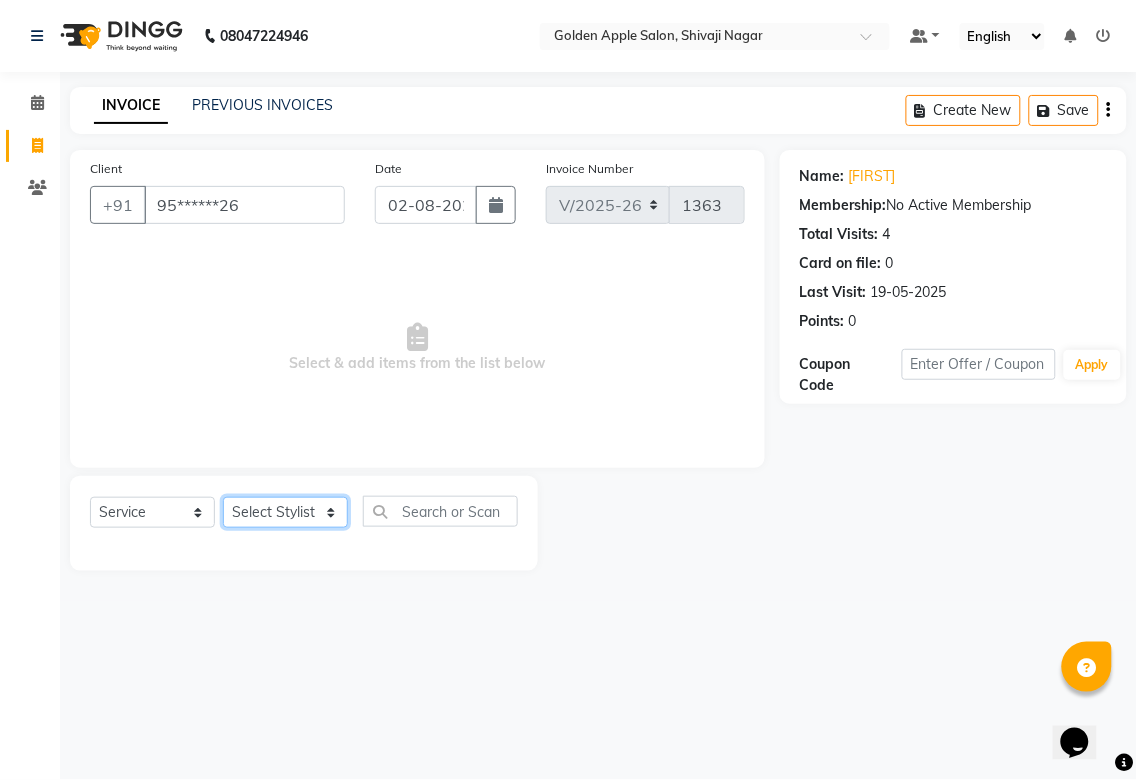 select on "87844" 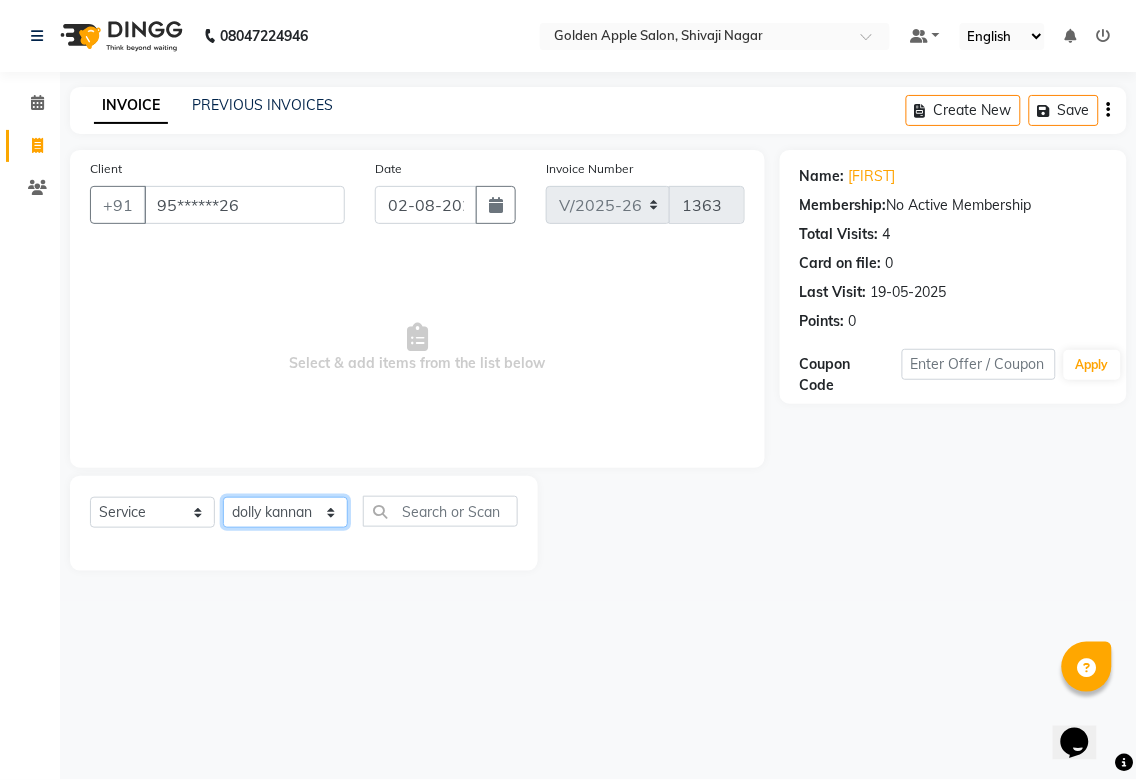 click on "Select Stylist Aditya Anjali  BAHIWAL Aparana Satarrdekar ashwini jopale dolly kannan  Harshika Hire operator vijay ahire" 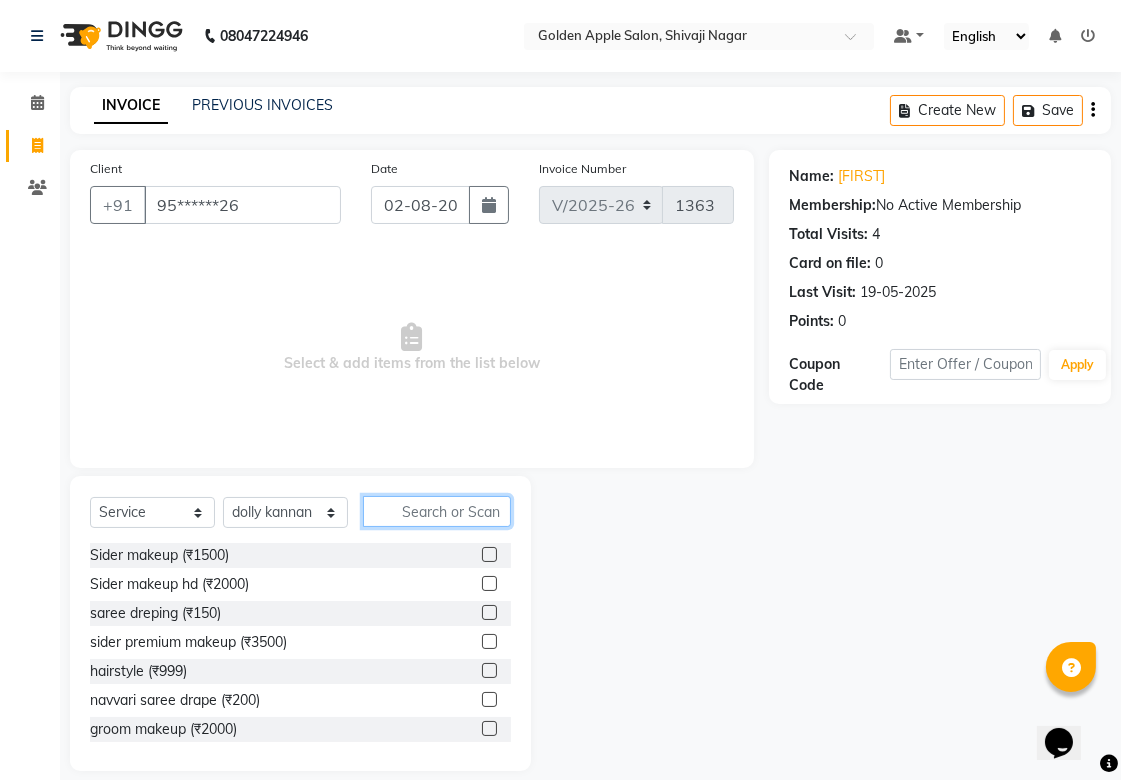 click 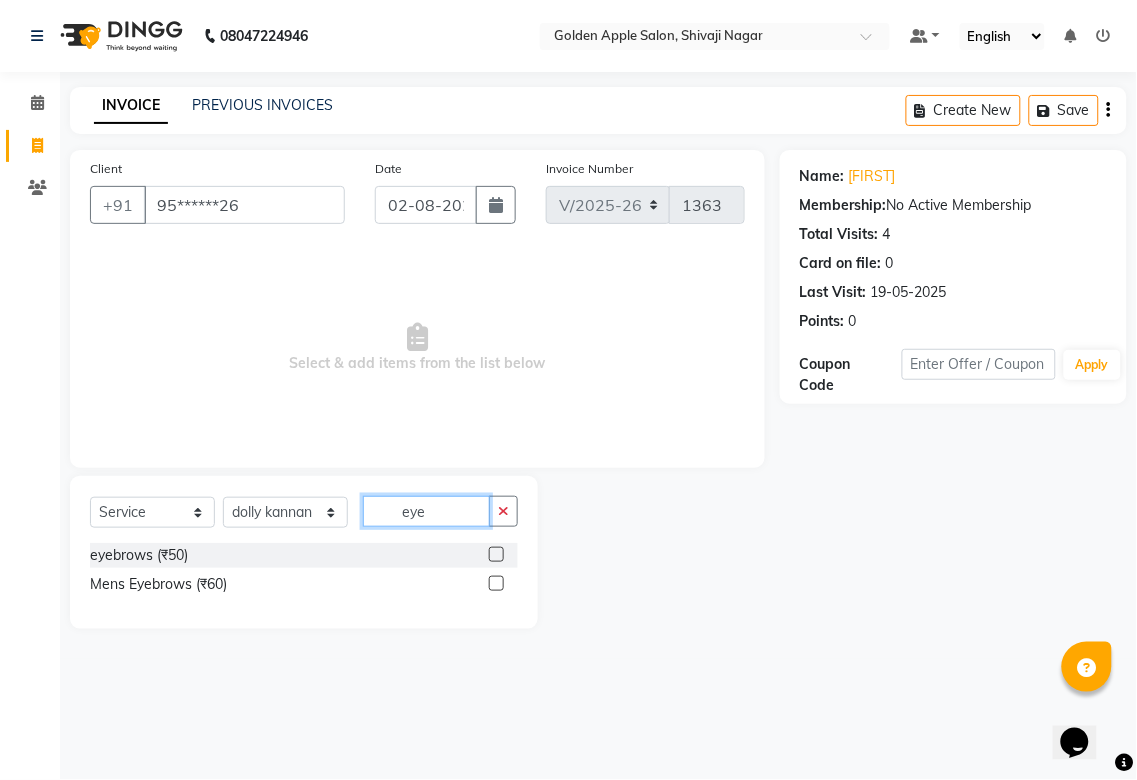 type on "eye" 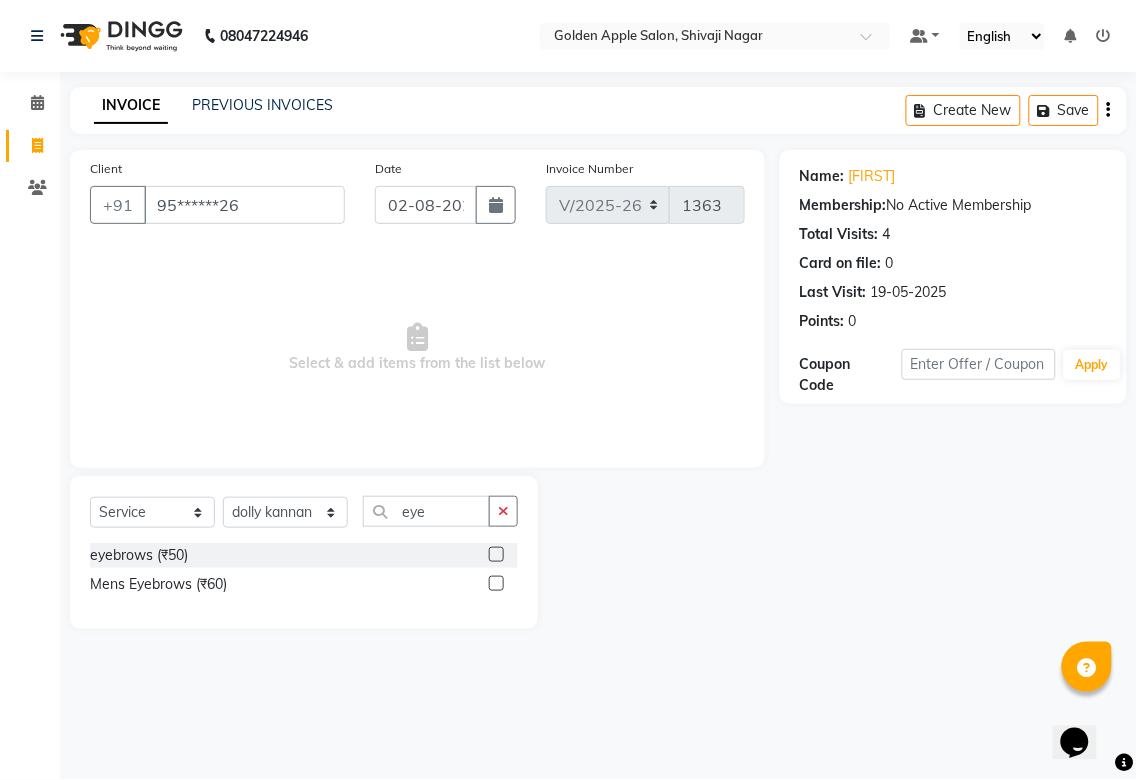 click 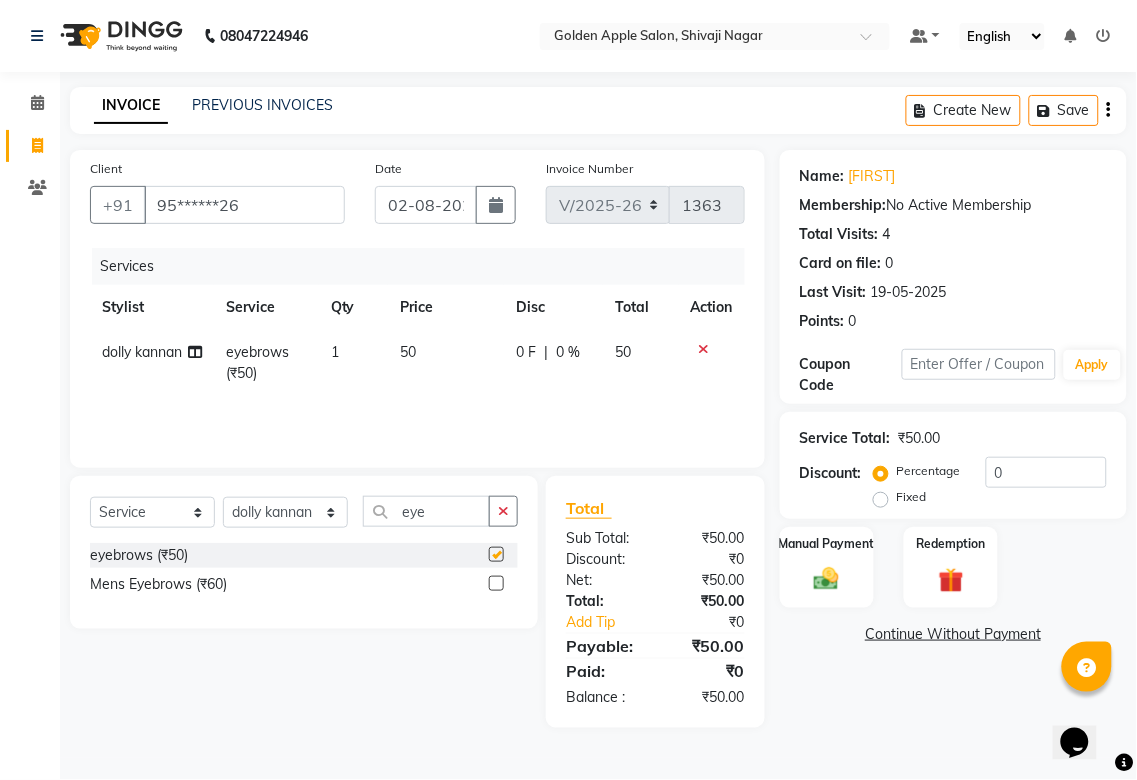 checkbox on "false" 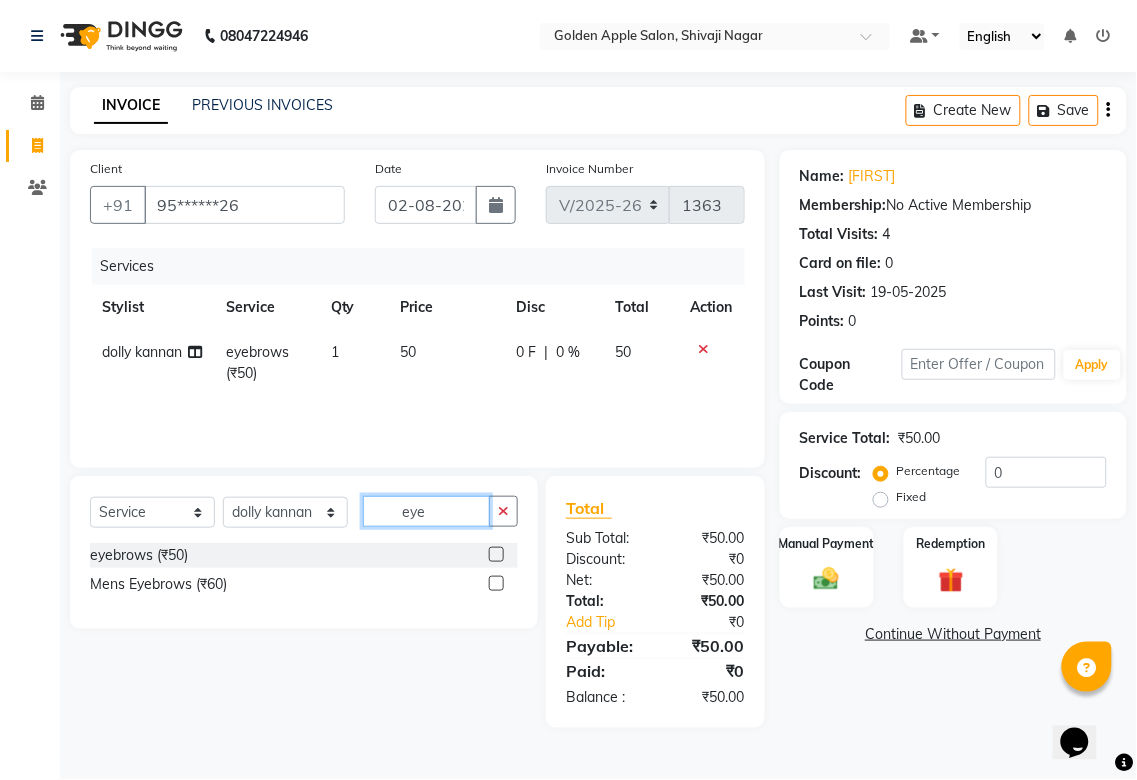 click on "eye" 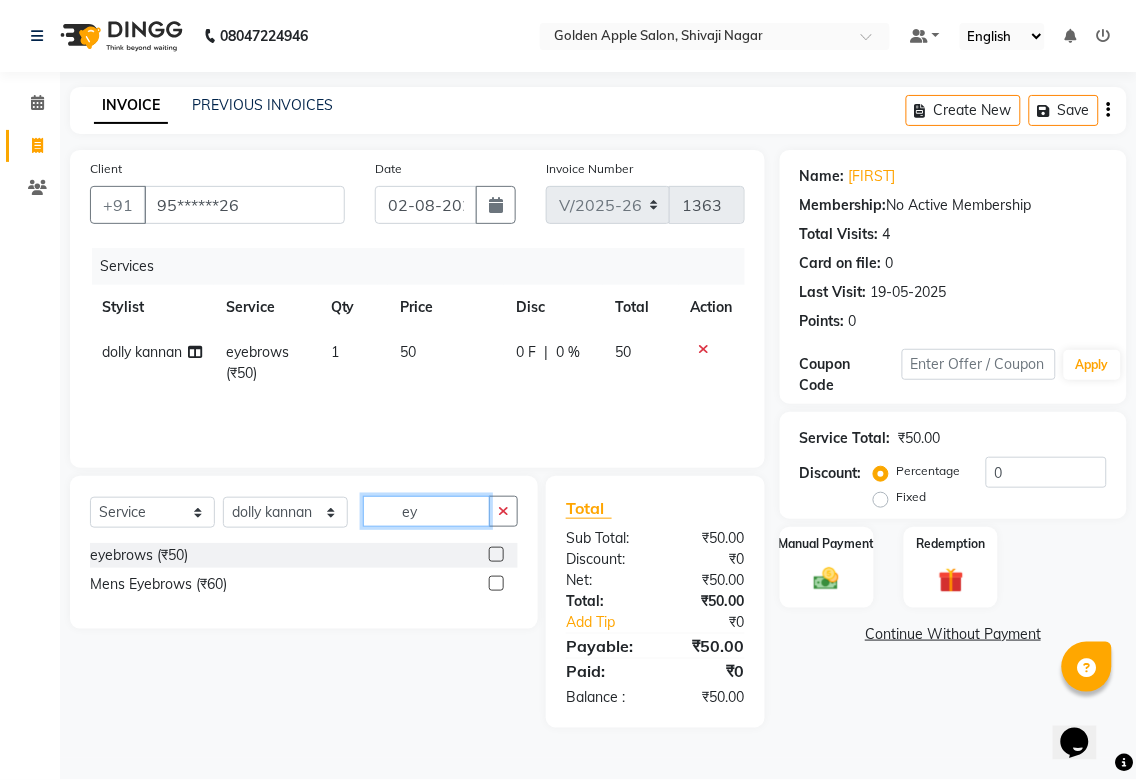 type on "e" 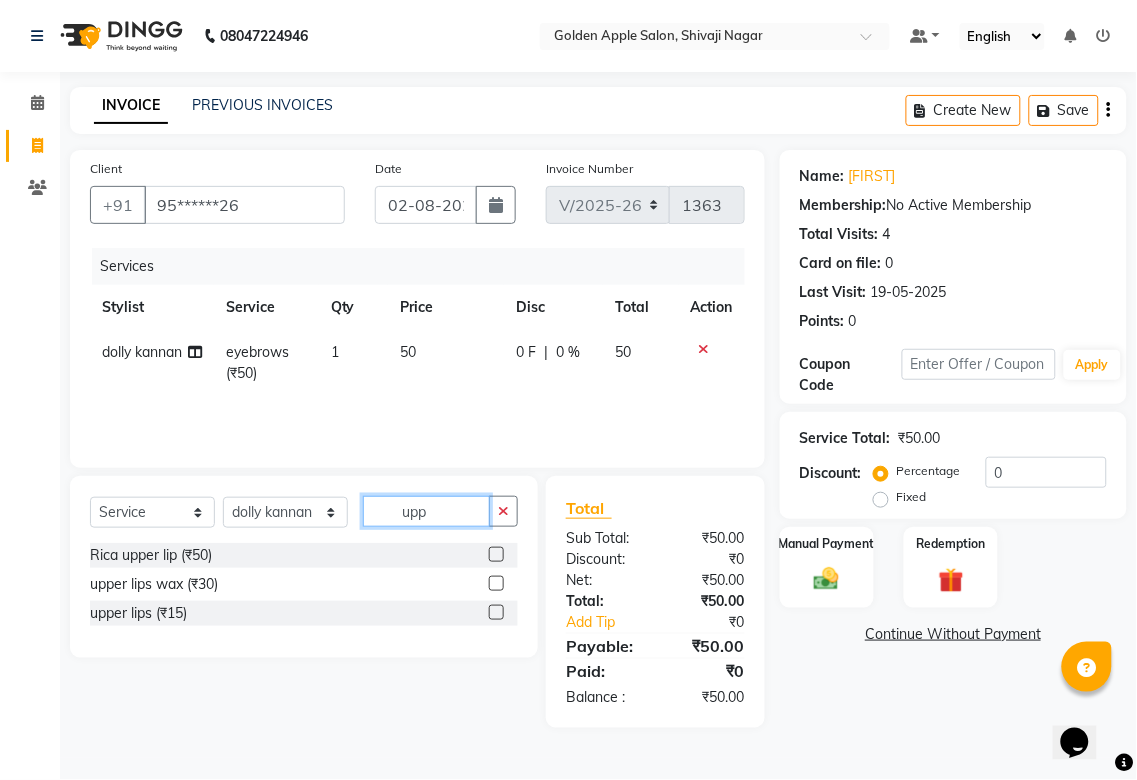 type on "upp" 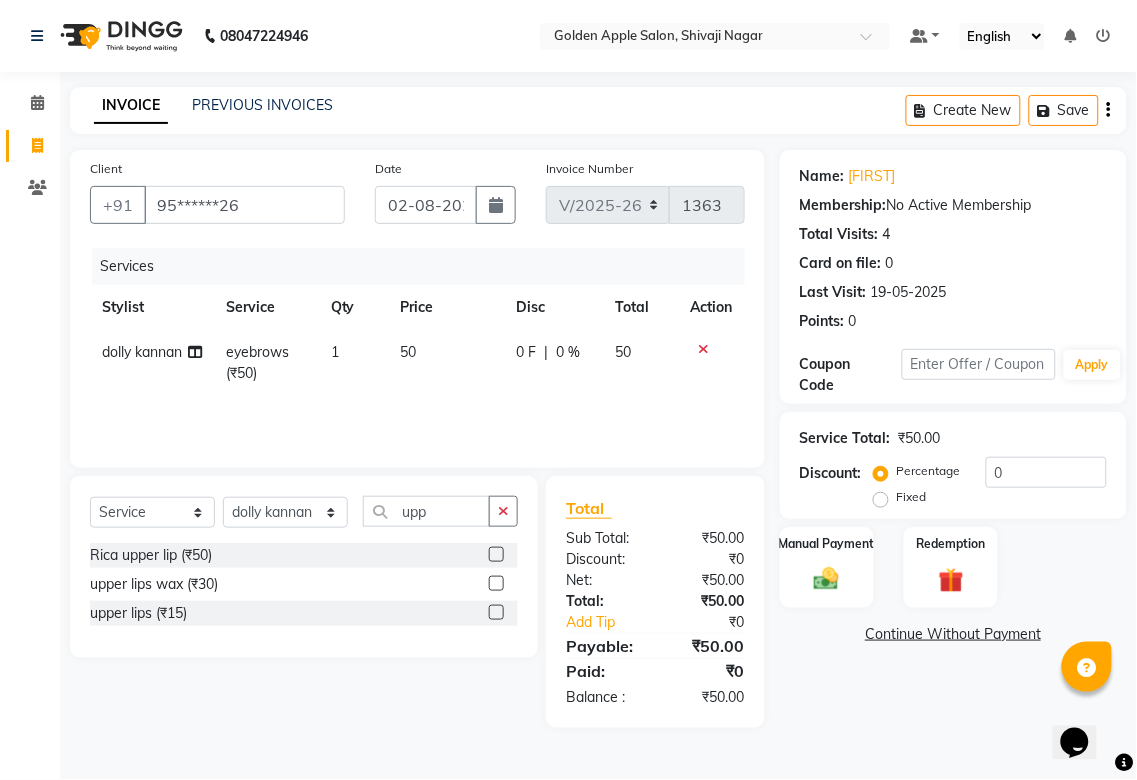 click 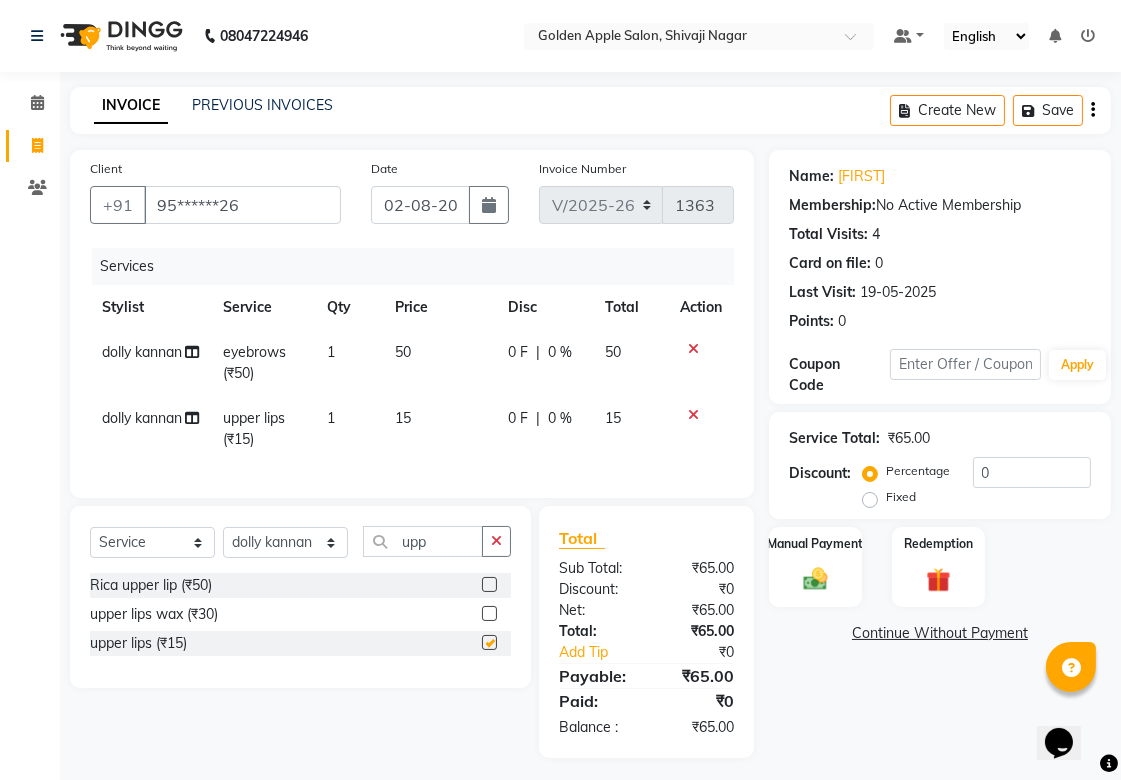 checkbox on "false" 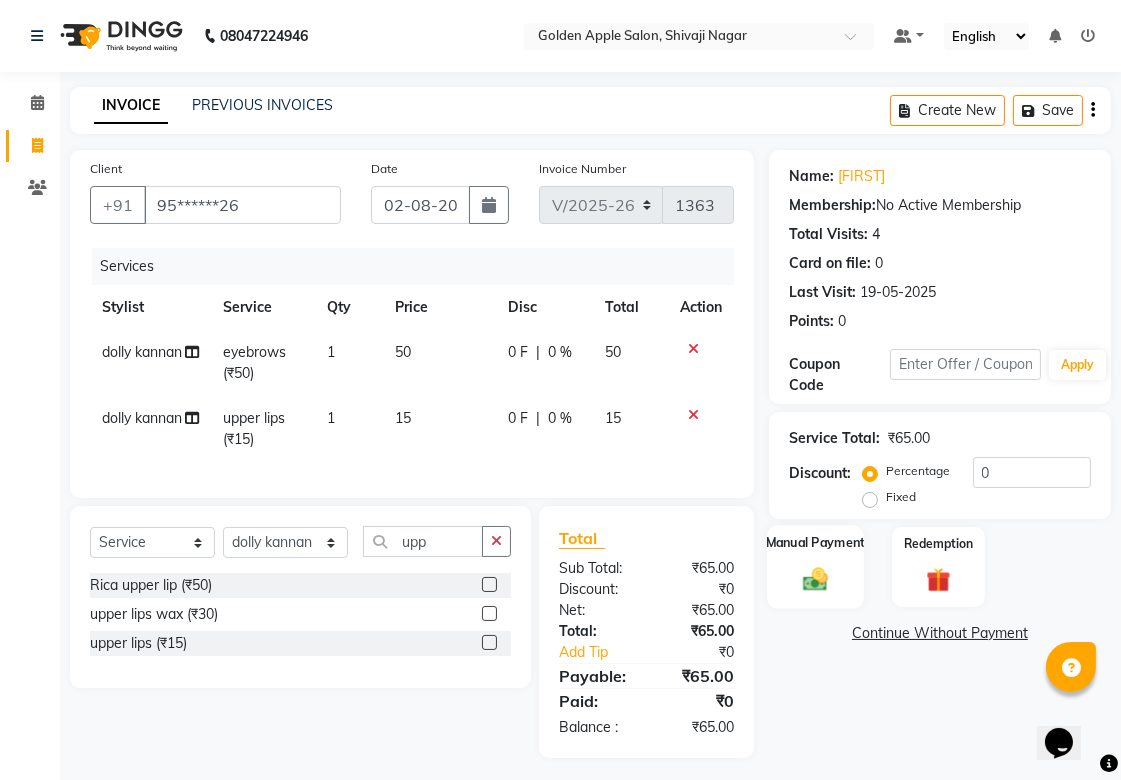 click on "Manual Payment" 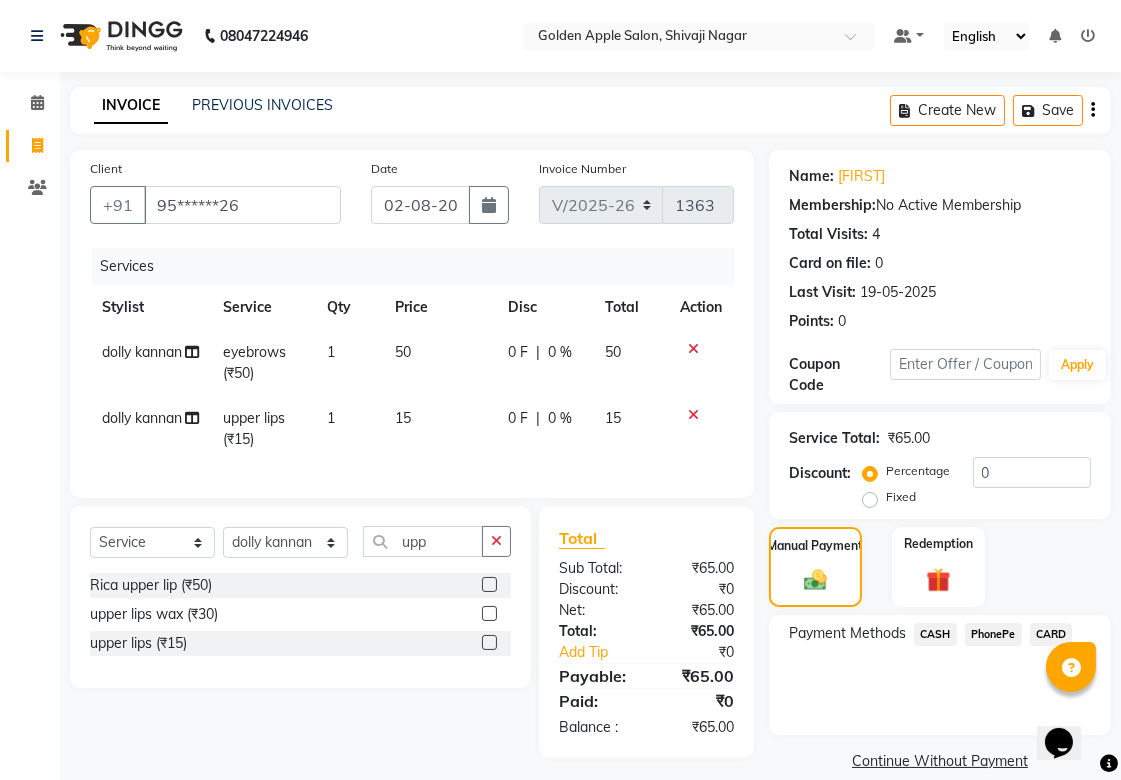 click on "PhonePe" 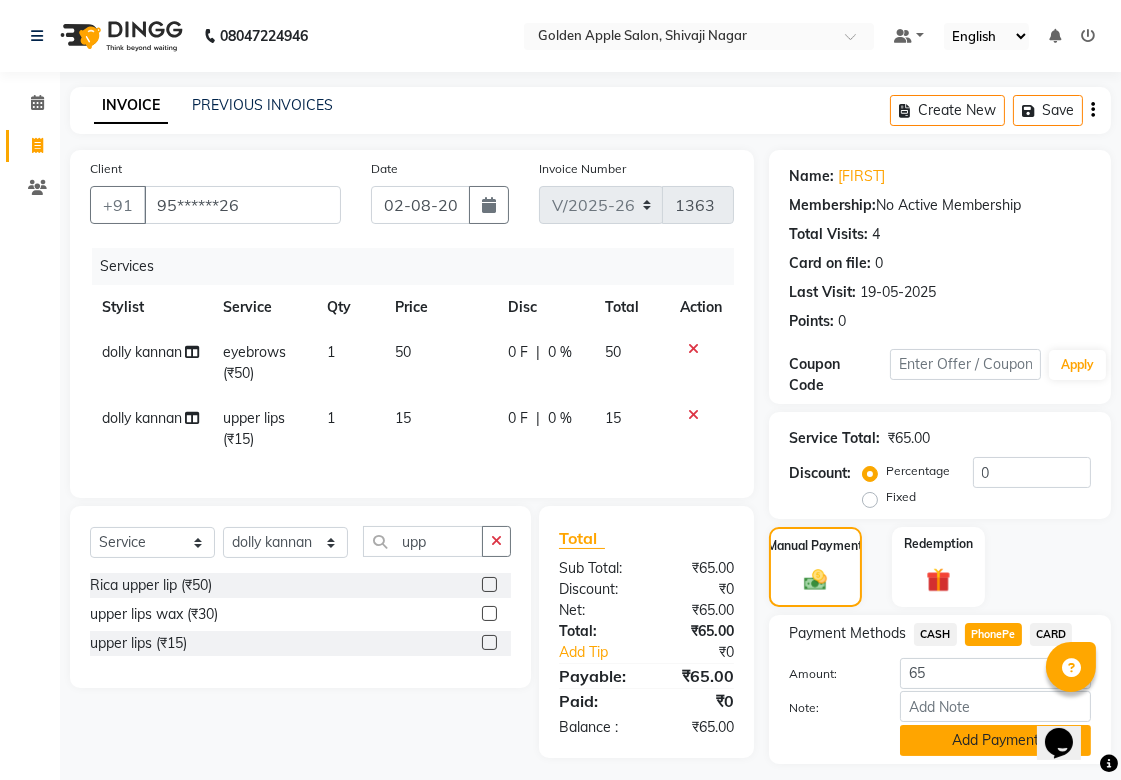 click on "Add Payment" 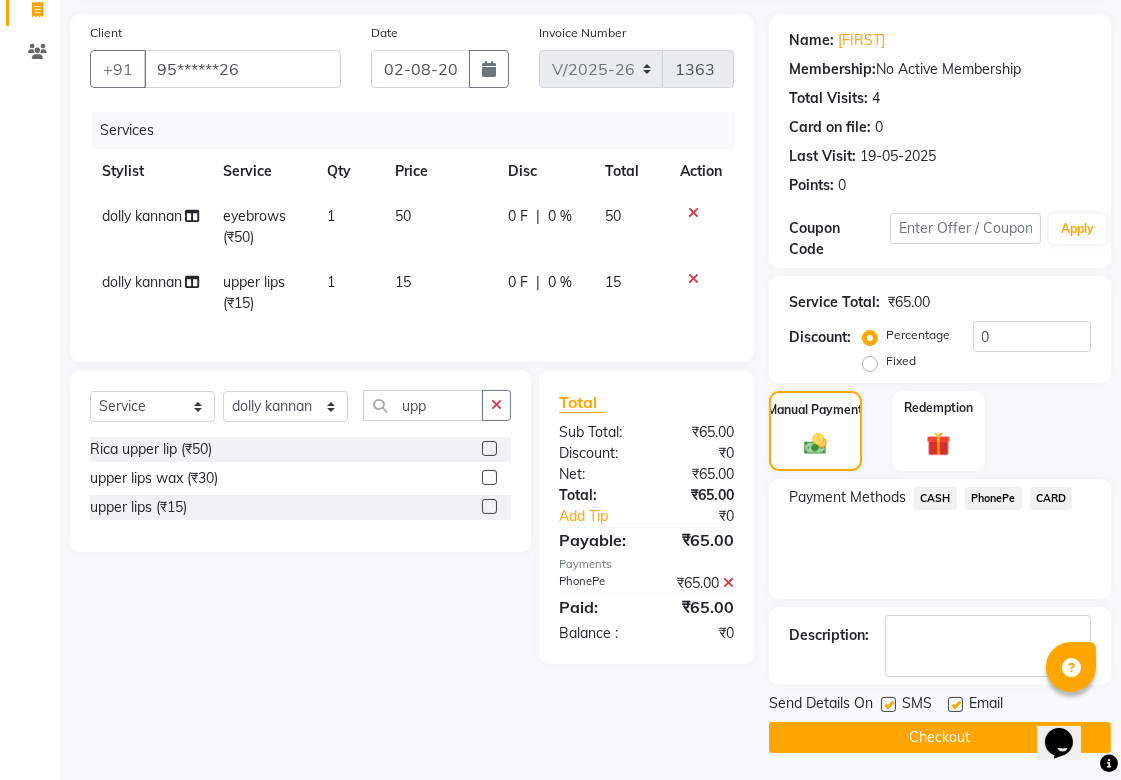 scroll, scrollTop: 138, scrollLeft: 0, axis: vertical 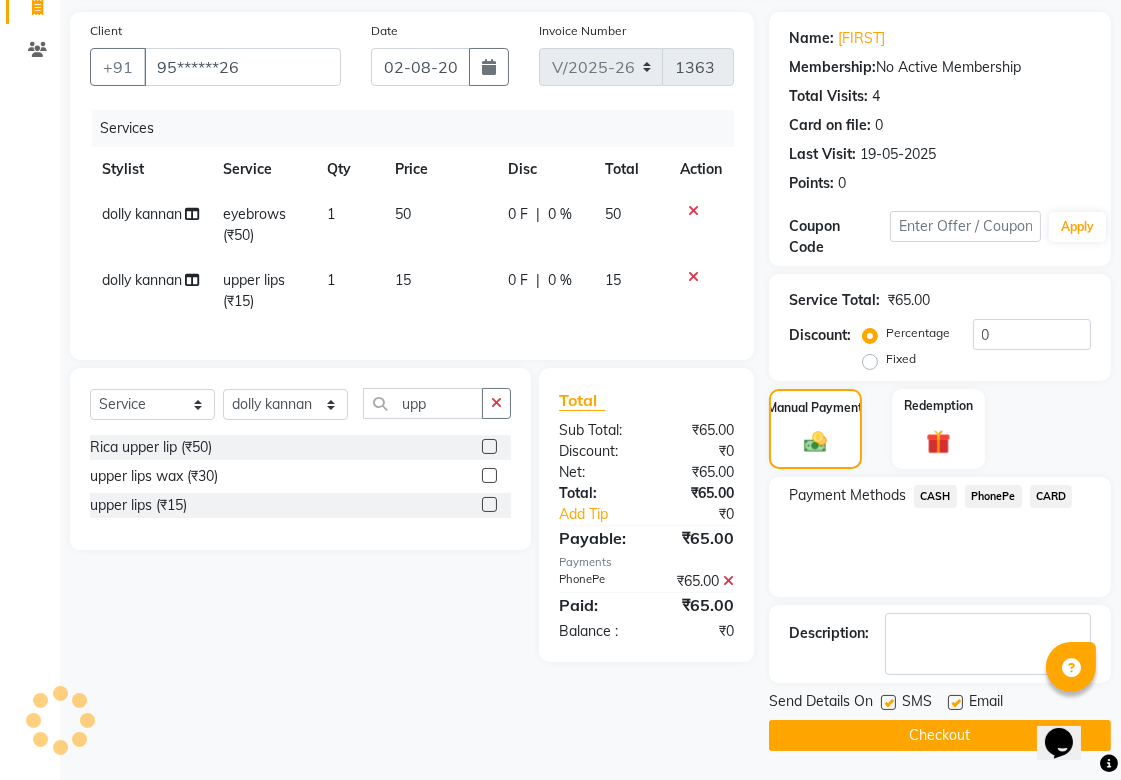 click 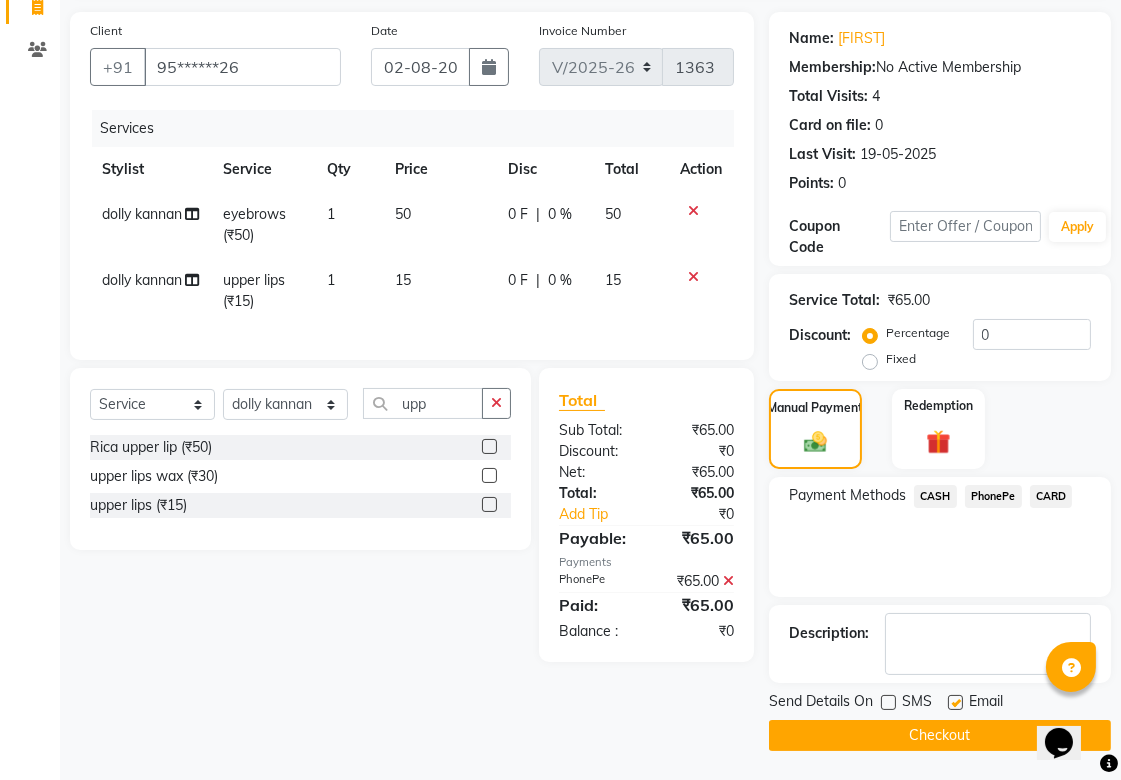 click 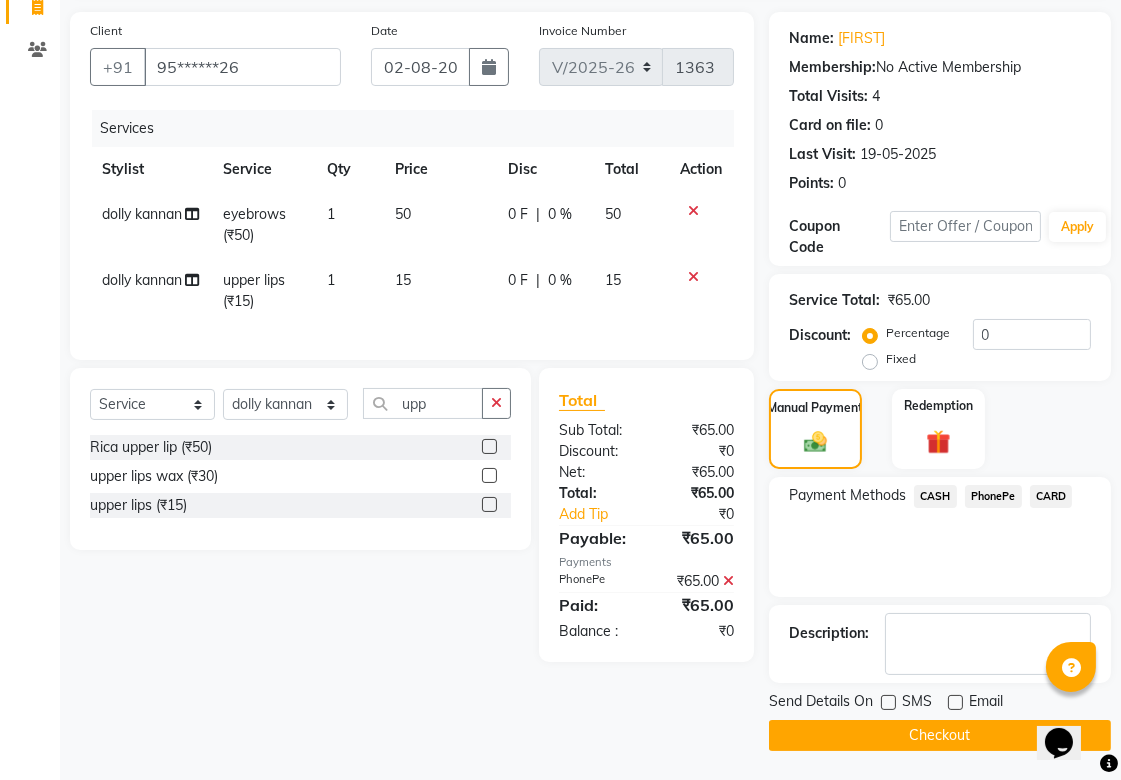 click on "Checkout" 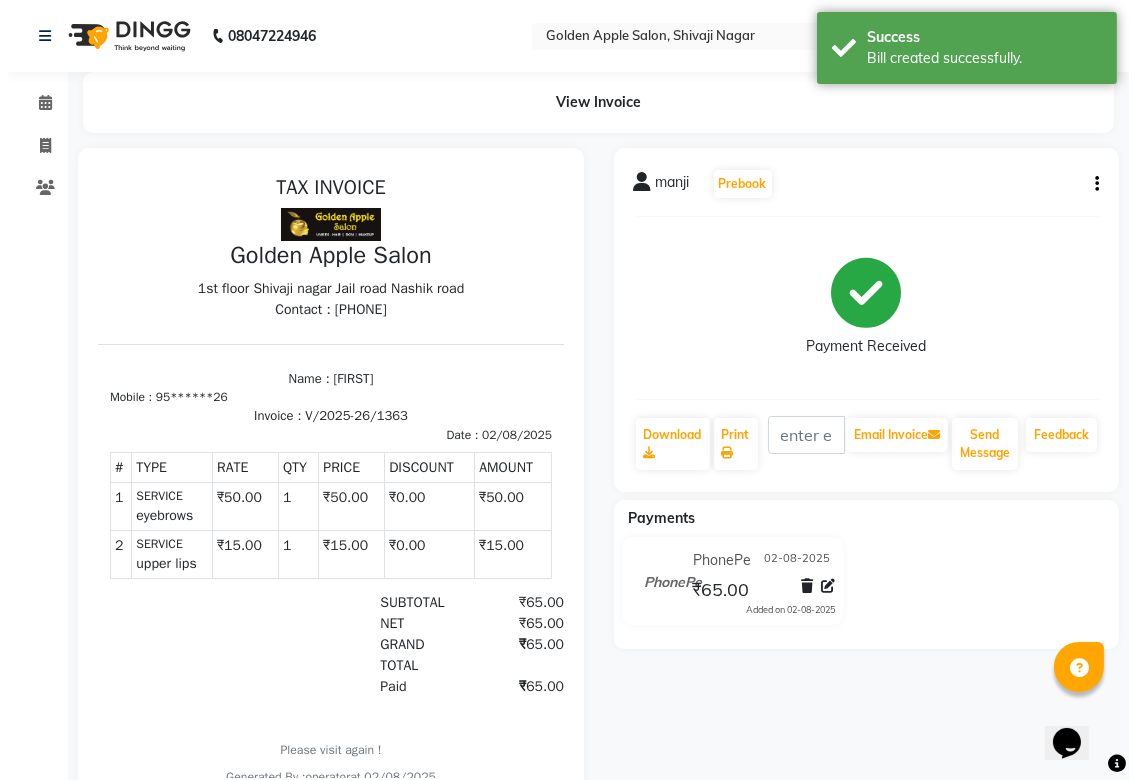 scroll, scrollTop: 0, scrollLeft: 0, axis: both 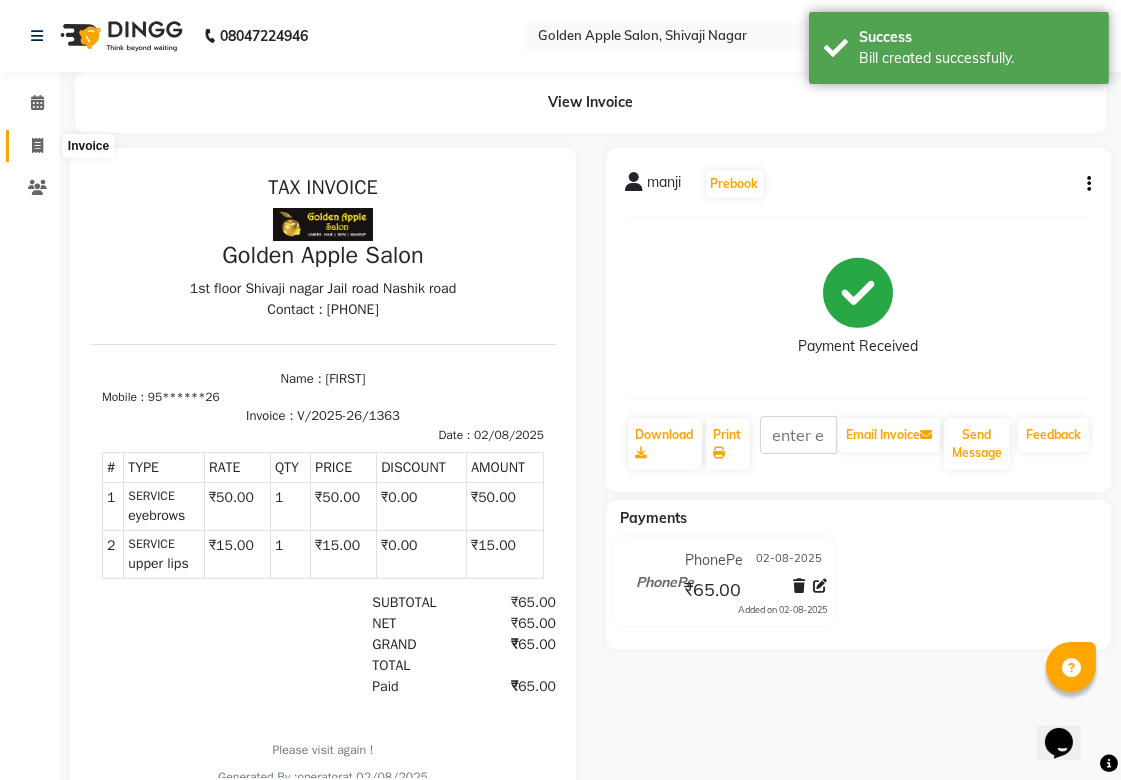 click 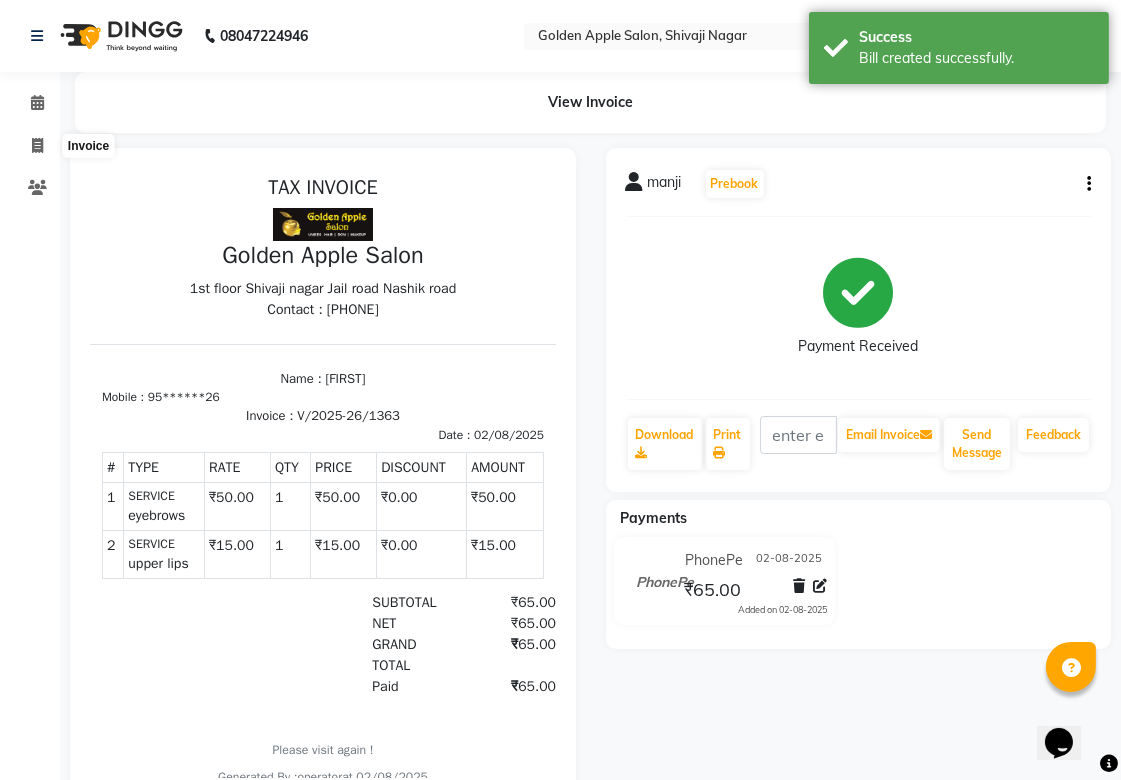 select on "service" 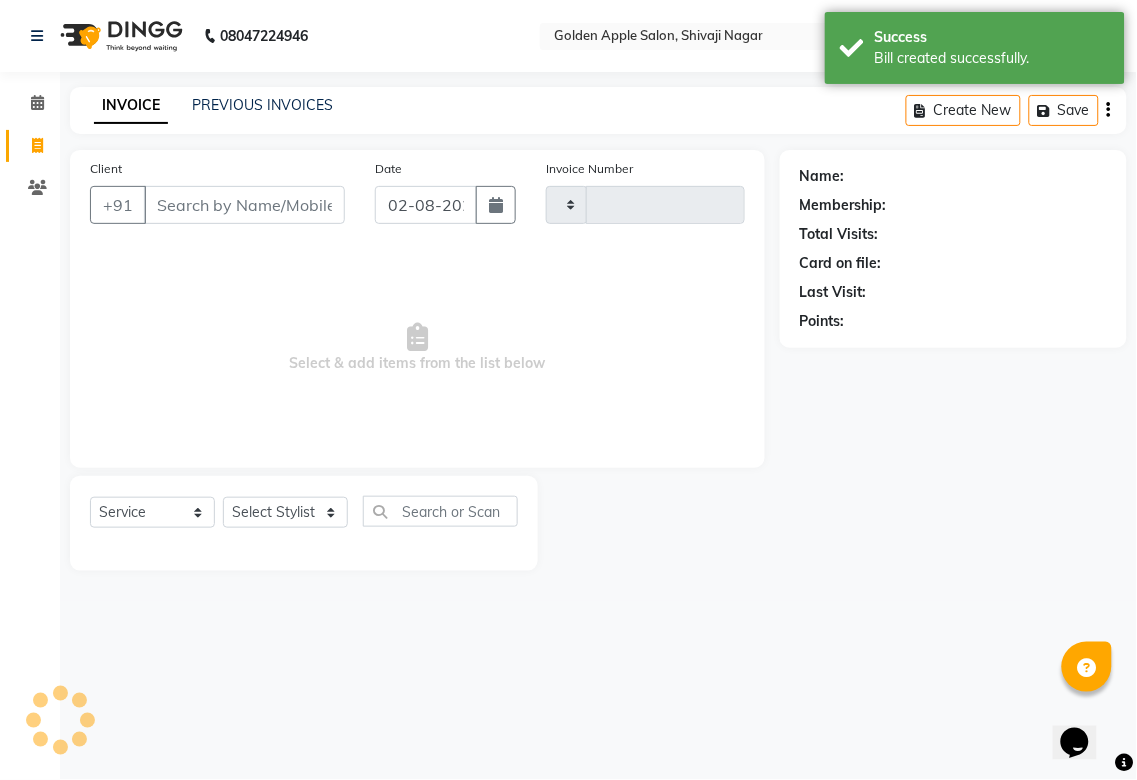 type on "1364" 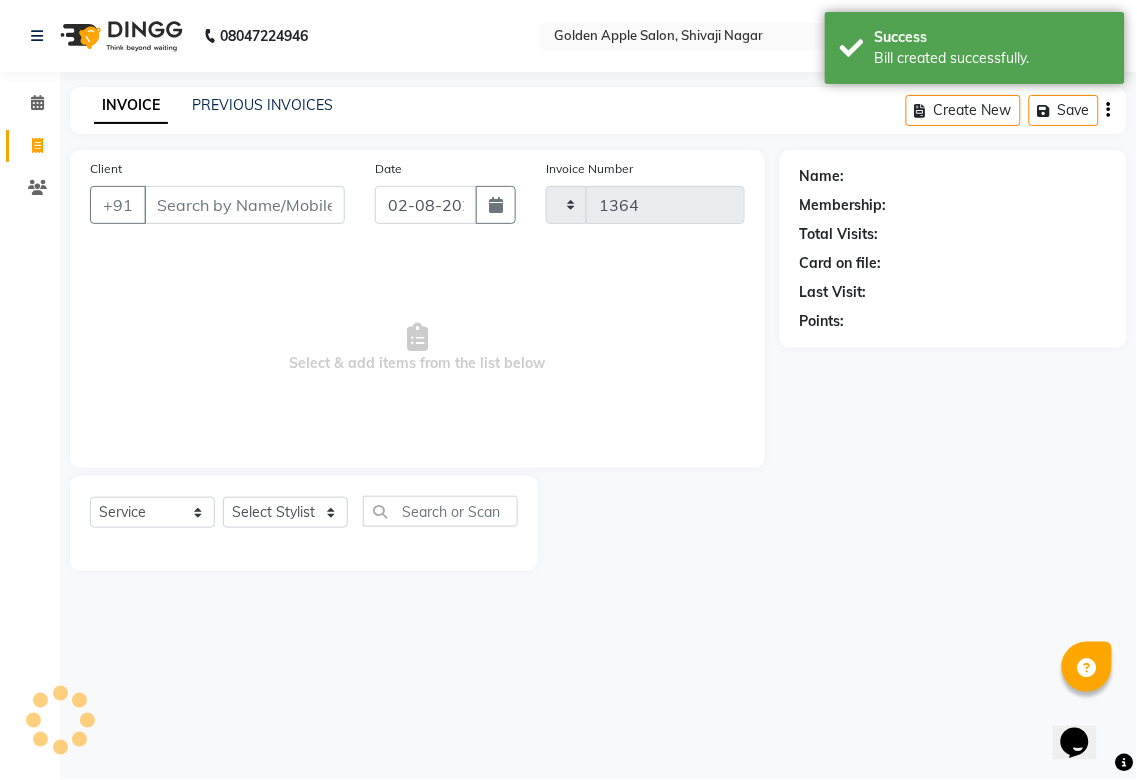 select on "6072" 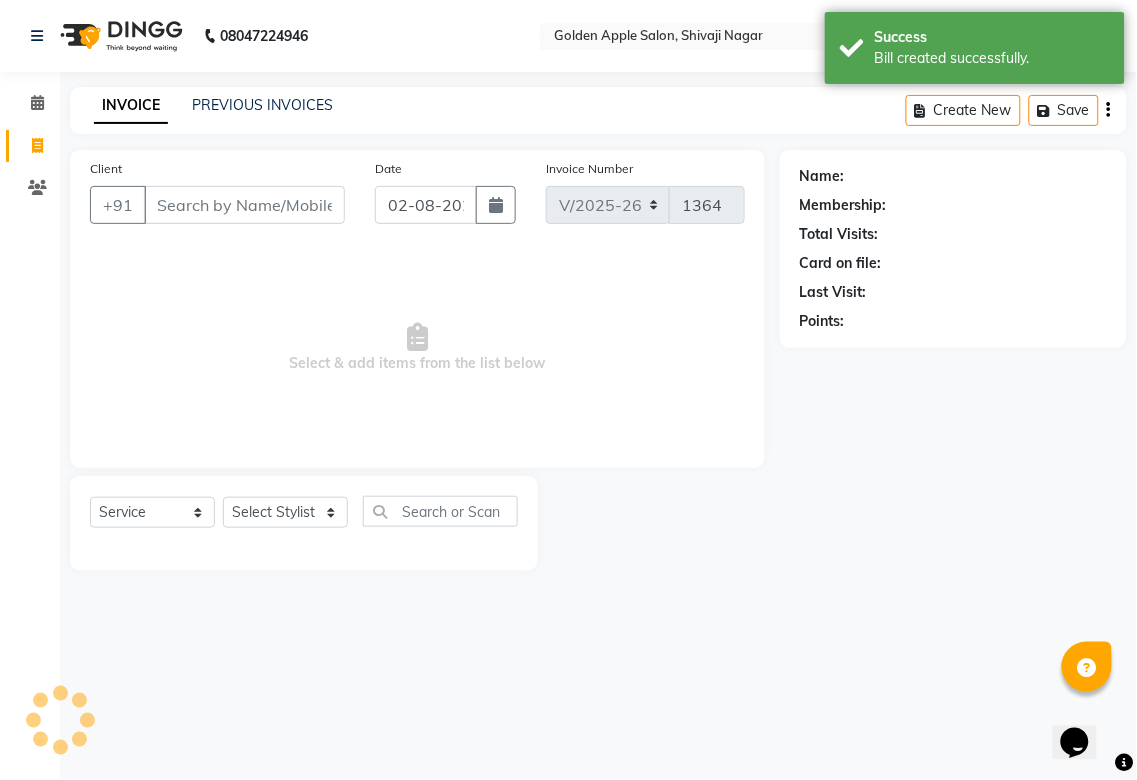 click on "Client" at bounding box center [244, 205] 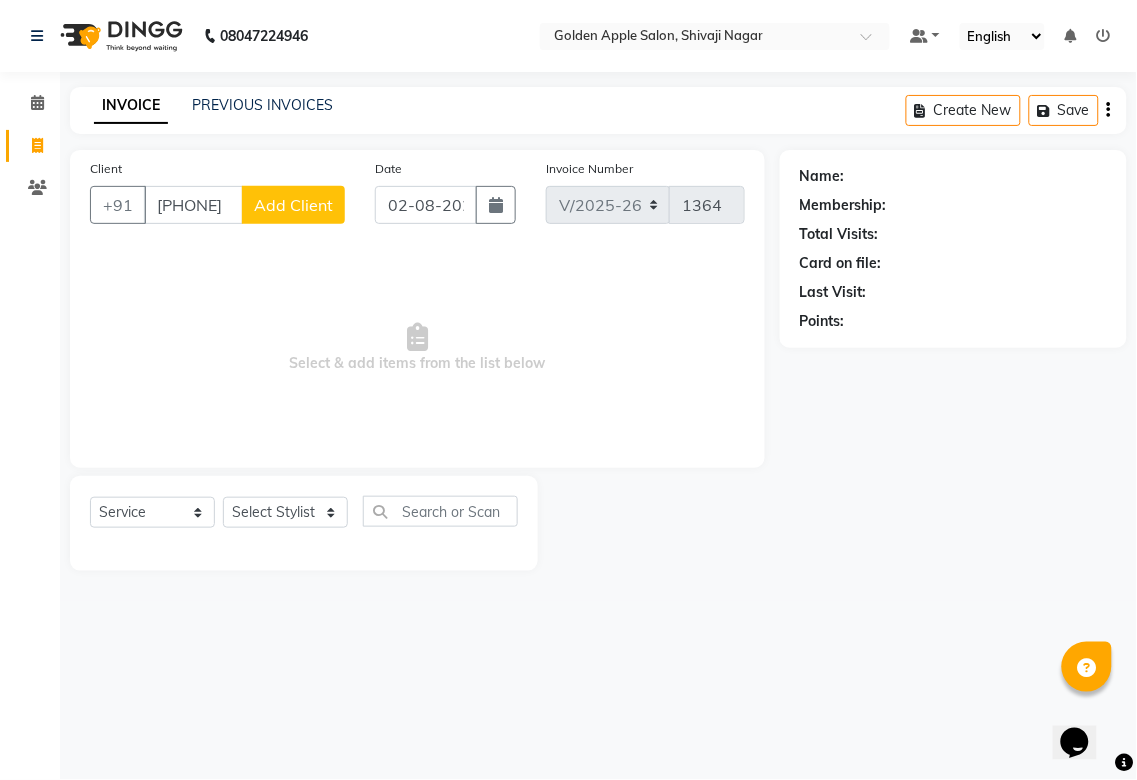 type on "[PHONE]" 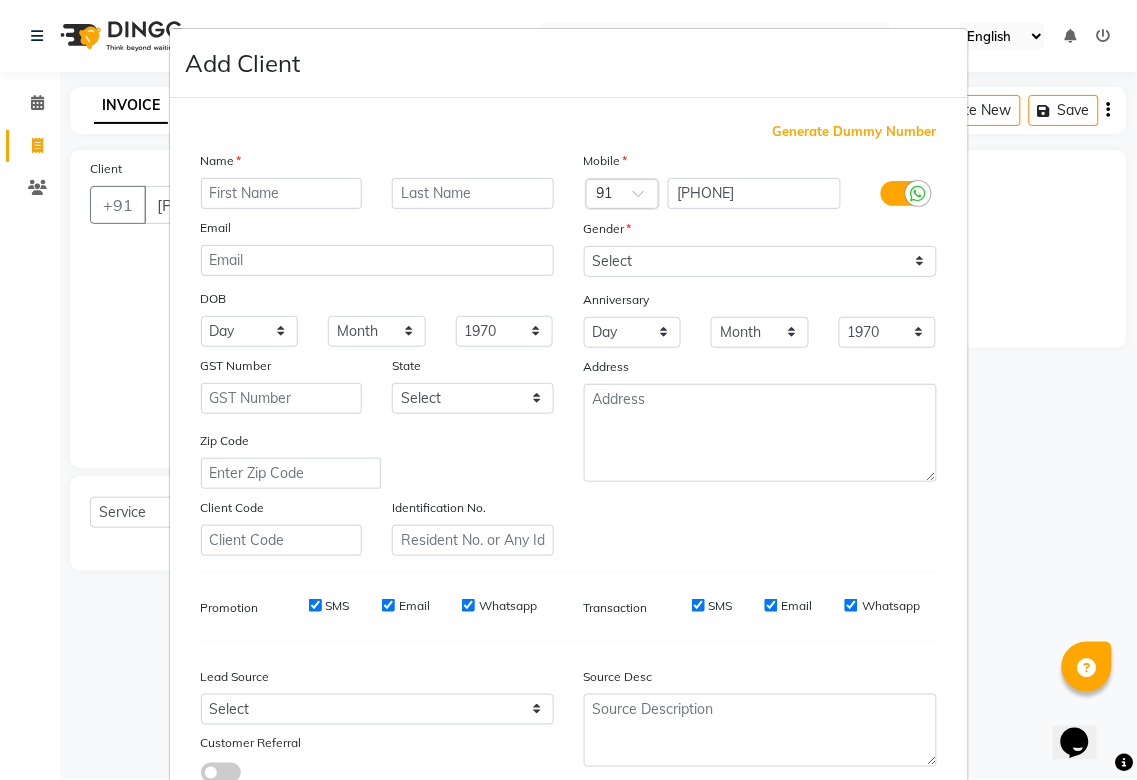 click at bounding box center [282, 193] 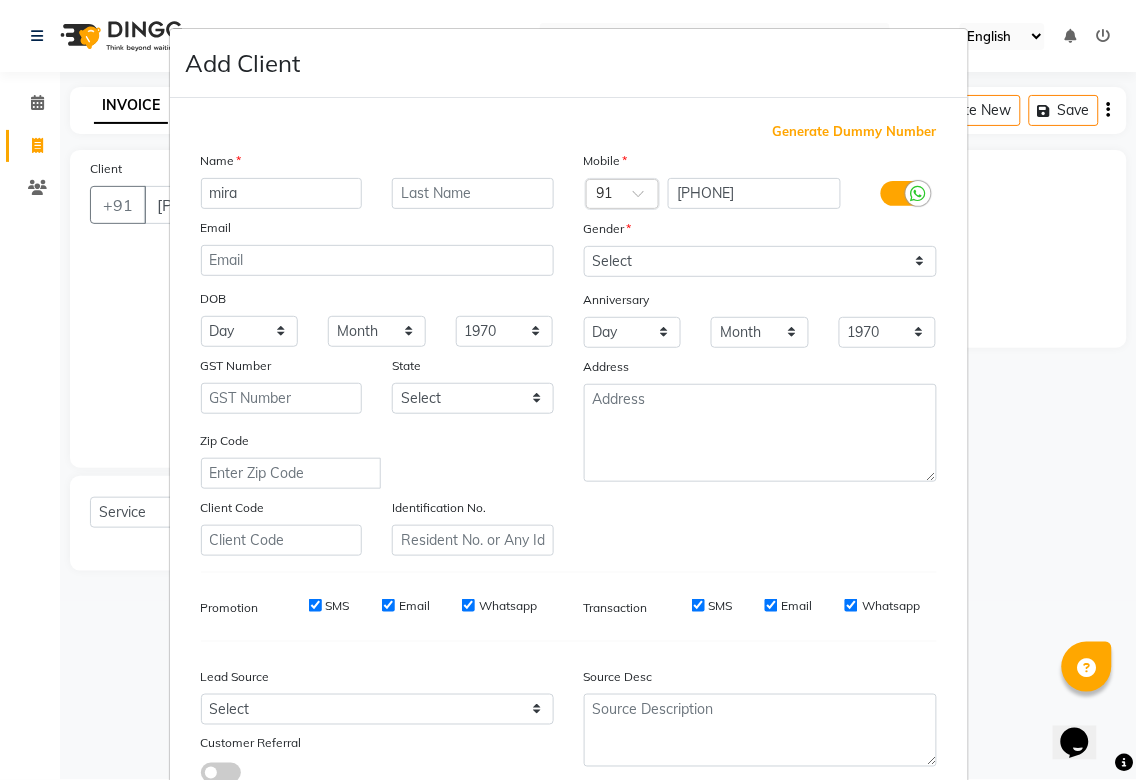 type on "mira" 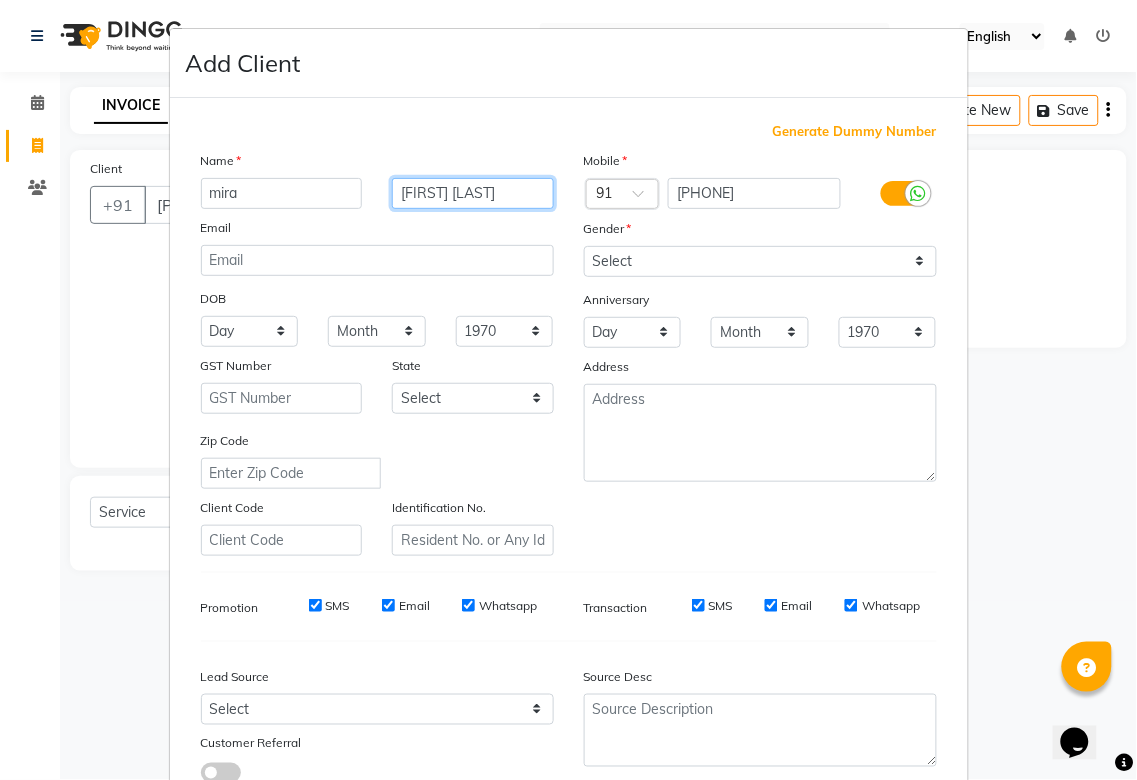 type on "[FIRST] [LAST]" 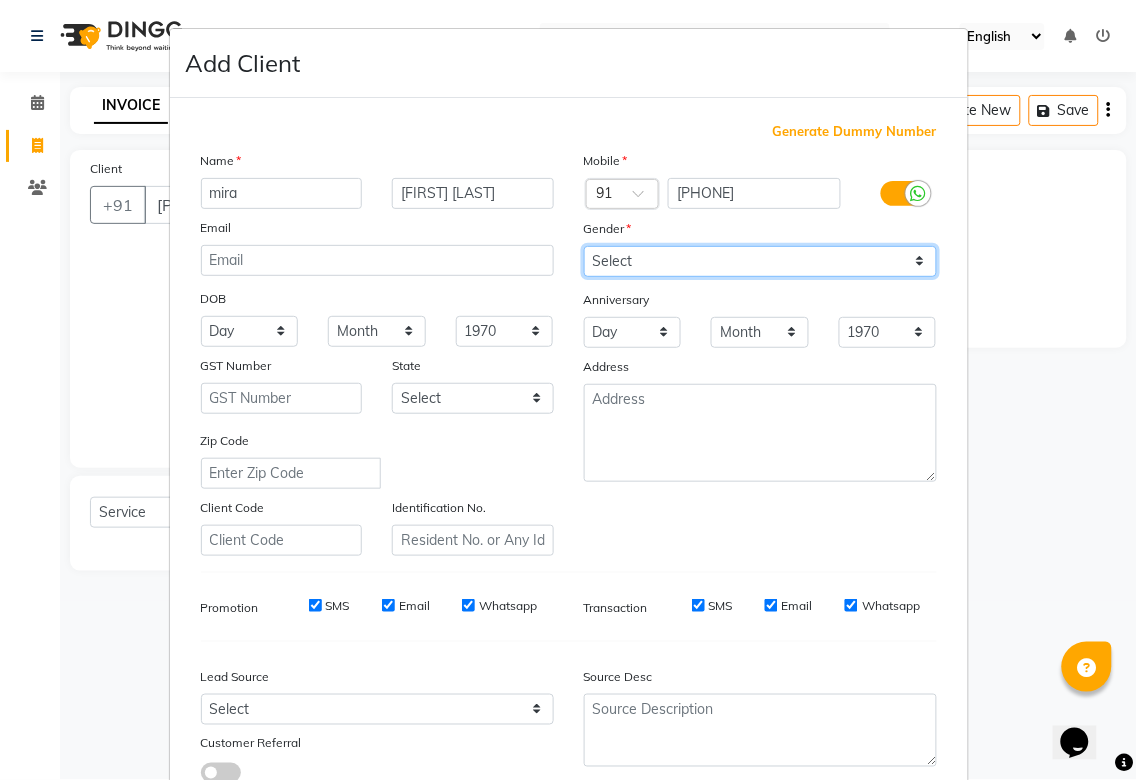click on "Select Male Female Other Prefer Not To Say" at bounding box center [760, 261] 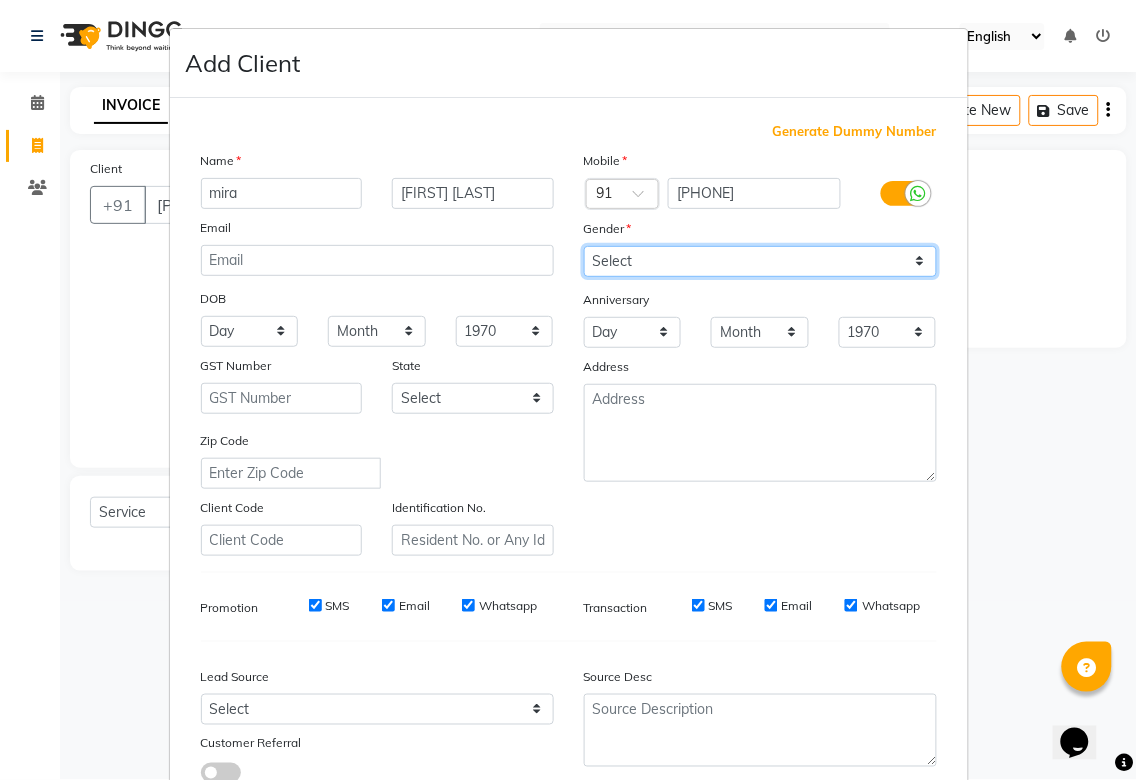 select on "female" 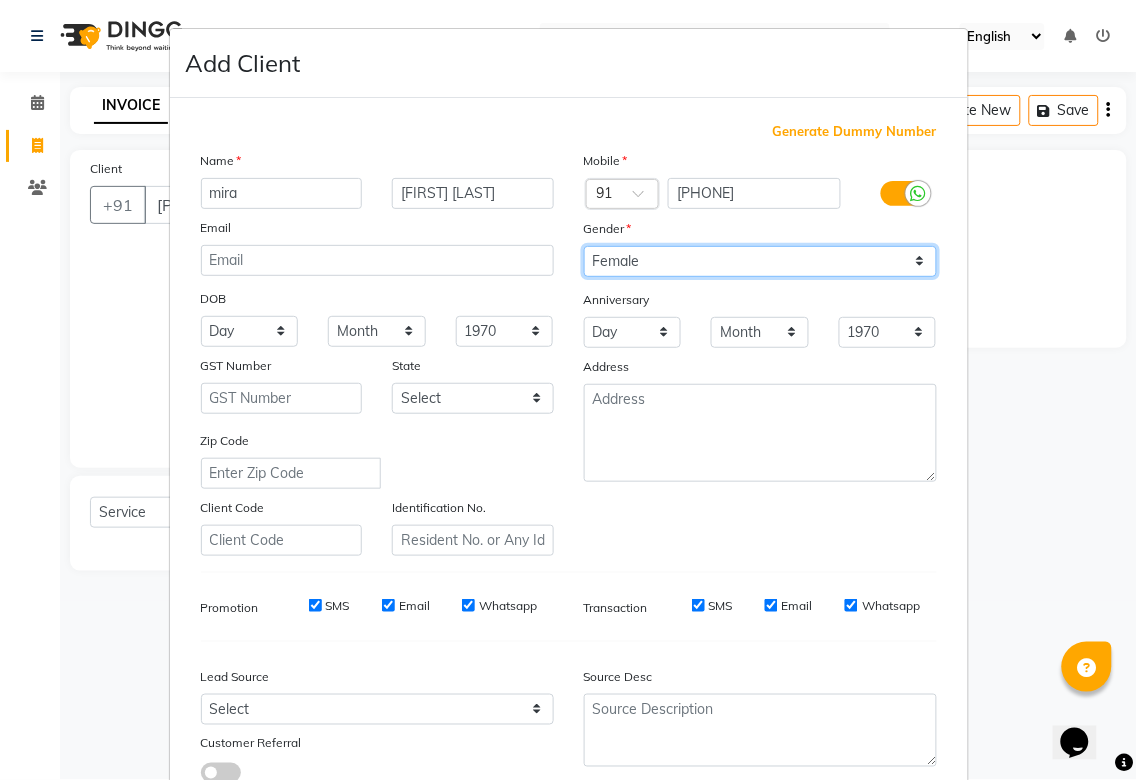 click on "Select Male Female Other Prefer Not To Say" at bounding box center (760, 261) 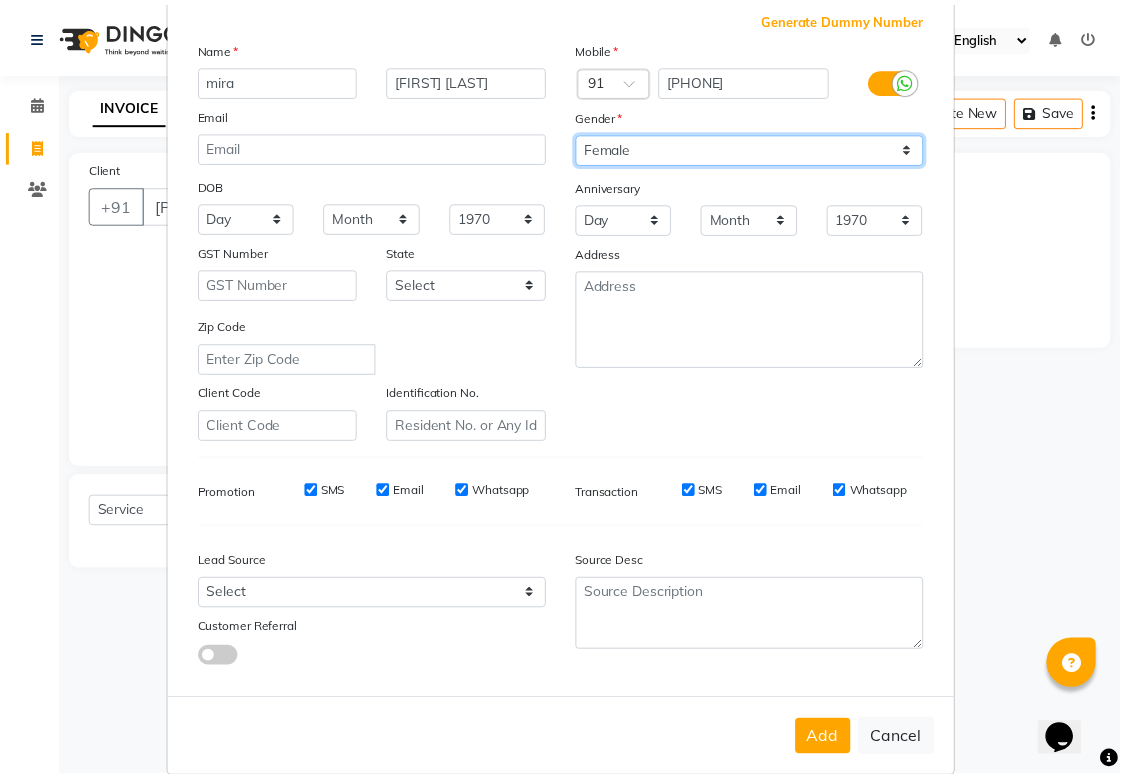 scroll, scrollTop: 144, scrollLeft: 0, axis: vertical 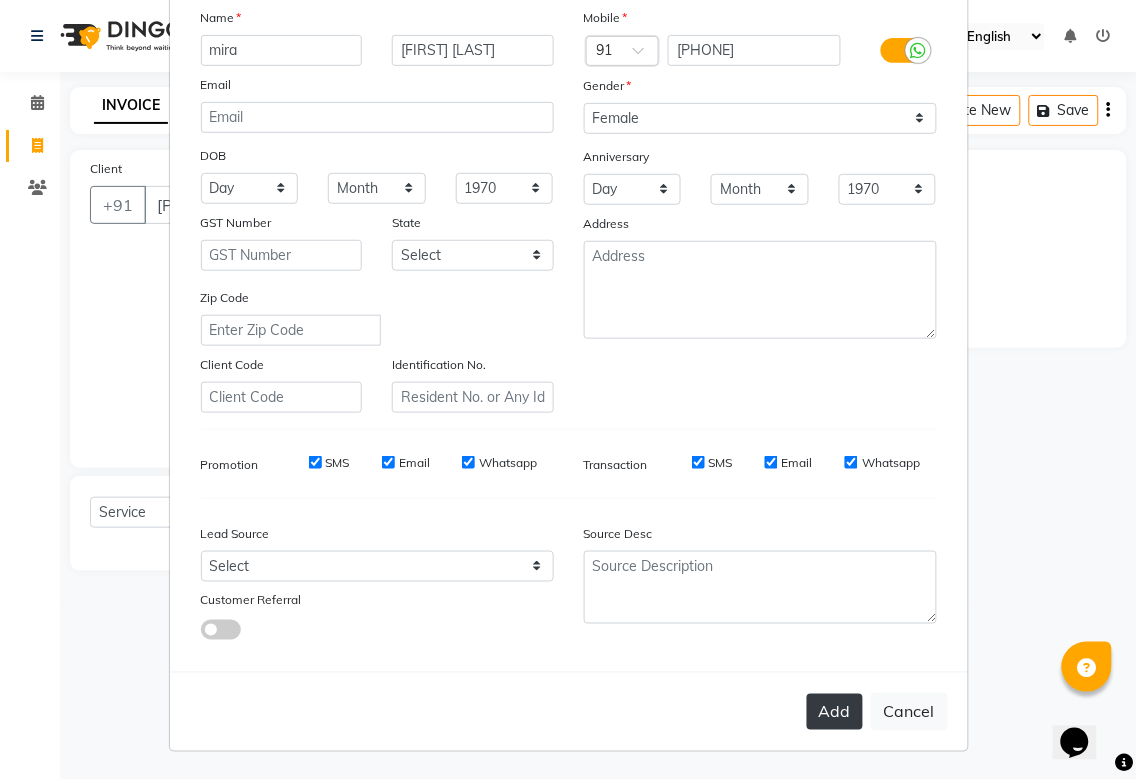 click on "Add" at bounding box center (835, 712) 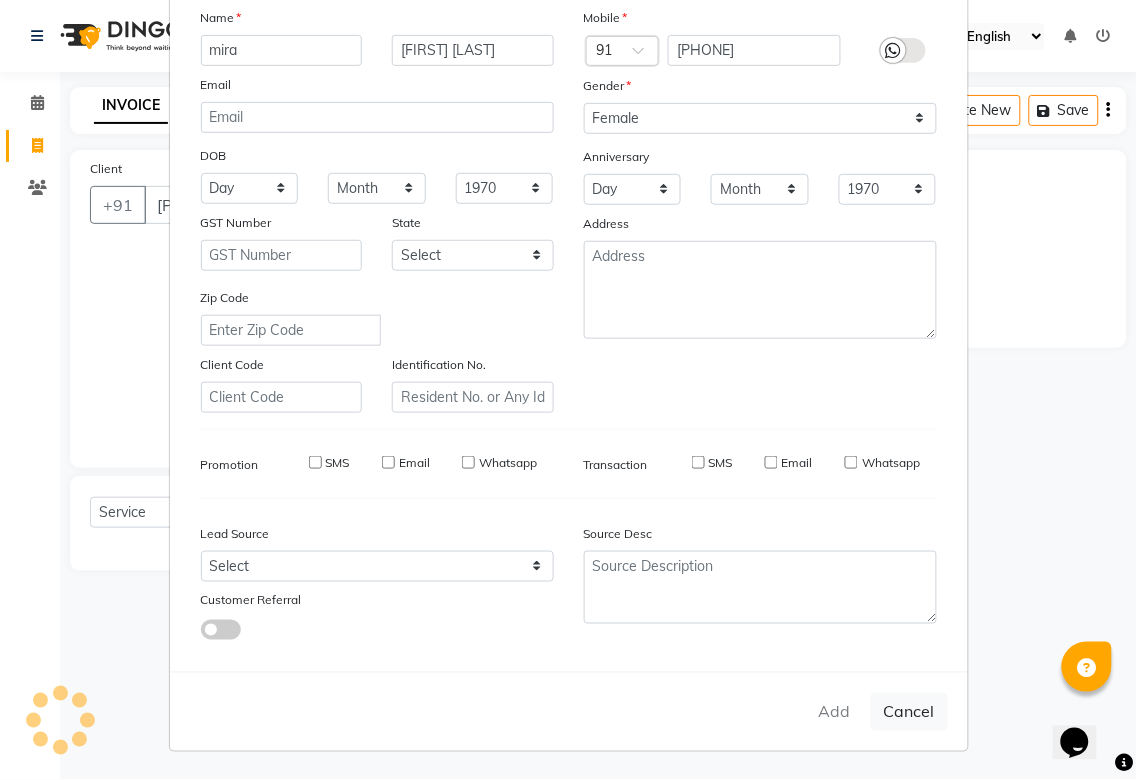 type on "98******36" 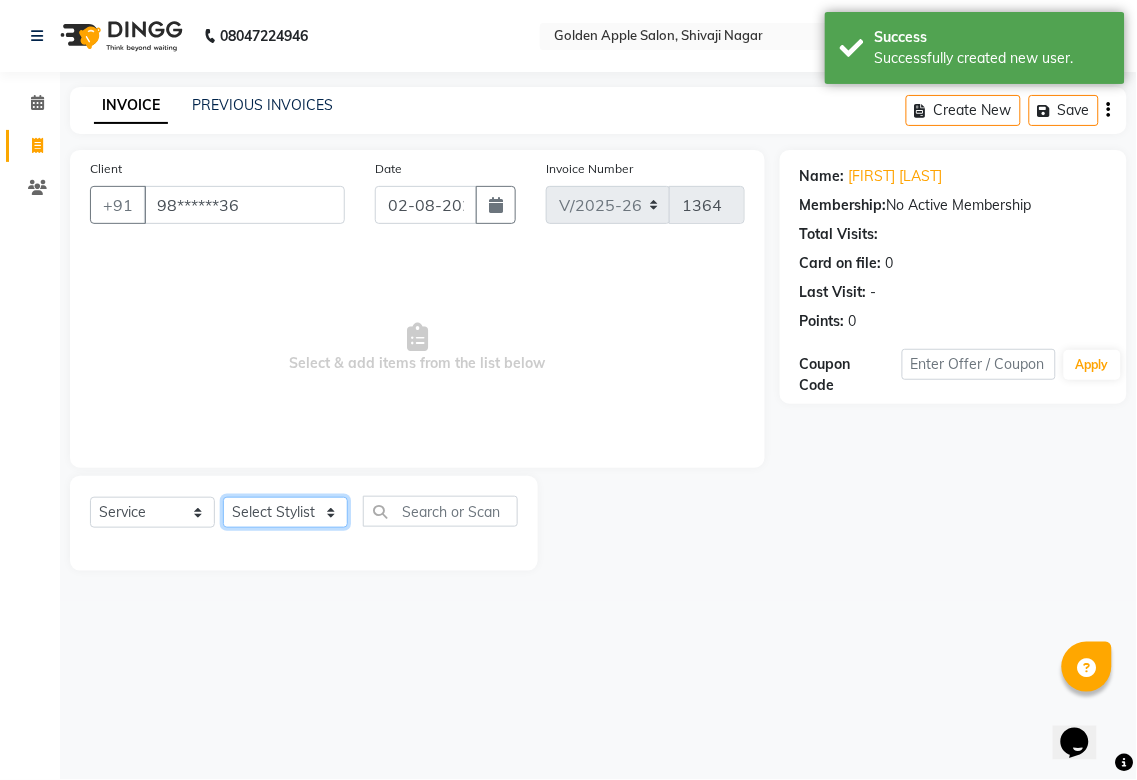 click on "Select Stylist Aditya Anjali  BAHIWAL Aparana Satarrdekar ashwini jopale dolly kannan  Harshika Hire operator vijay ahire" 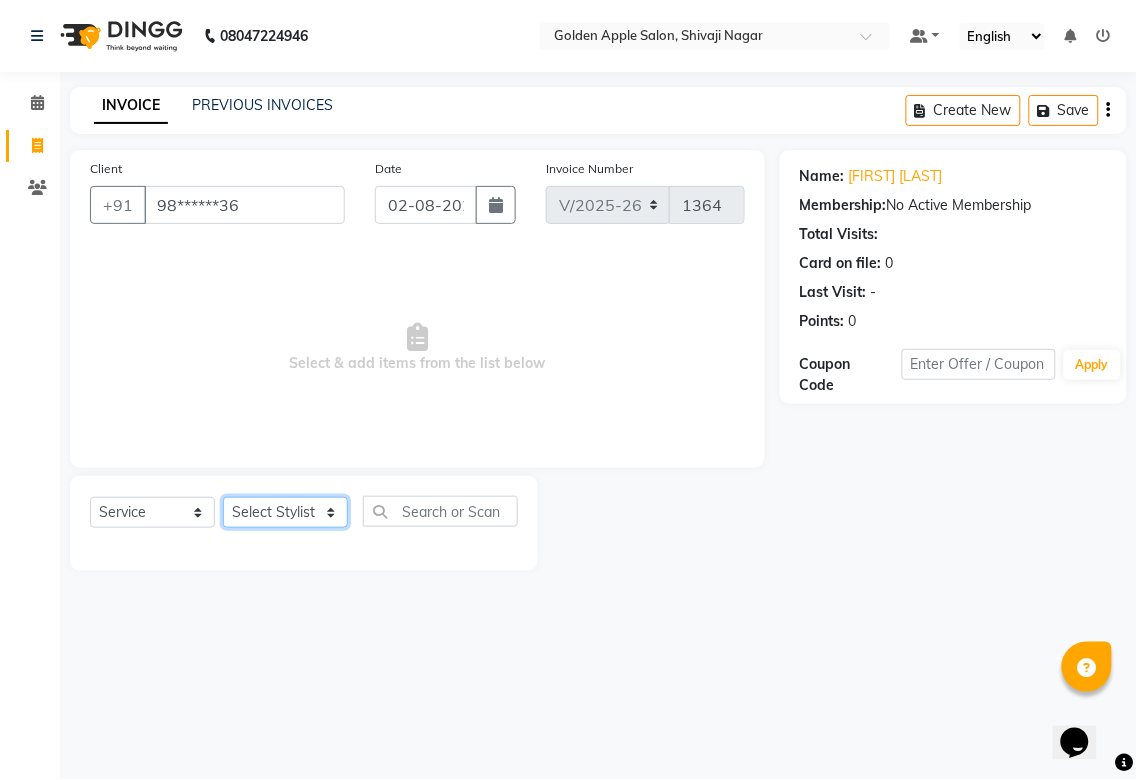 select on "79779" 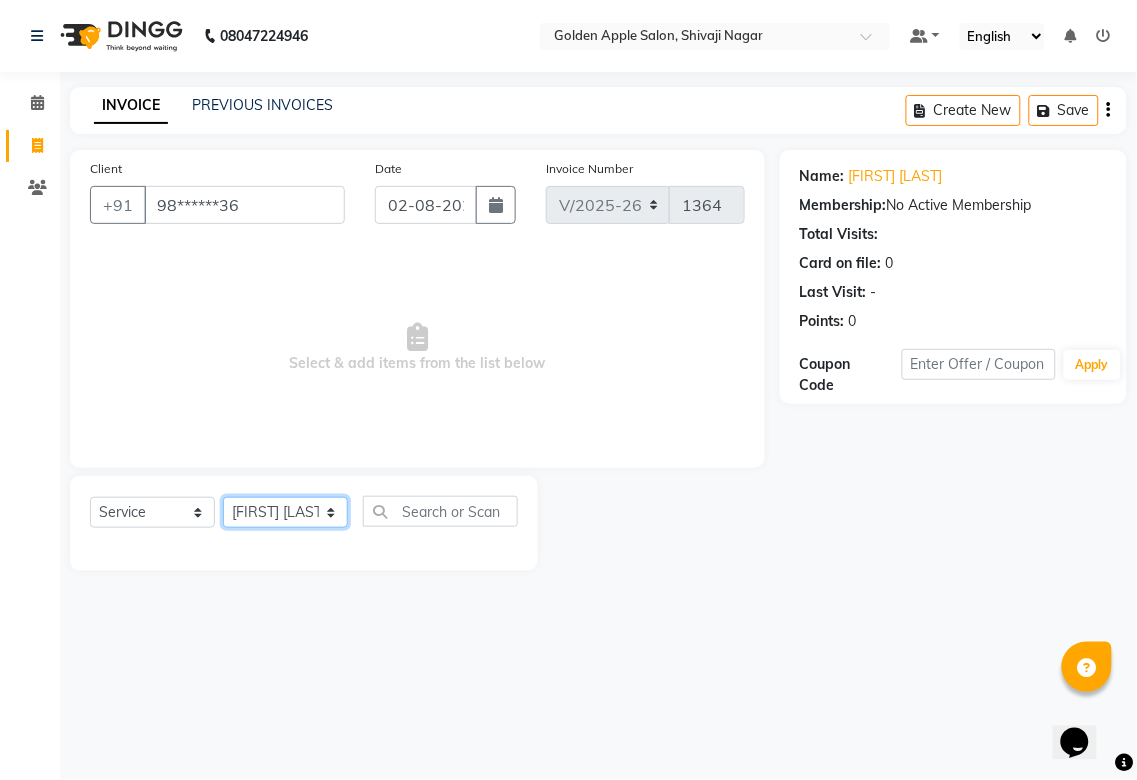 click on "Select Stylist Aditya Anjali  BAHIWAL Aparana Satarrdekar ashwini jopale dolly kannan  Harshika Hire operator vijay ahire" 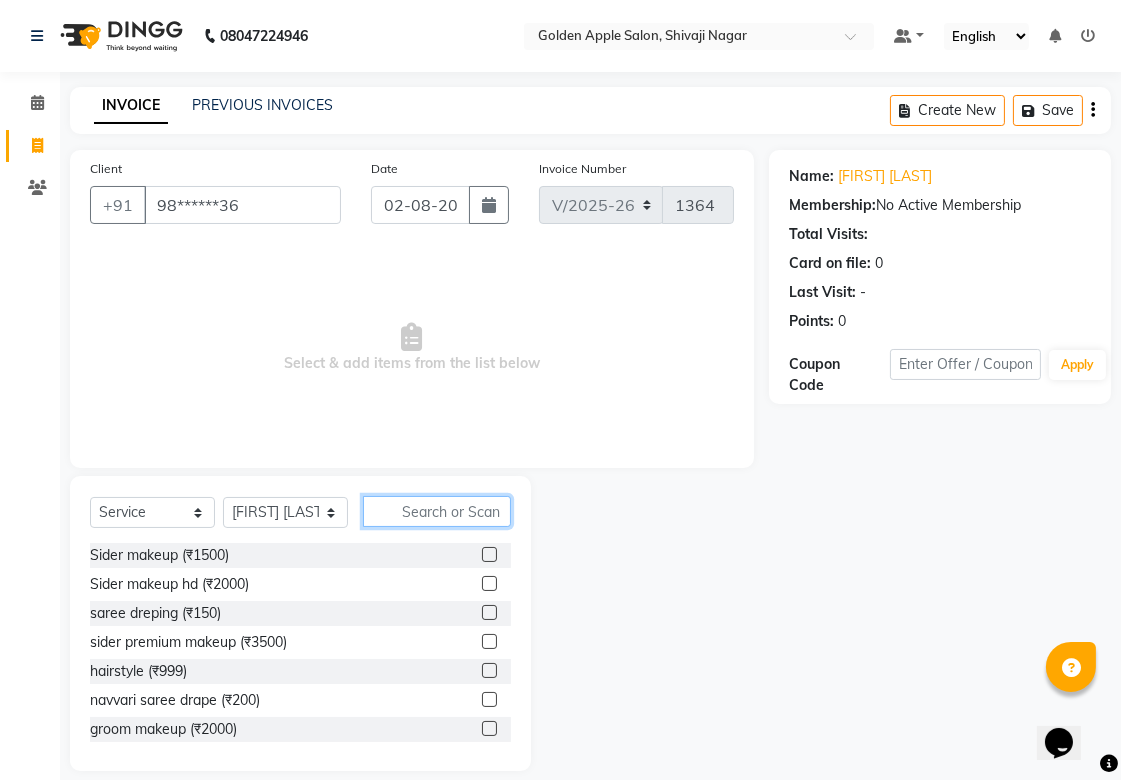 click 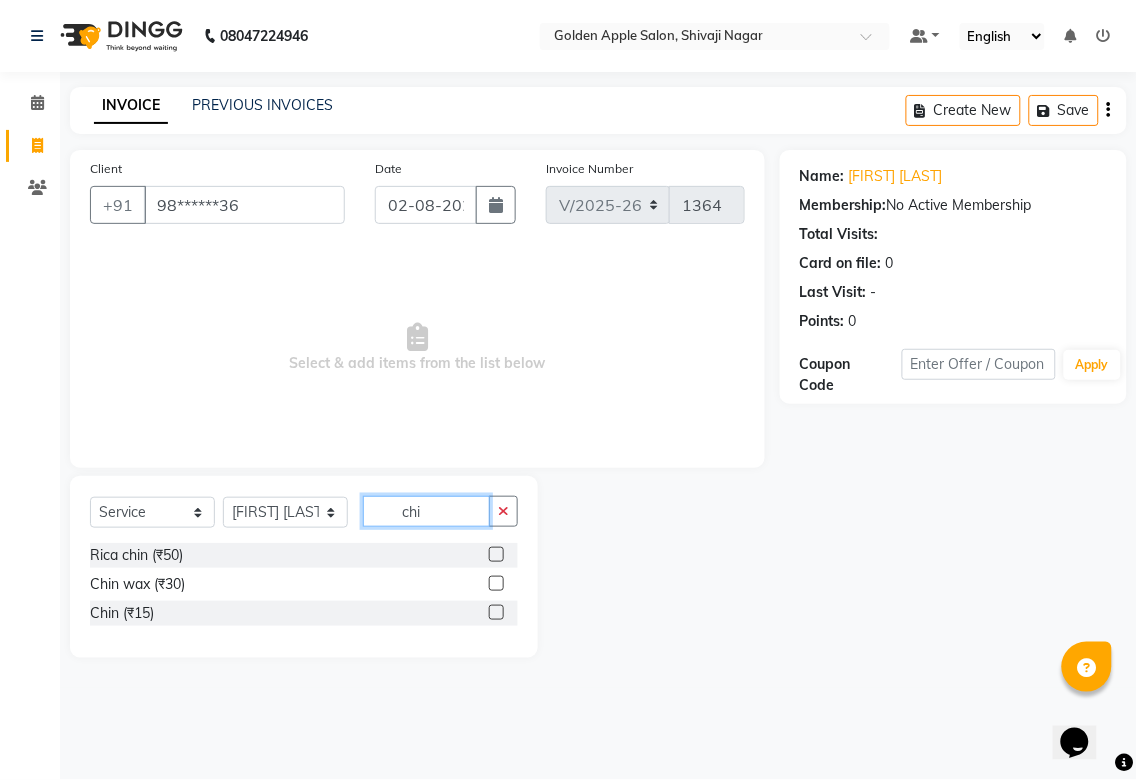 type on "chi" 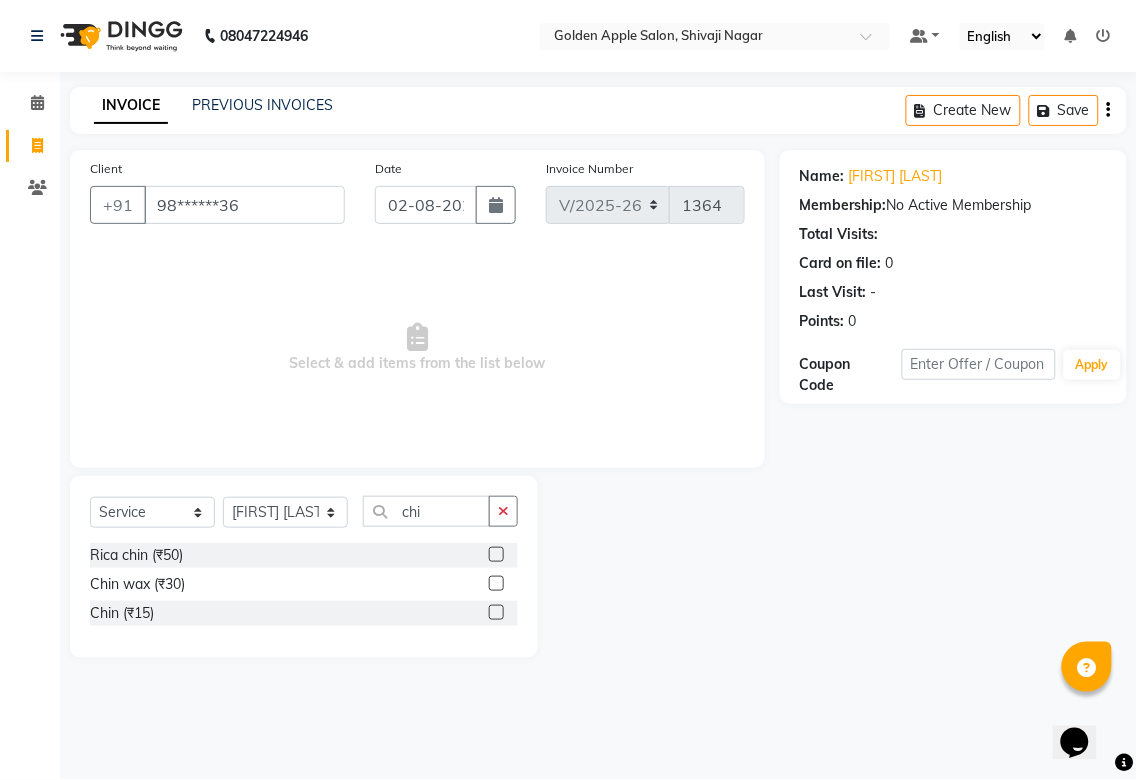 click 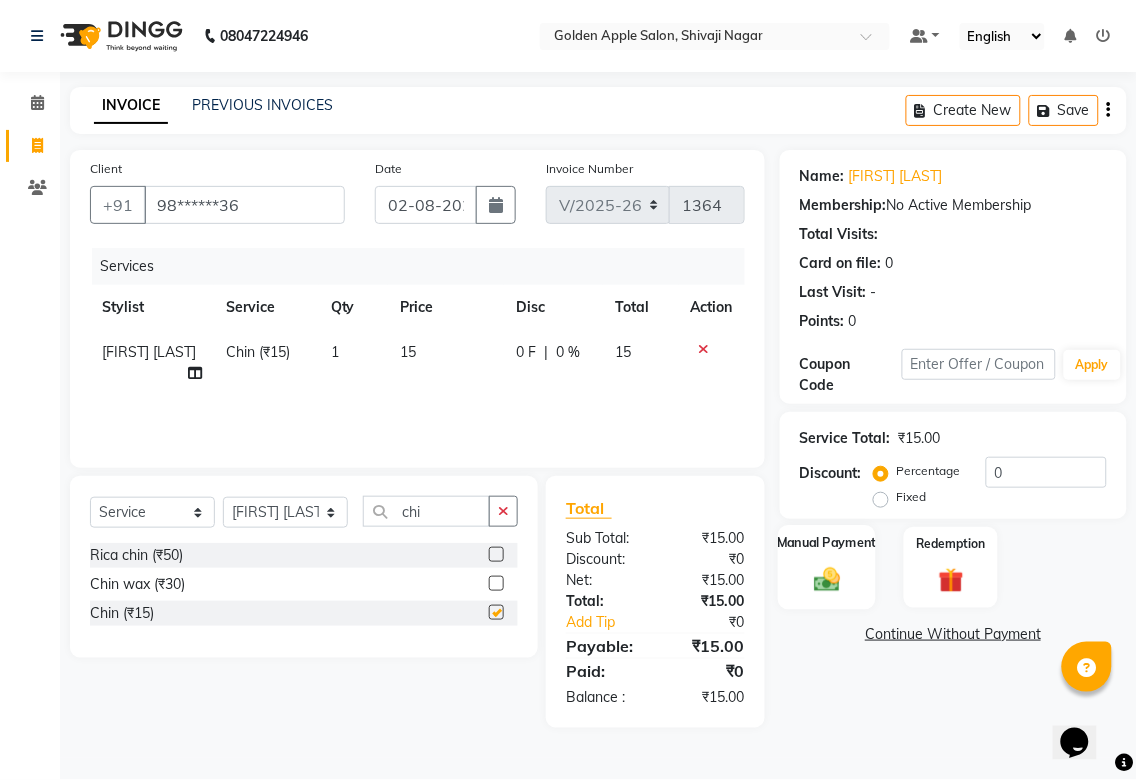 checkbox on "false" 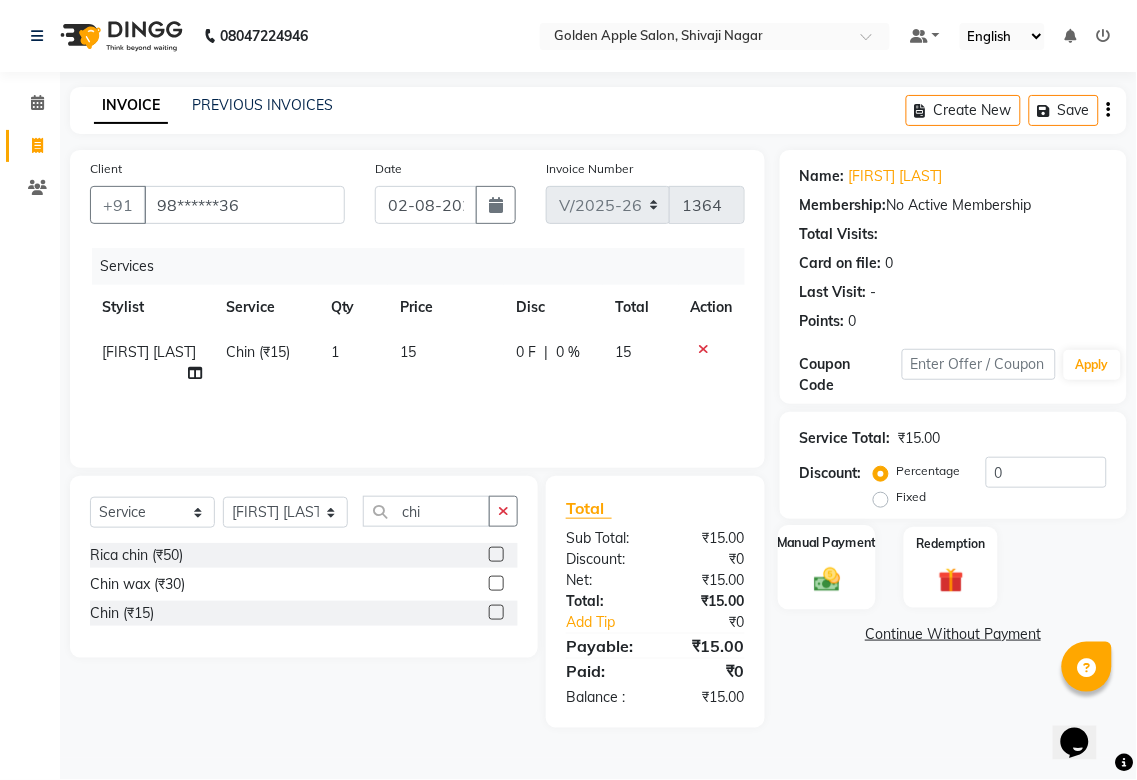 click 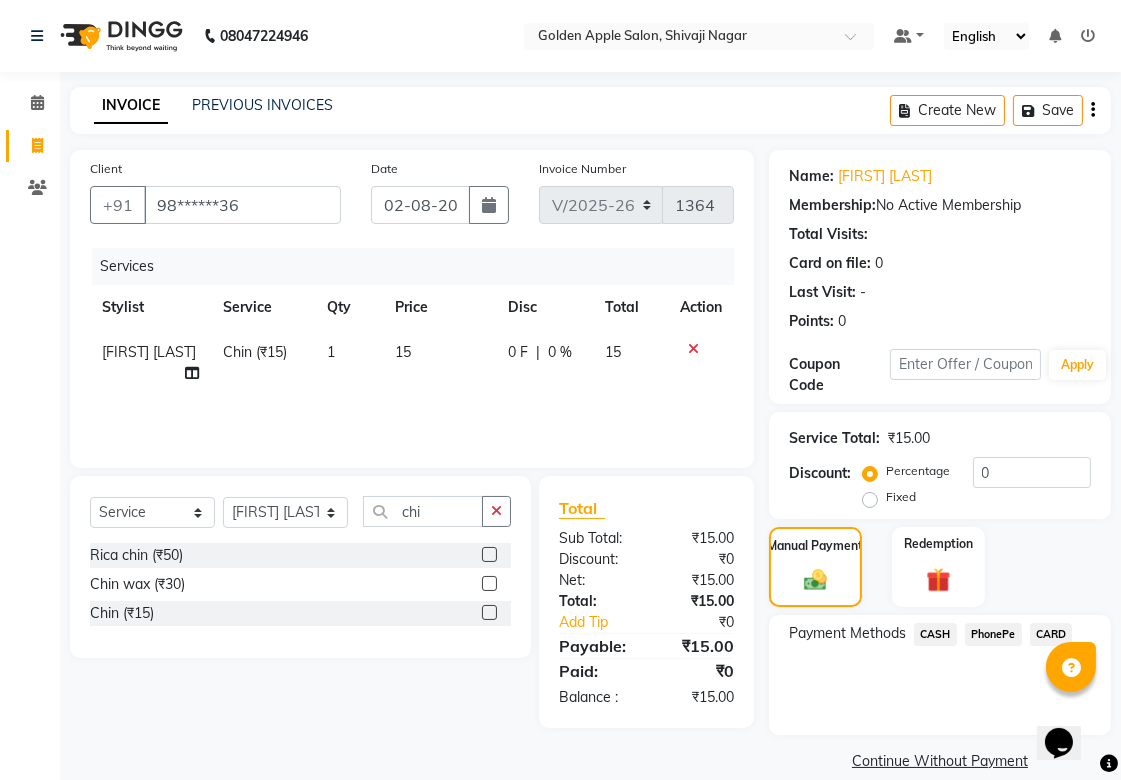 click on "CASH" 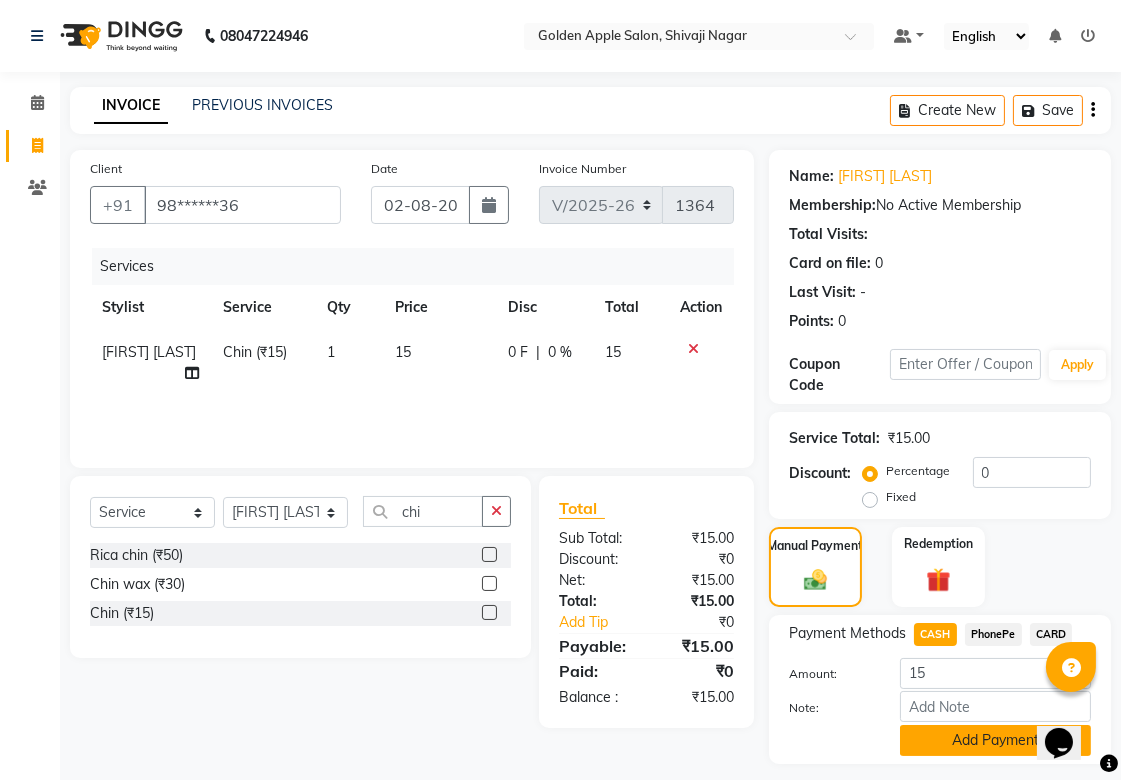 click on "Add Payment" 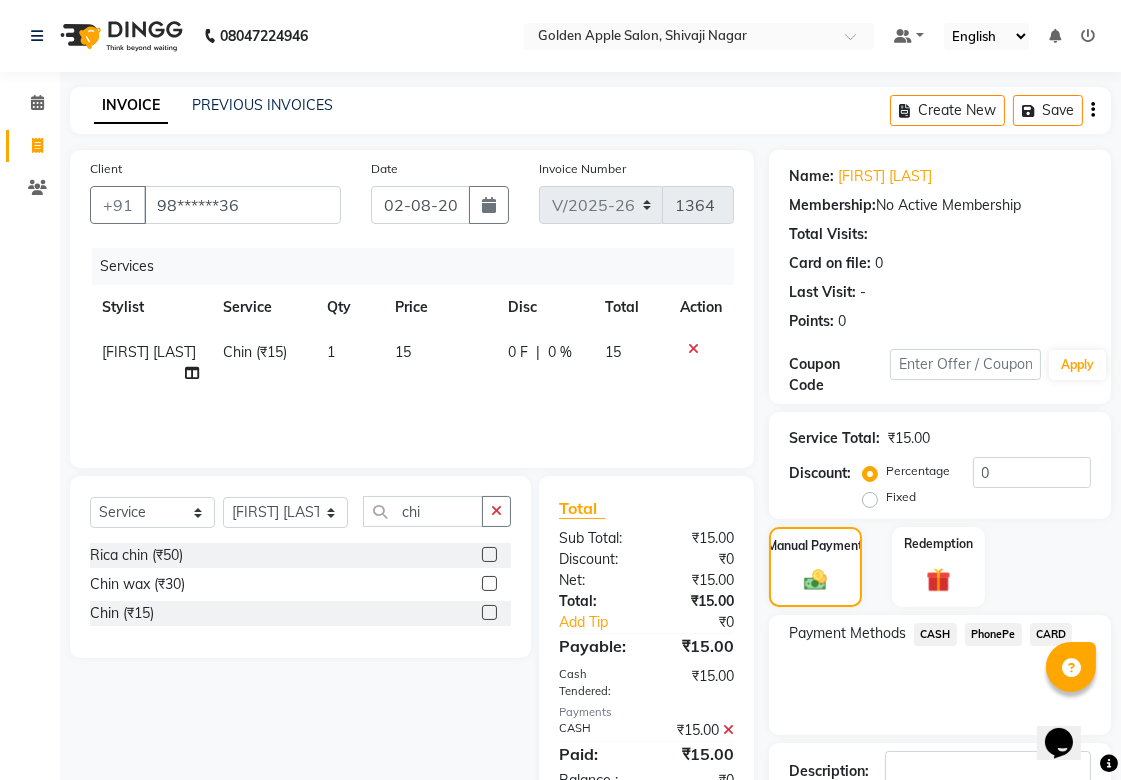 scroll, scrollTop: 138, scrollLeft: 0, axis: vertical 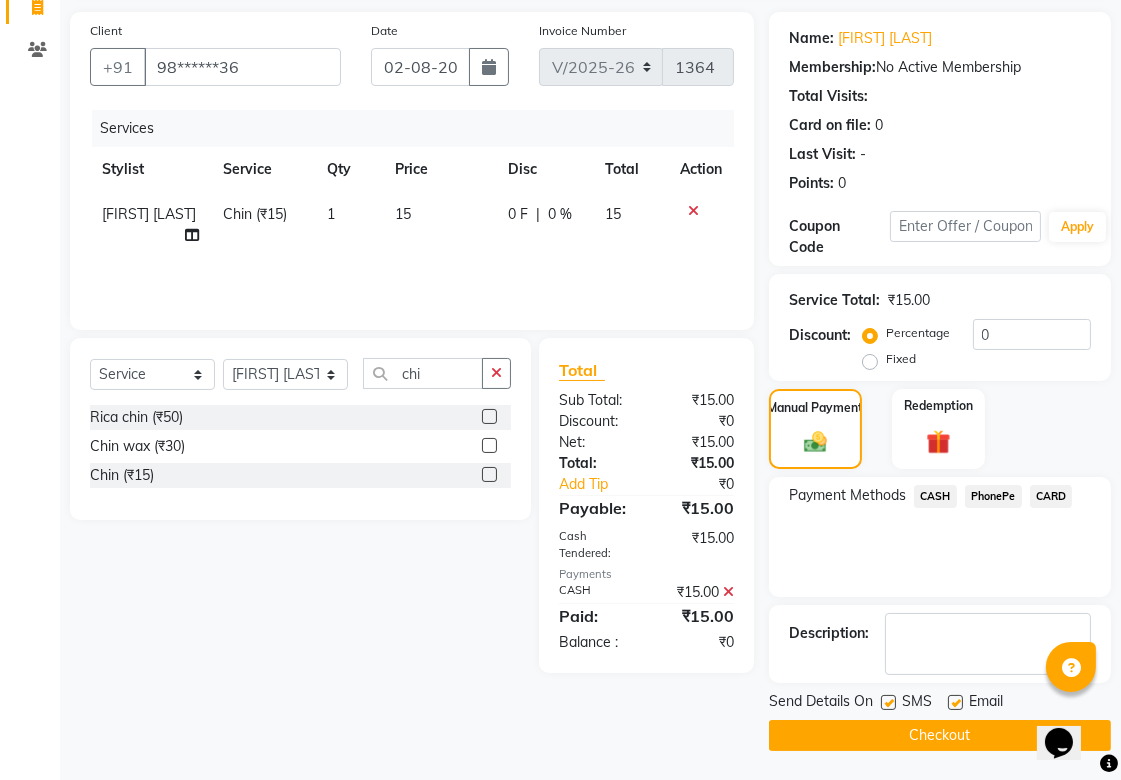 click 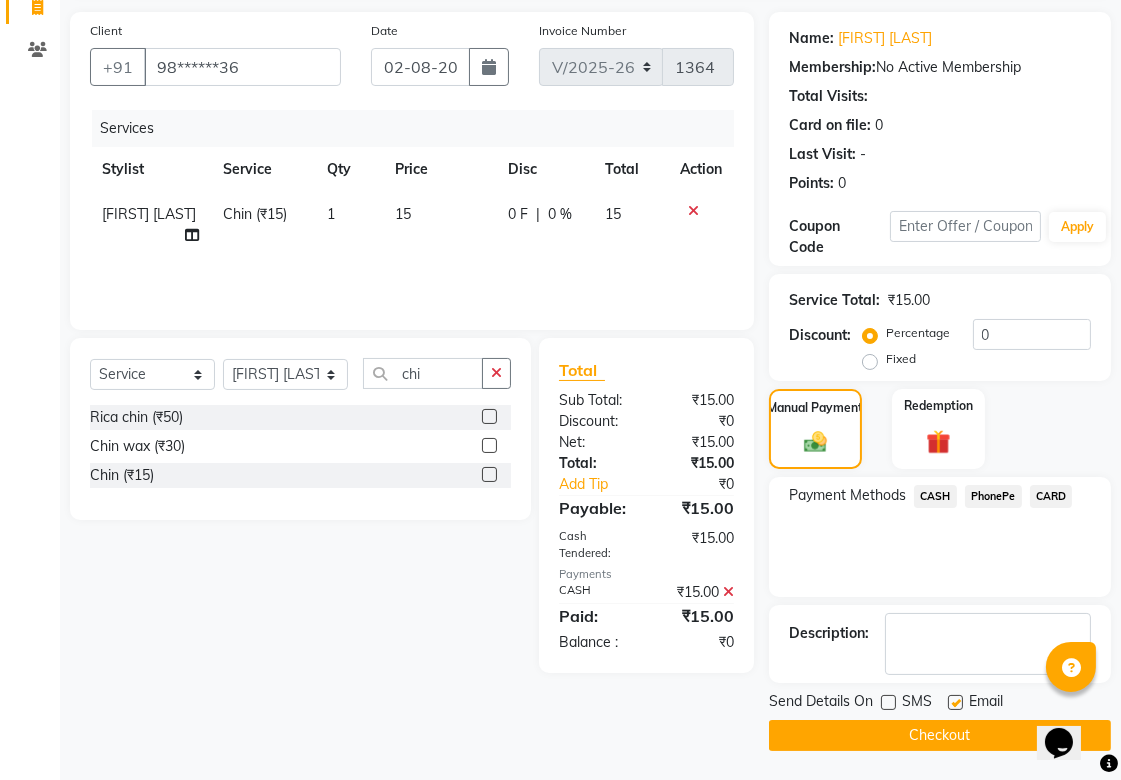 click 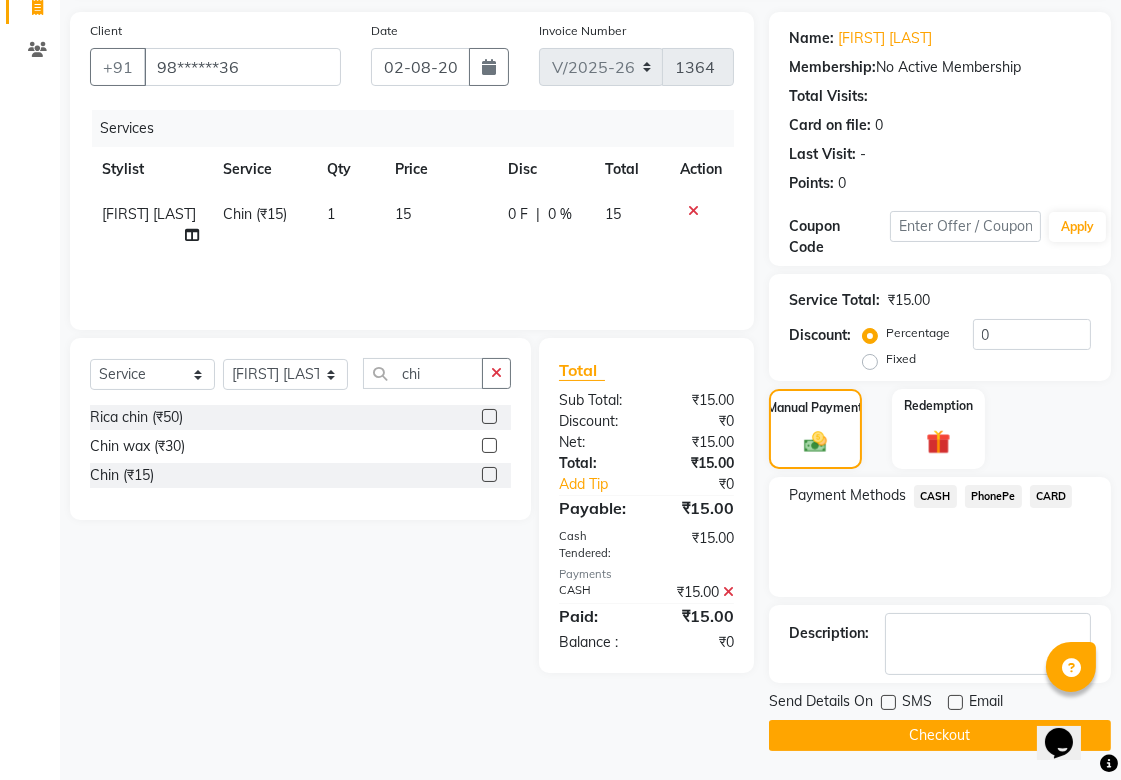 click on "Checkout" 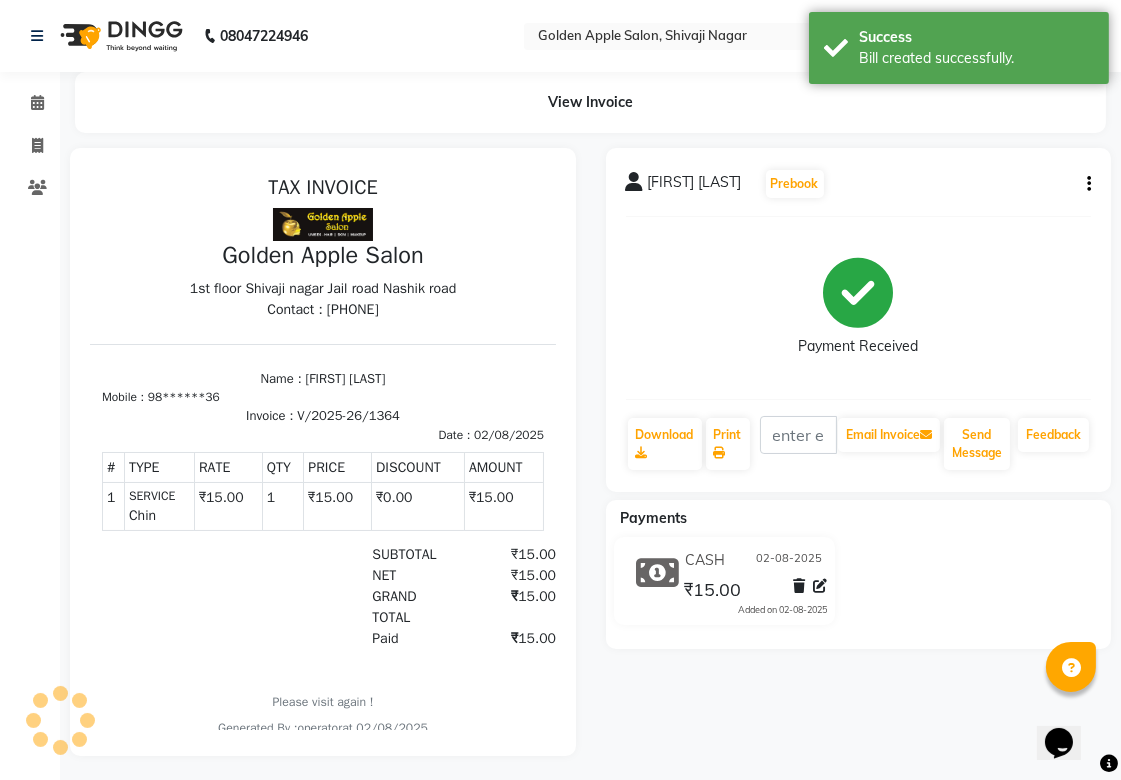 scroll, scrollTop: 0, scrollLeft: 0, axis: both 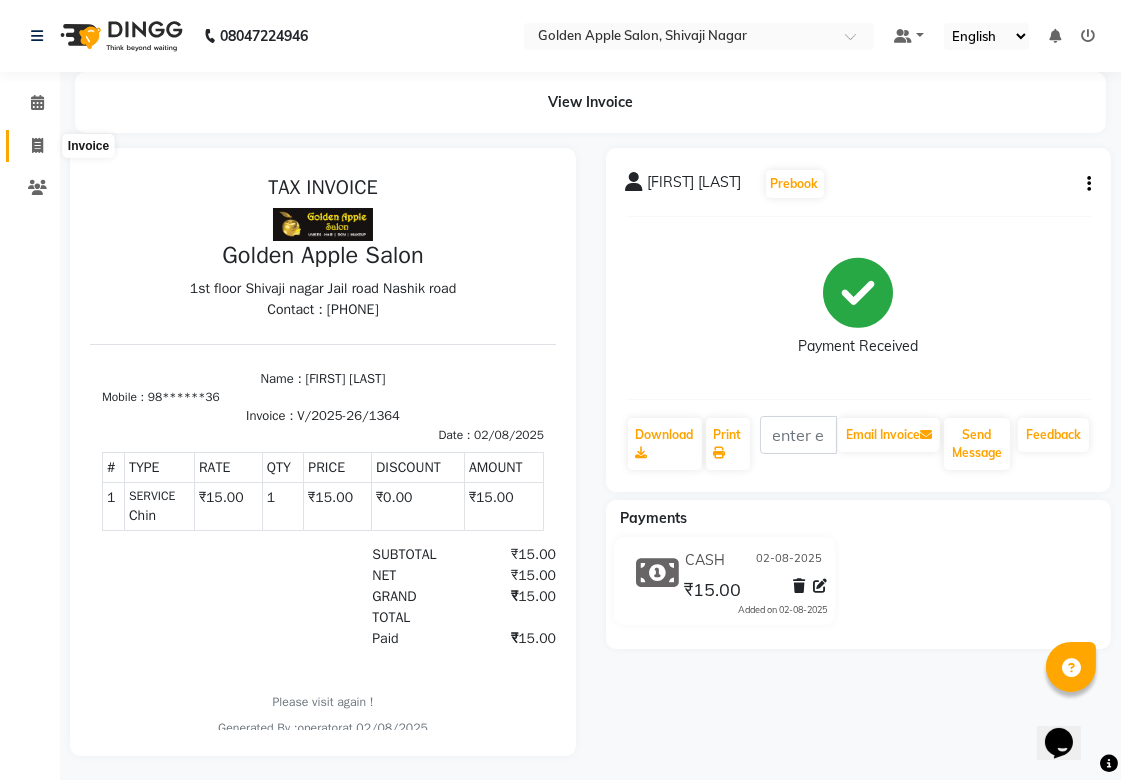 click 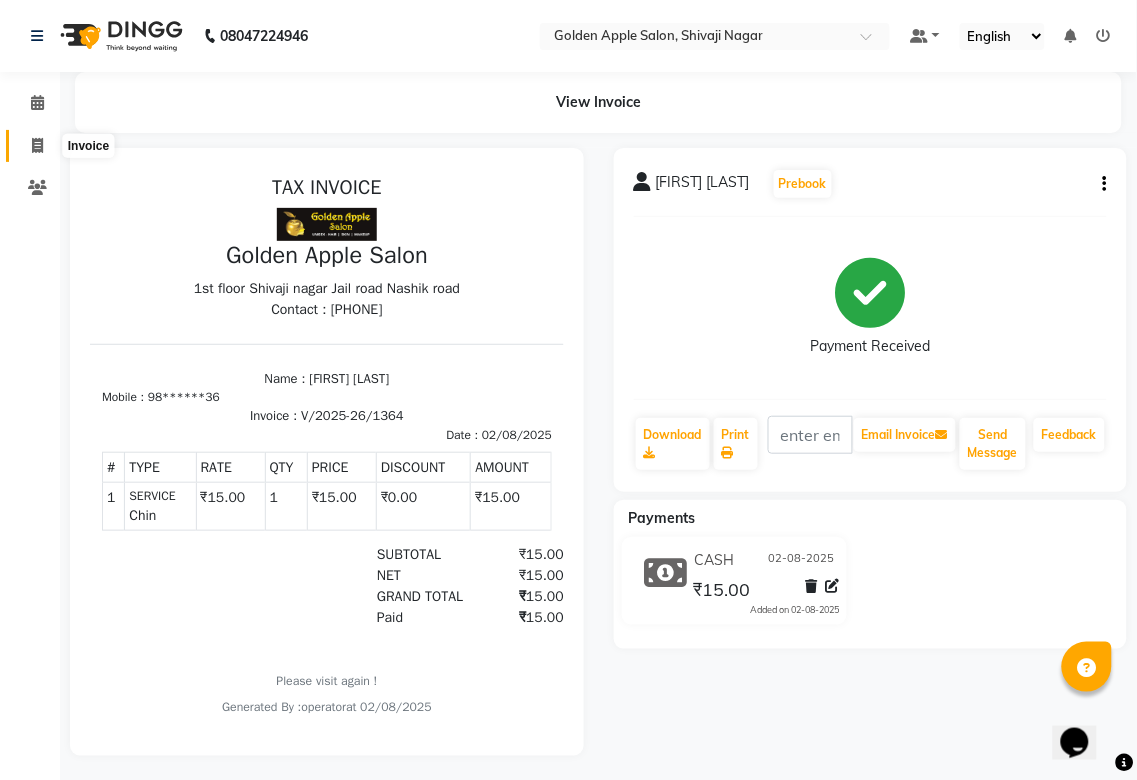 select on "6072" 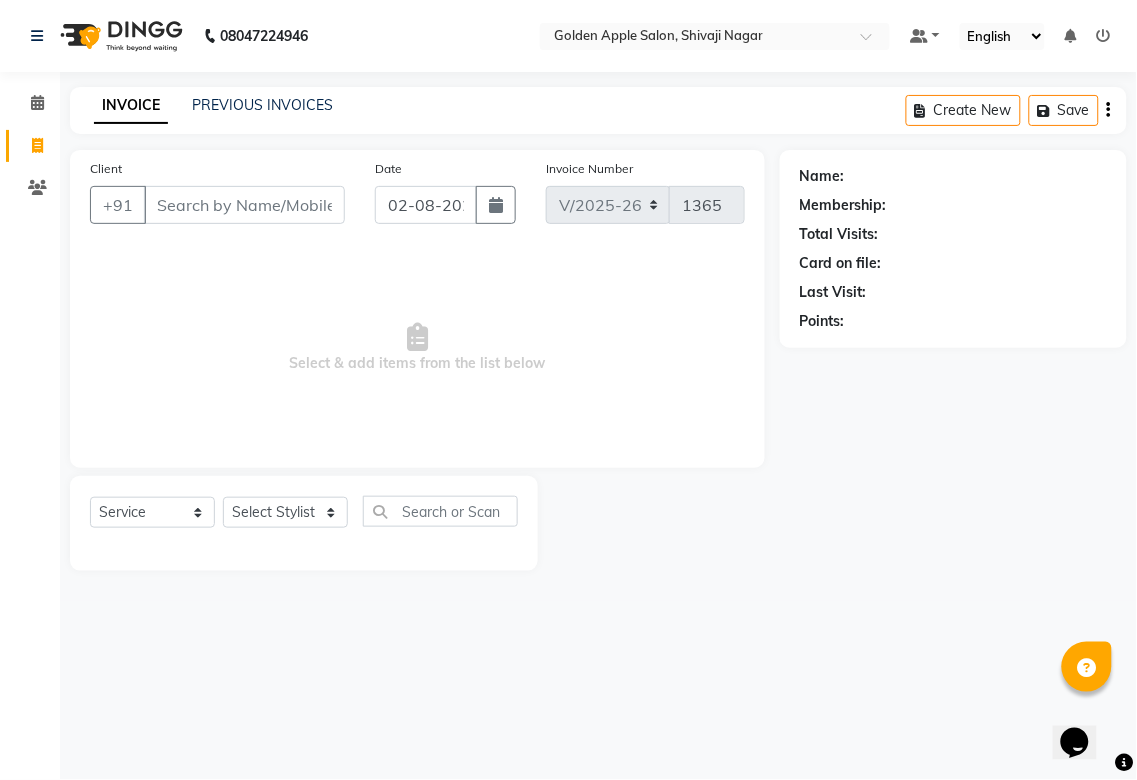 click on "Client" at bounding box center [244, 205] 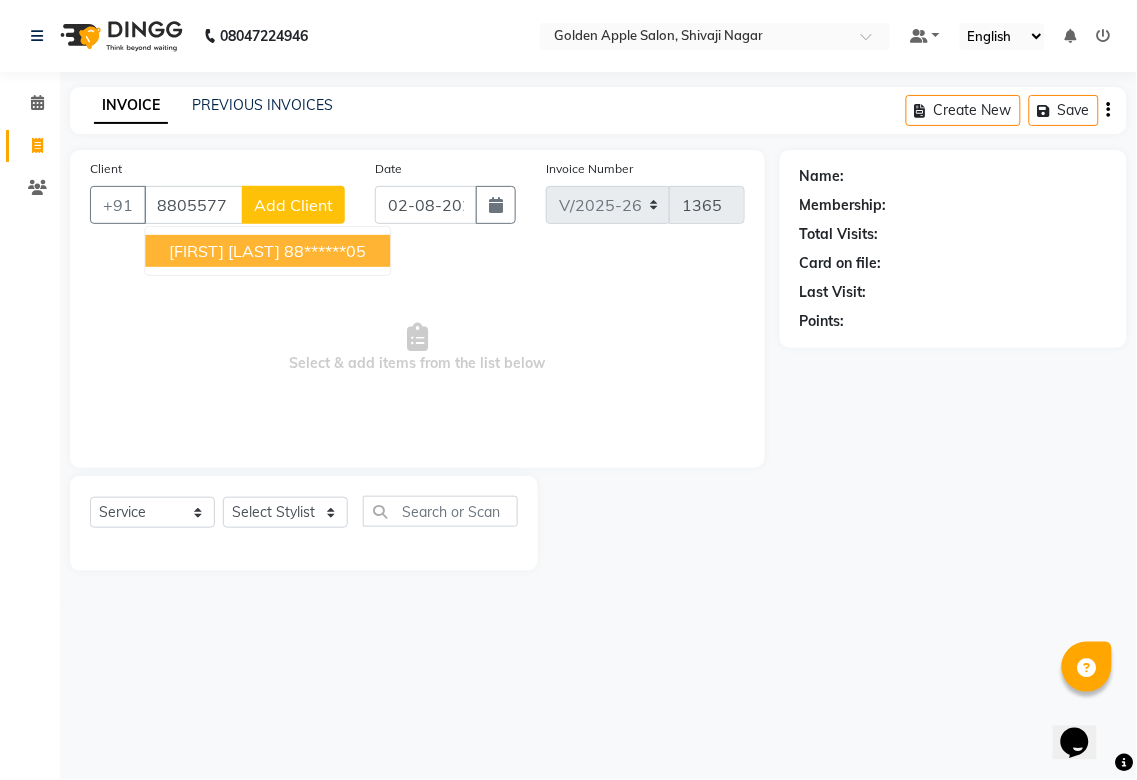 click on "88******05" at bounding box center [325, 251] 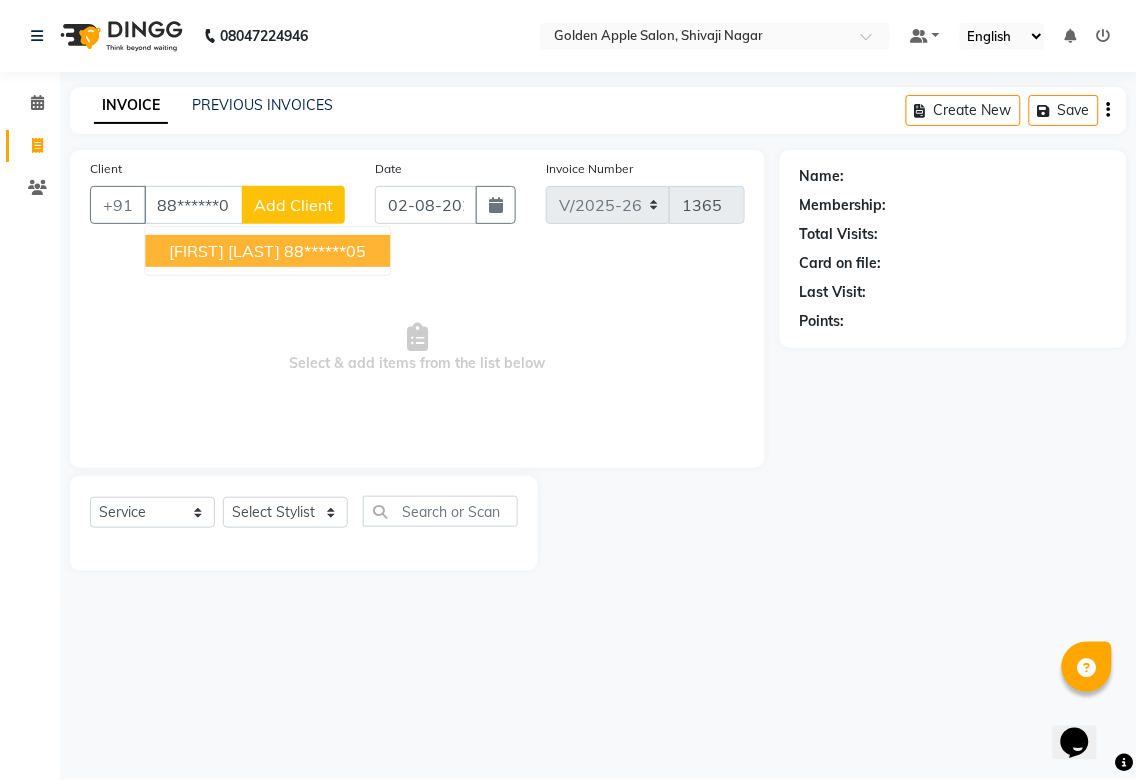 type on "88******05" 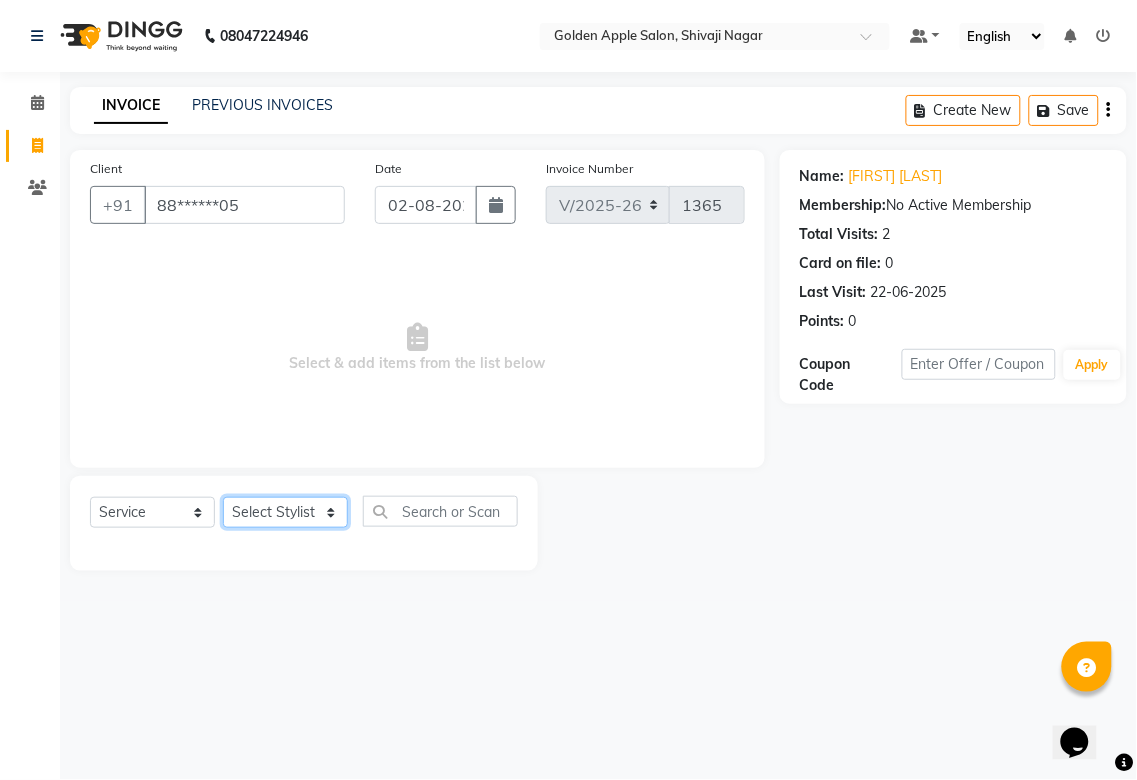 click on "Select Stylist Aditya Anjali  BAHIWAL Aparana Satarrdekar ashwini jopale dolly kannan  Harshika Hire operator vijay ahire" 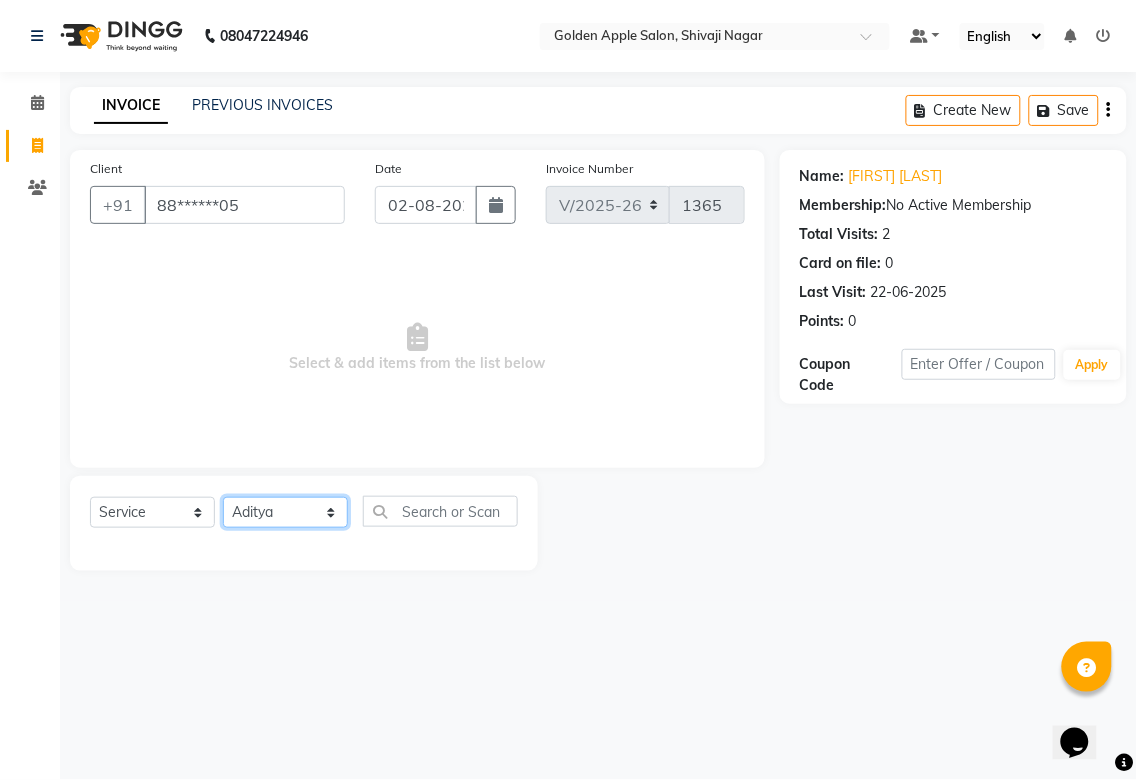 click on "Select Stylist Aditya Anjali  BAHIWAL Aparana Satarrdekar ashwini jopale dolly kannan  Harshika Hire operator vijay ahire" 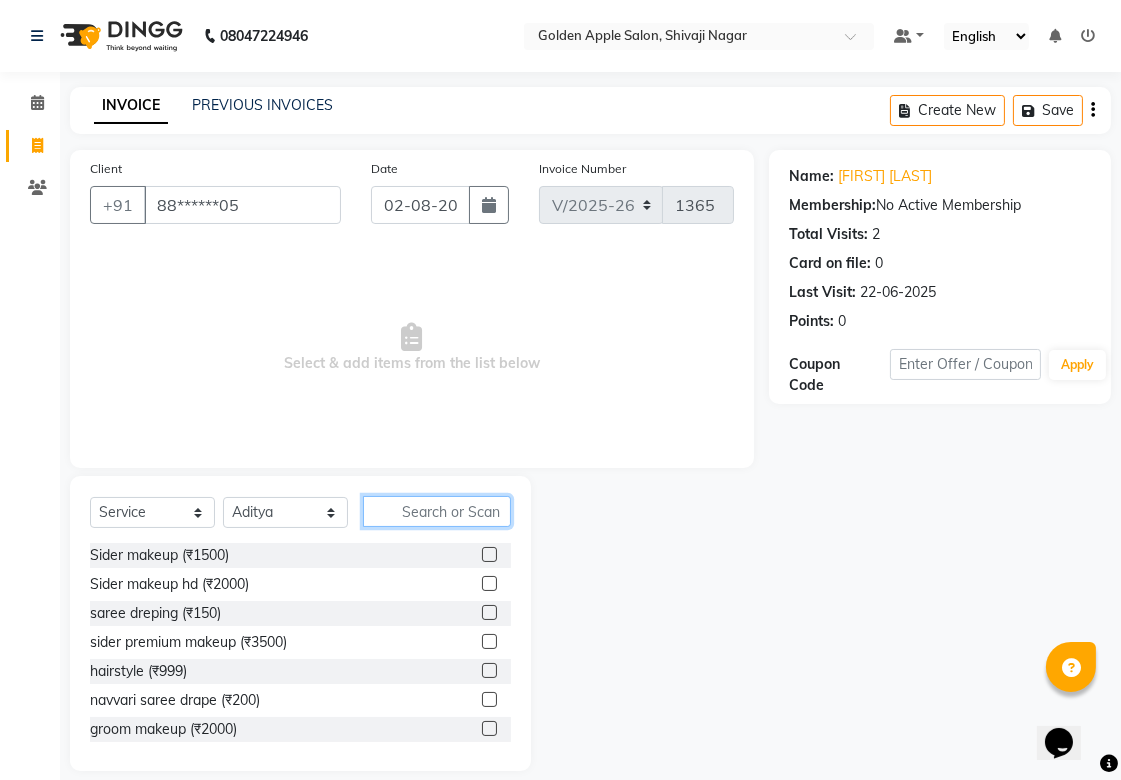 click 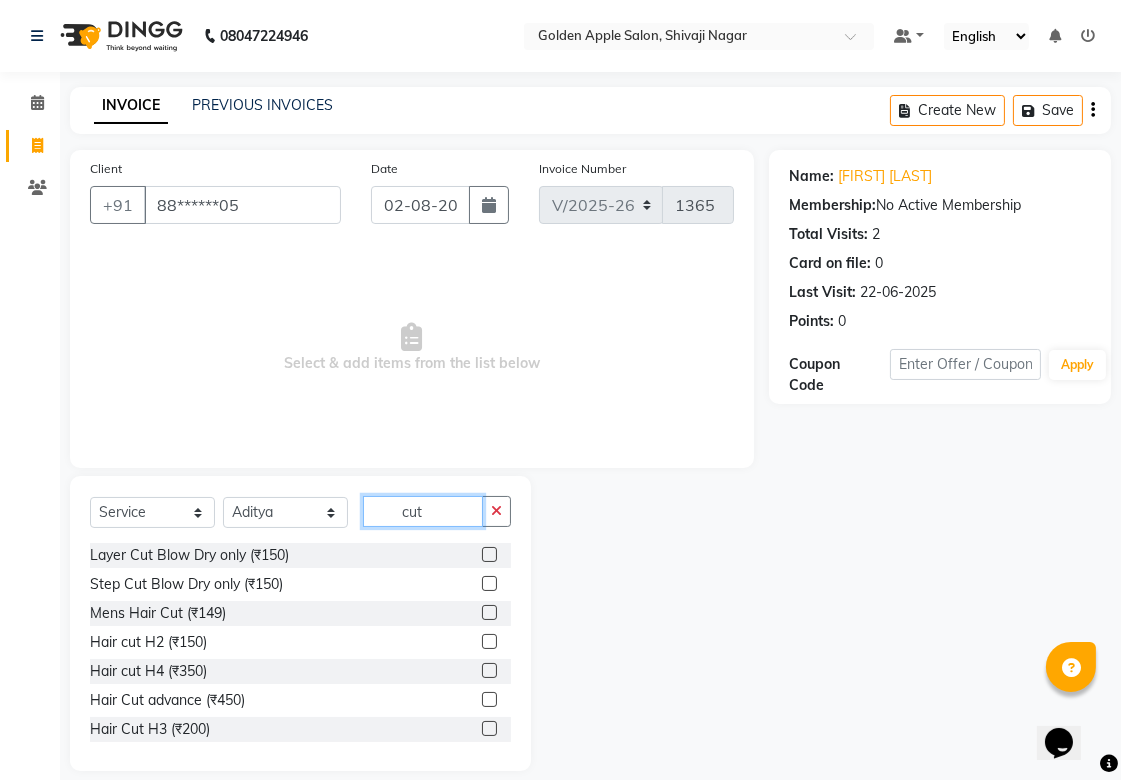 type on "cut" 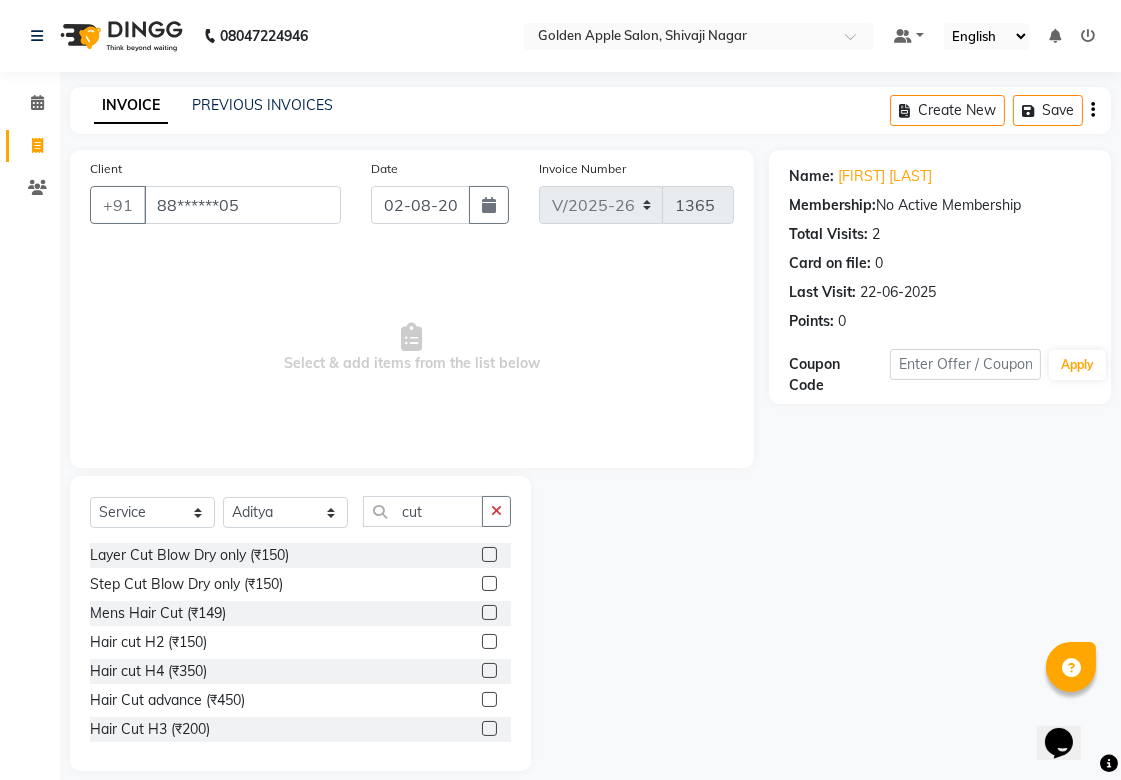click 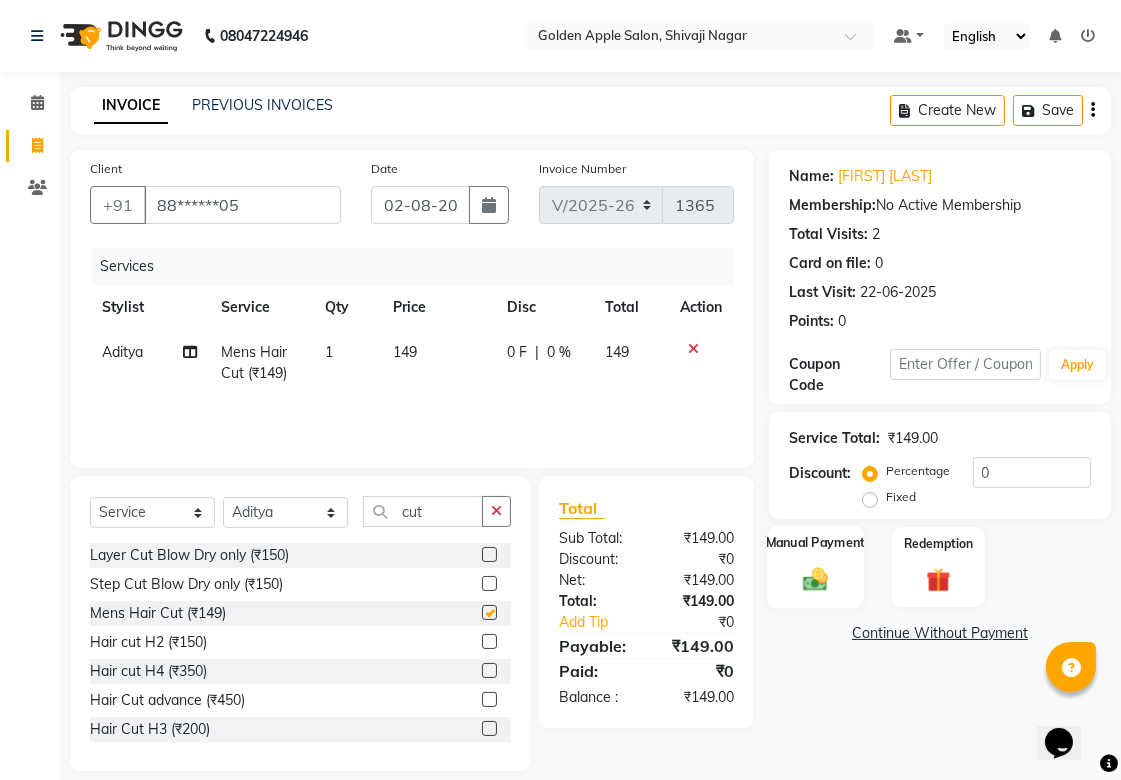 checkbox on "false" 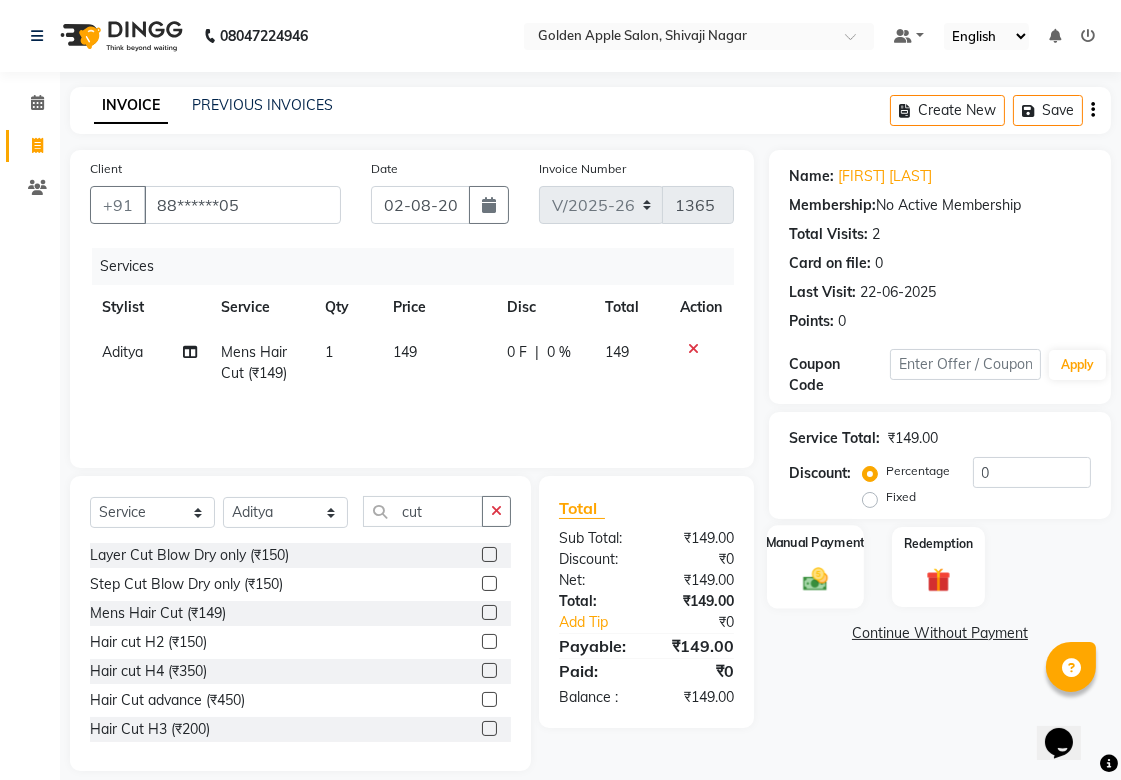click on "Manual Payment" 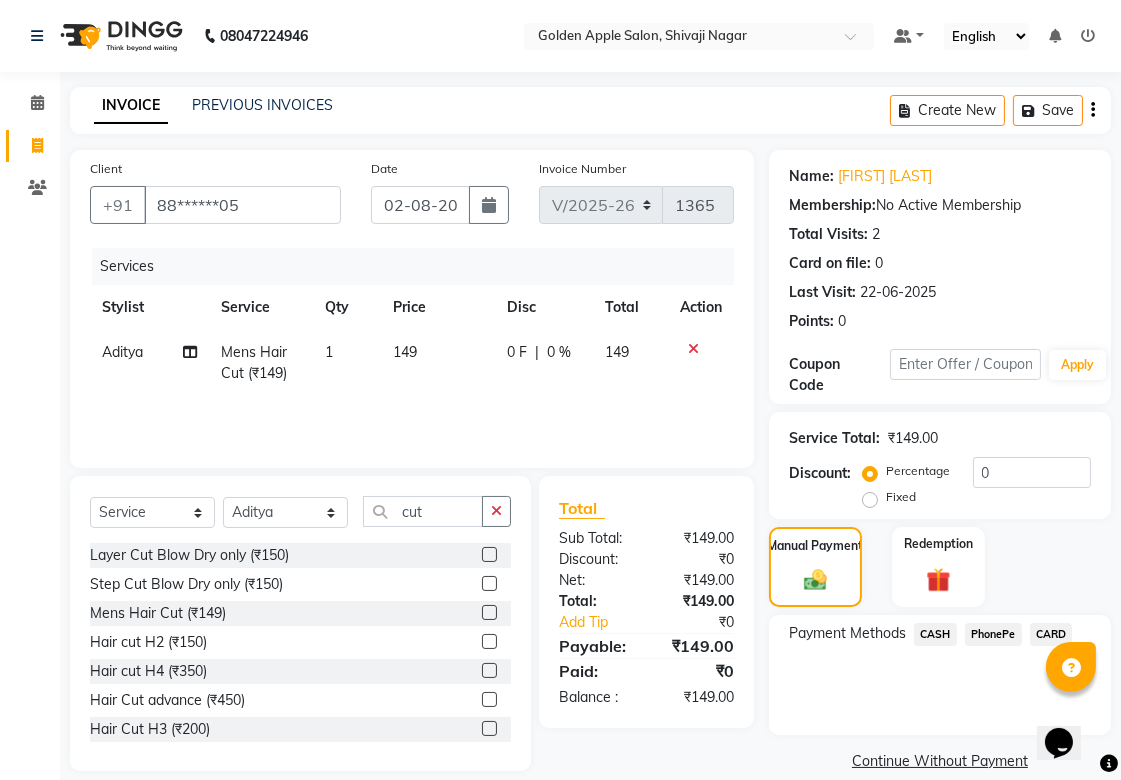 click on "PhonePe" 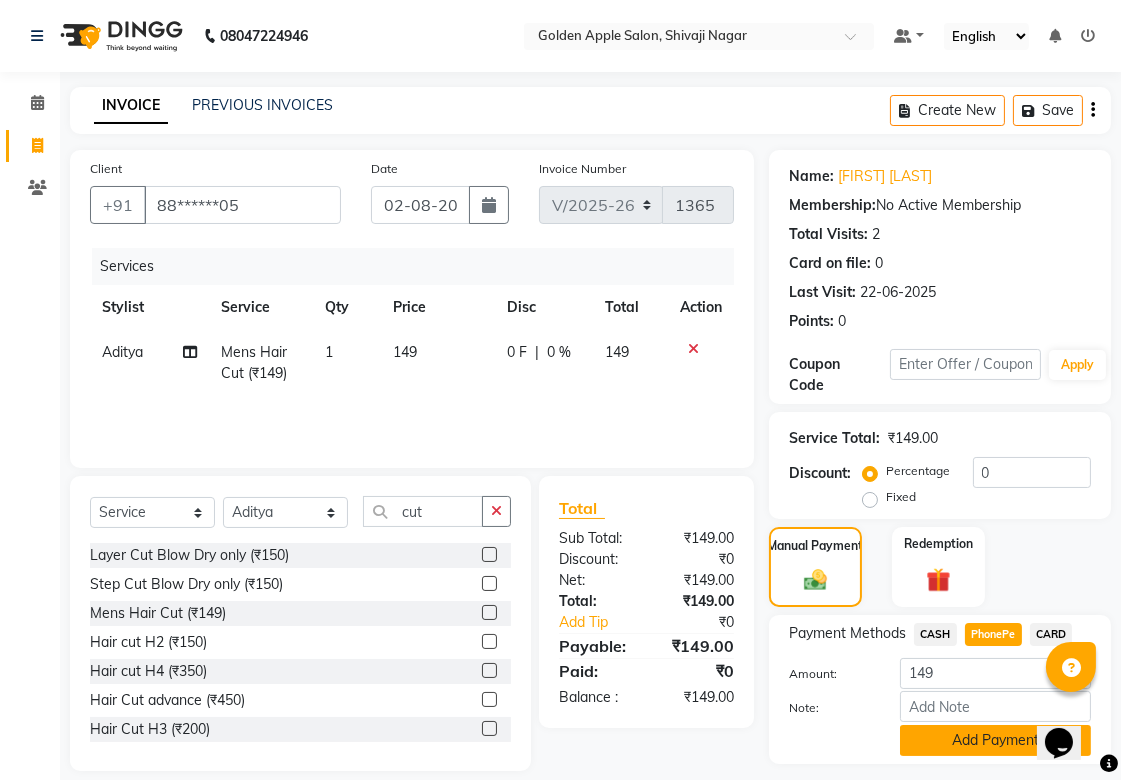 click on "Add Payment" 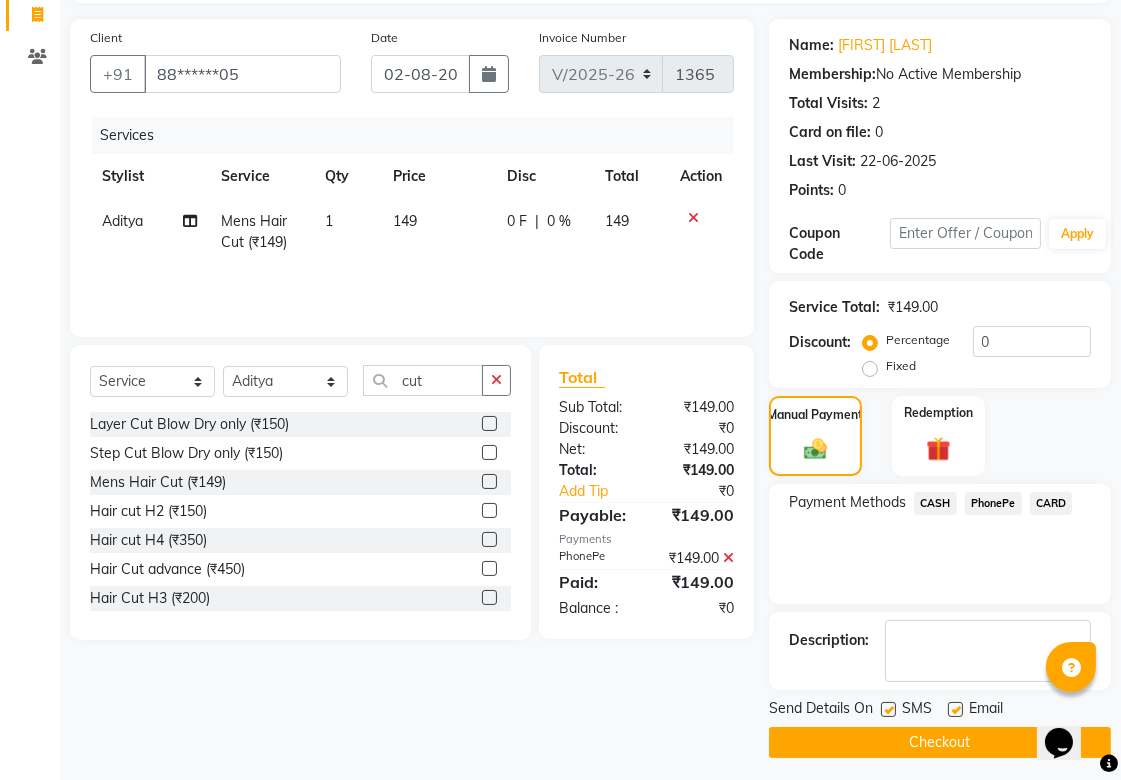 scroll, scrollTop: 138, scrollLeft: 0, axis: vertical 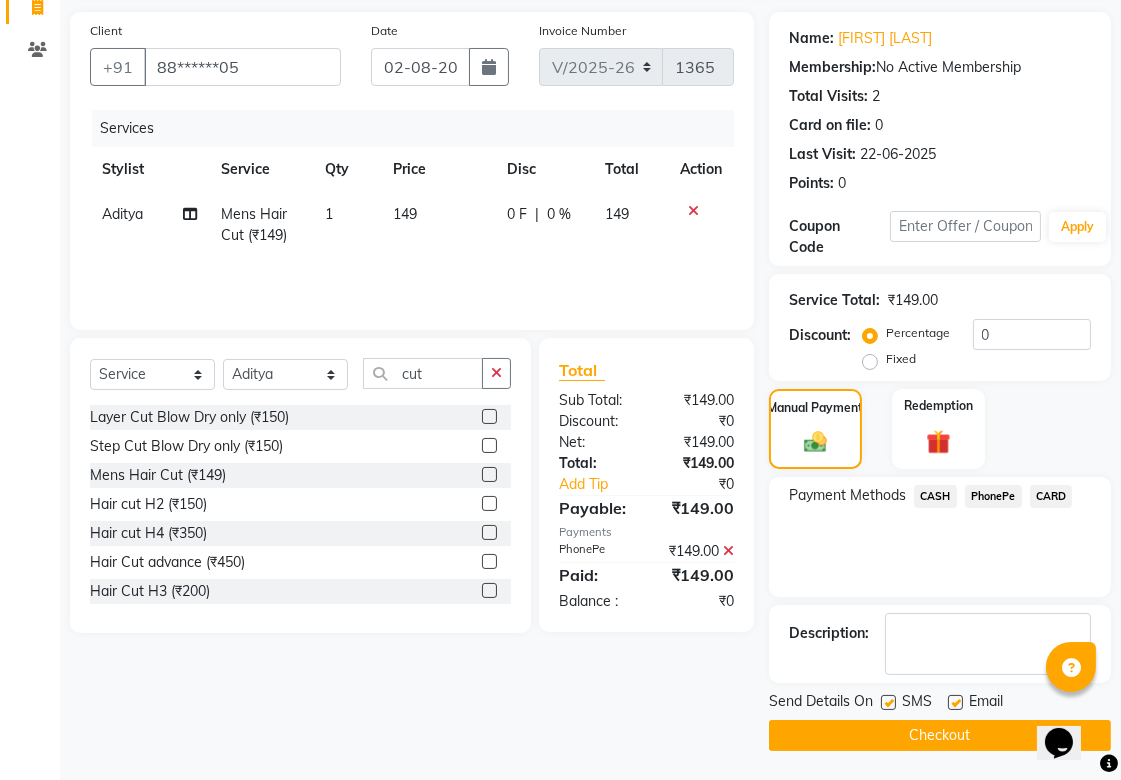 click on "Checkout" 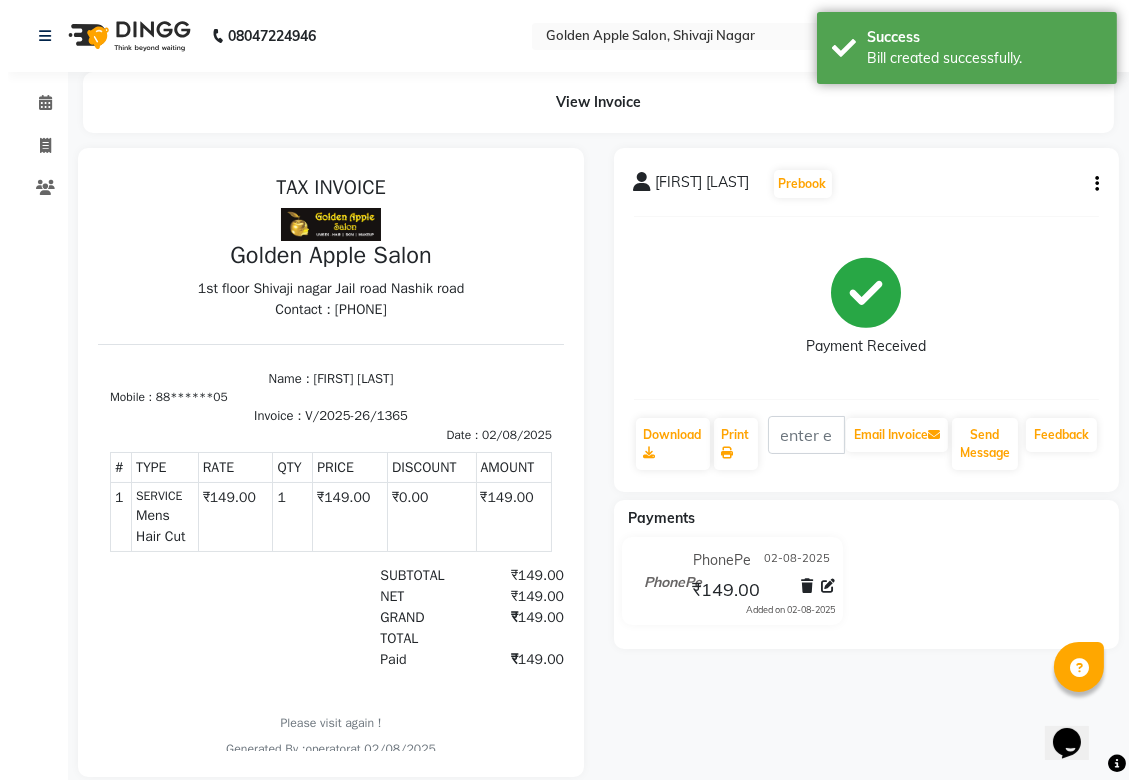 scroll, scrollTop: 0, scrollLeft: 0, axis: both 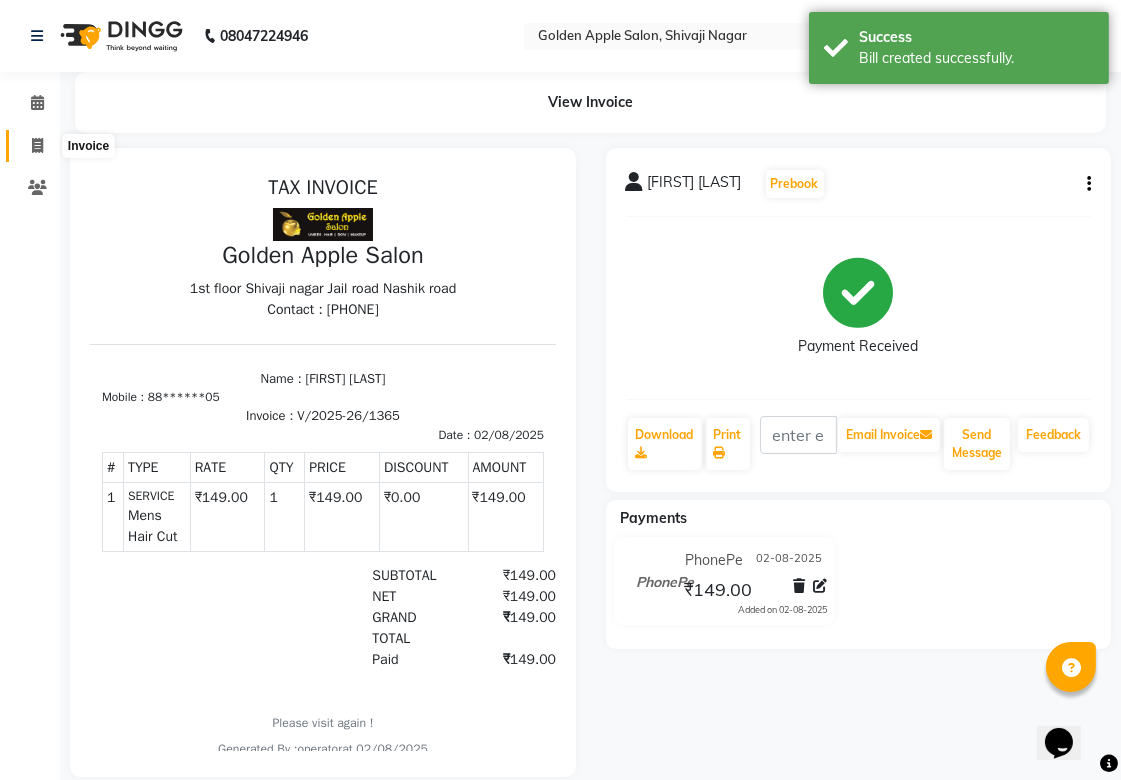 click 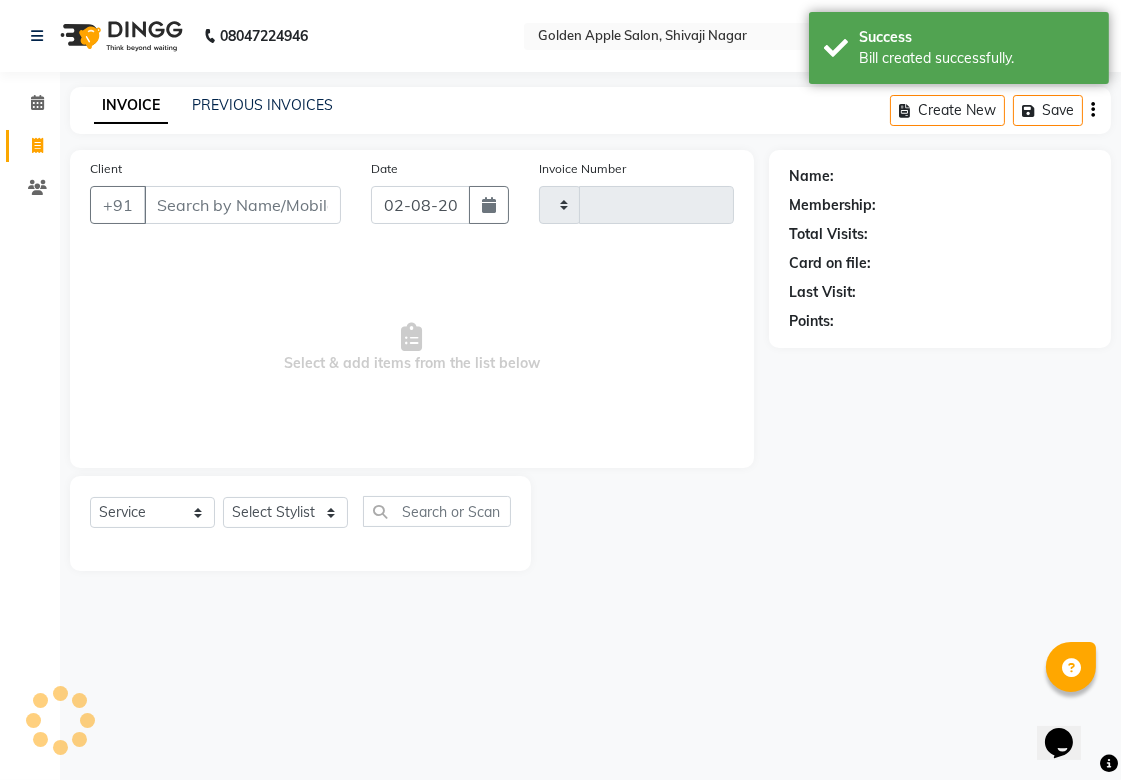 type on "1366" 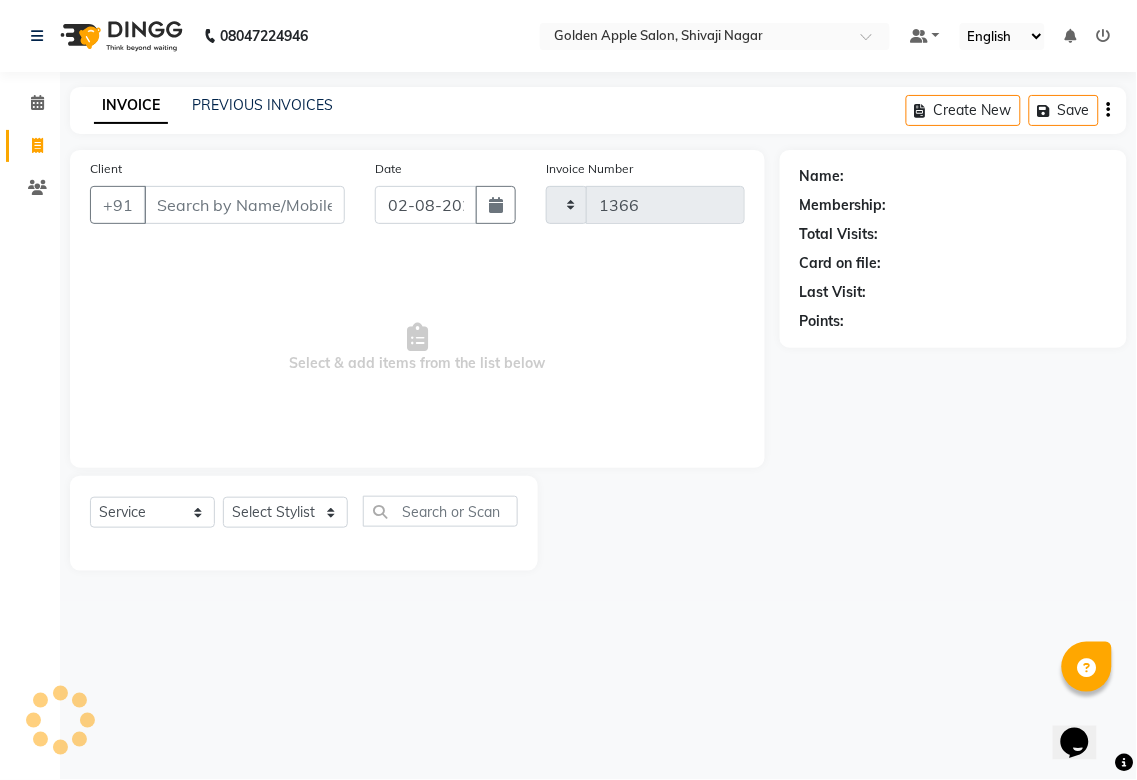 select on "6072" 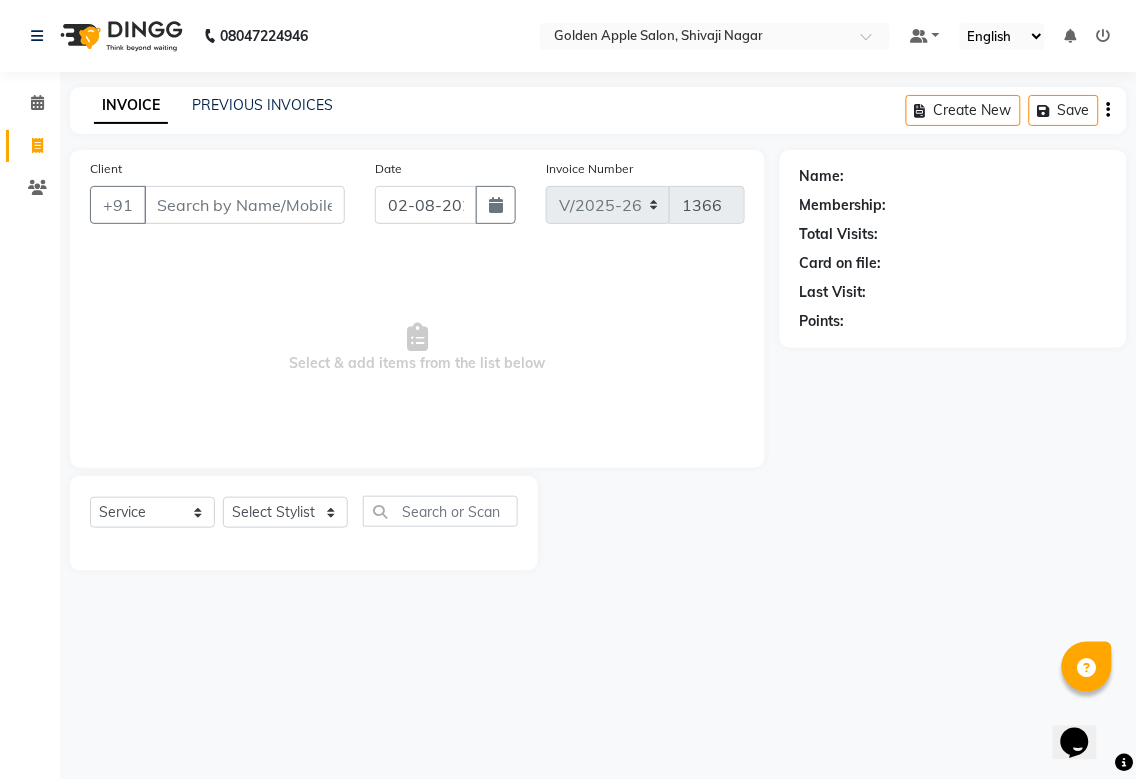 click on "Client" at bounding box center (244, 205) 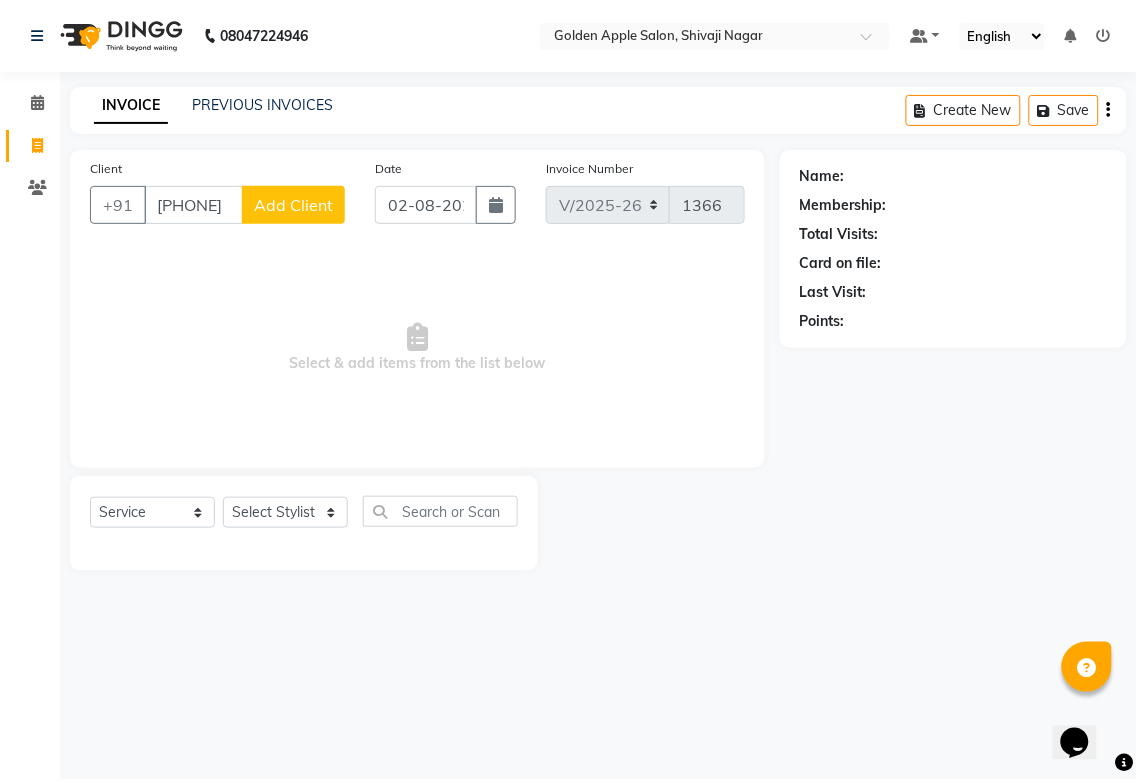 type on "[PHONE]" 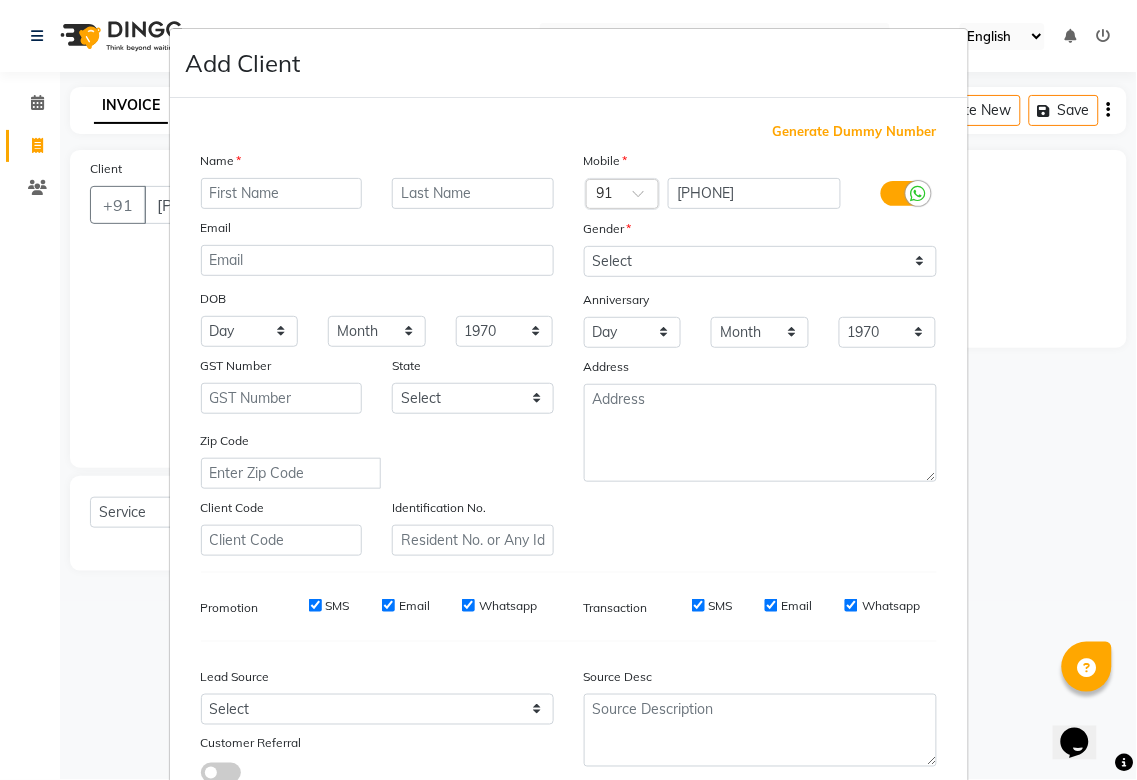 click at bounding box center [282, 193] 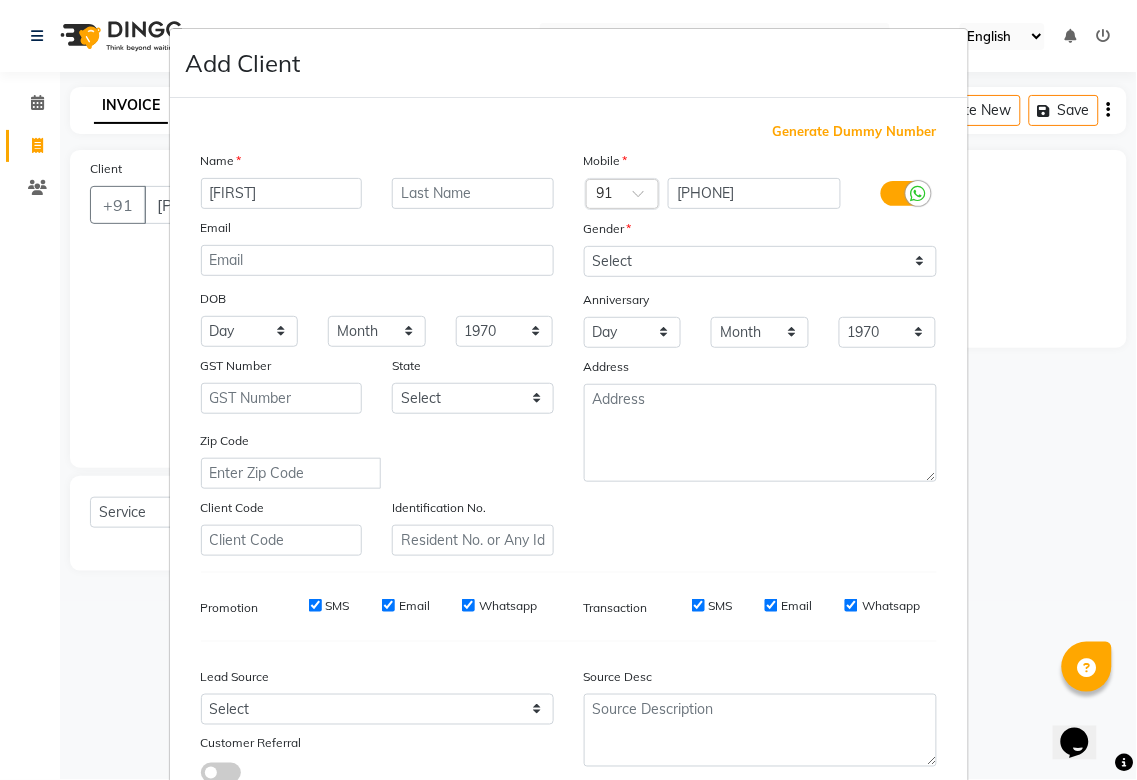 type on "[FIRST]" 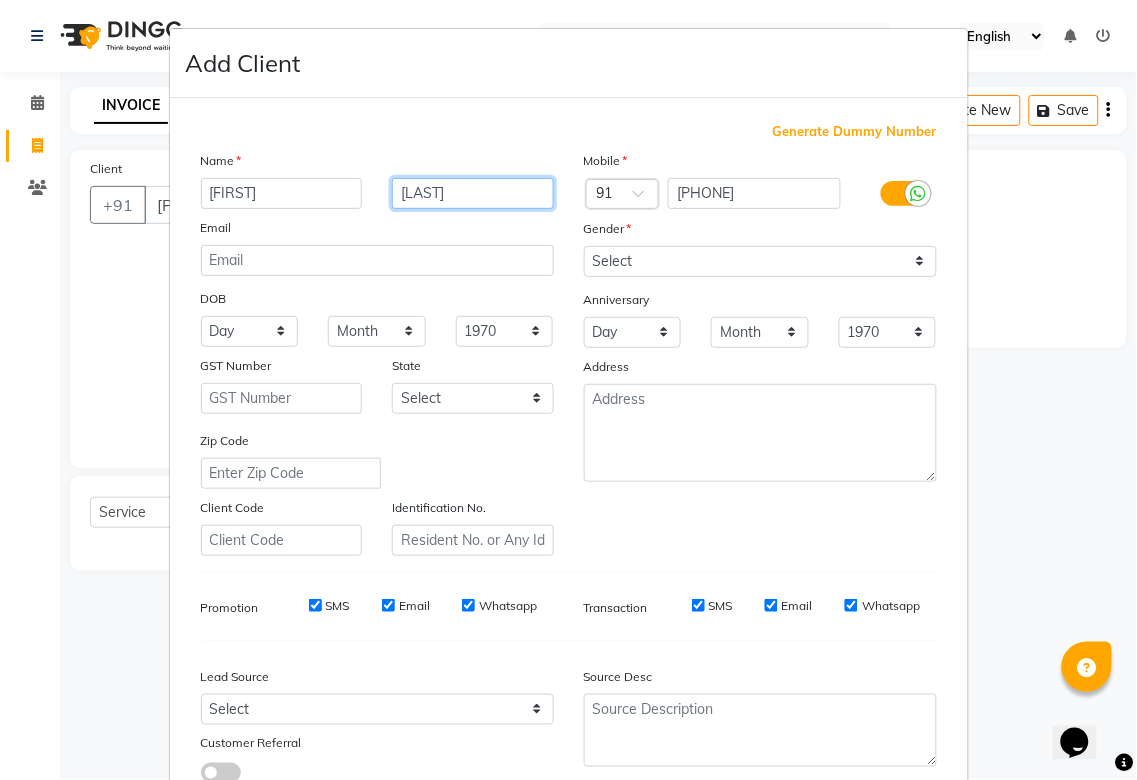 type on "[LAST]" 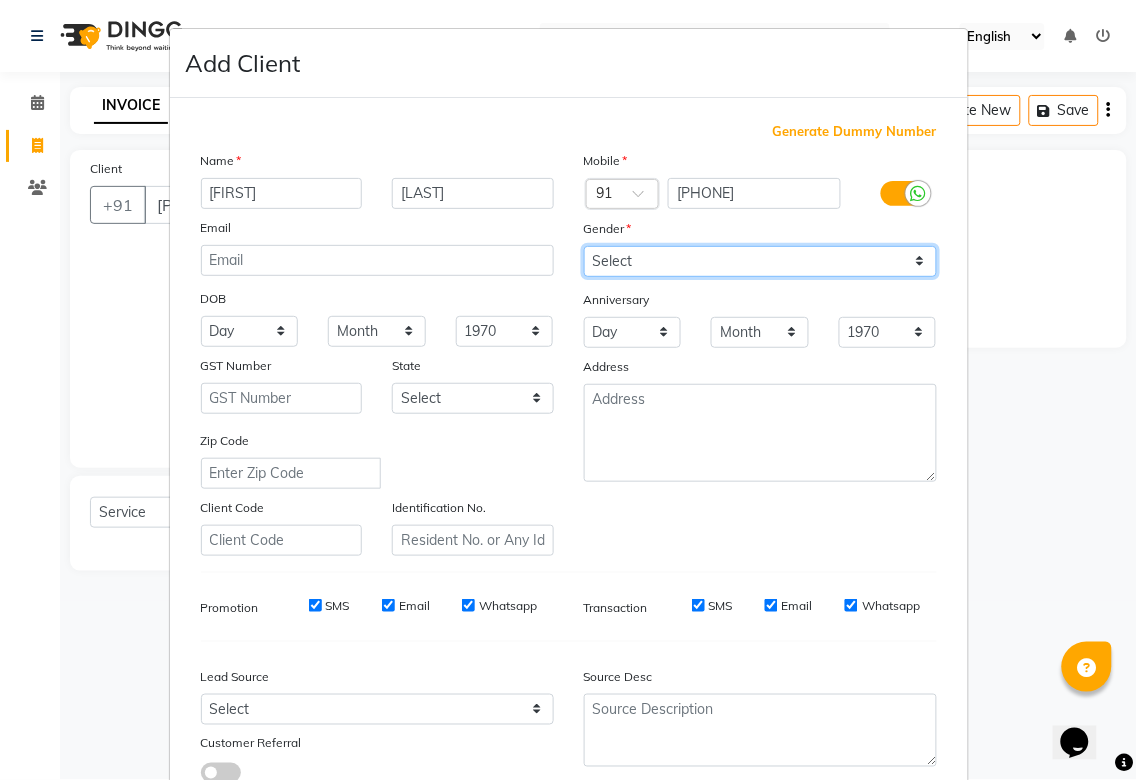 click on "Select Male Female Other Prefer Not To Say" at bounding box center [760, 261] 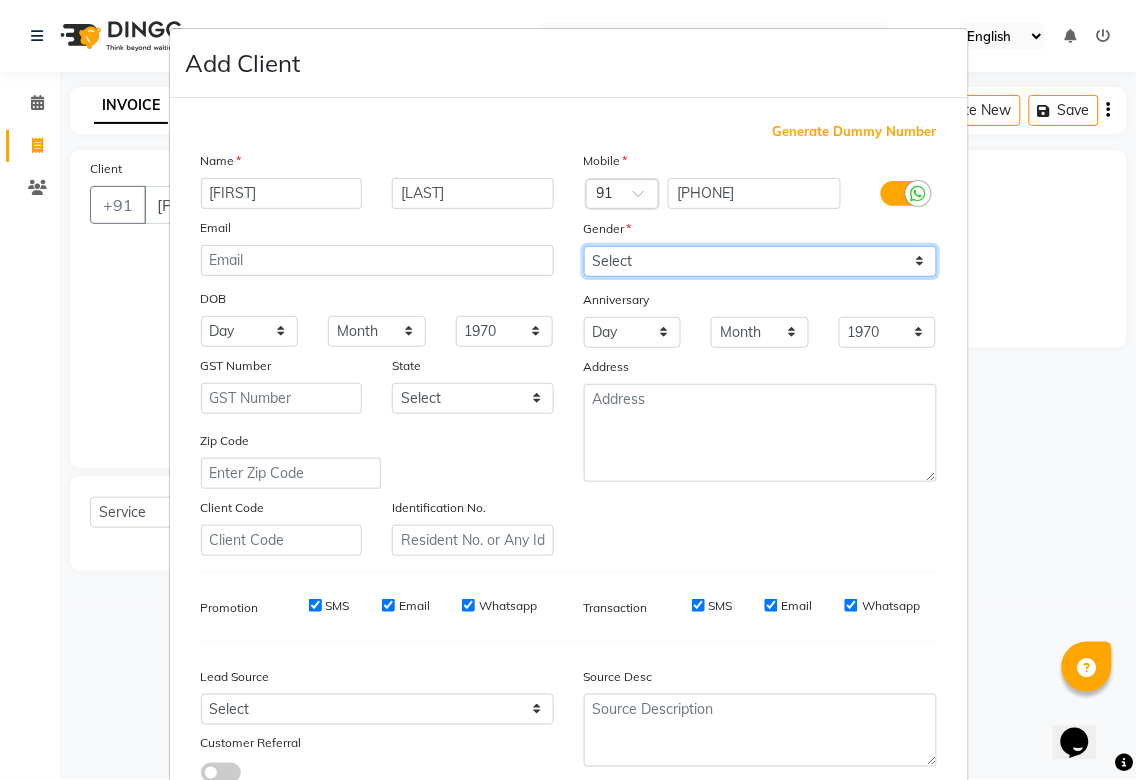 select on "male" 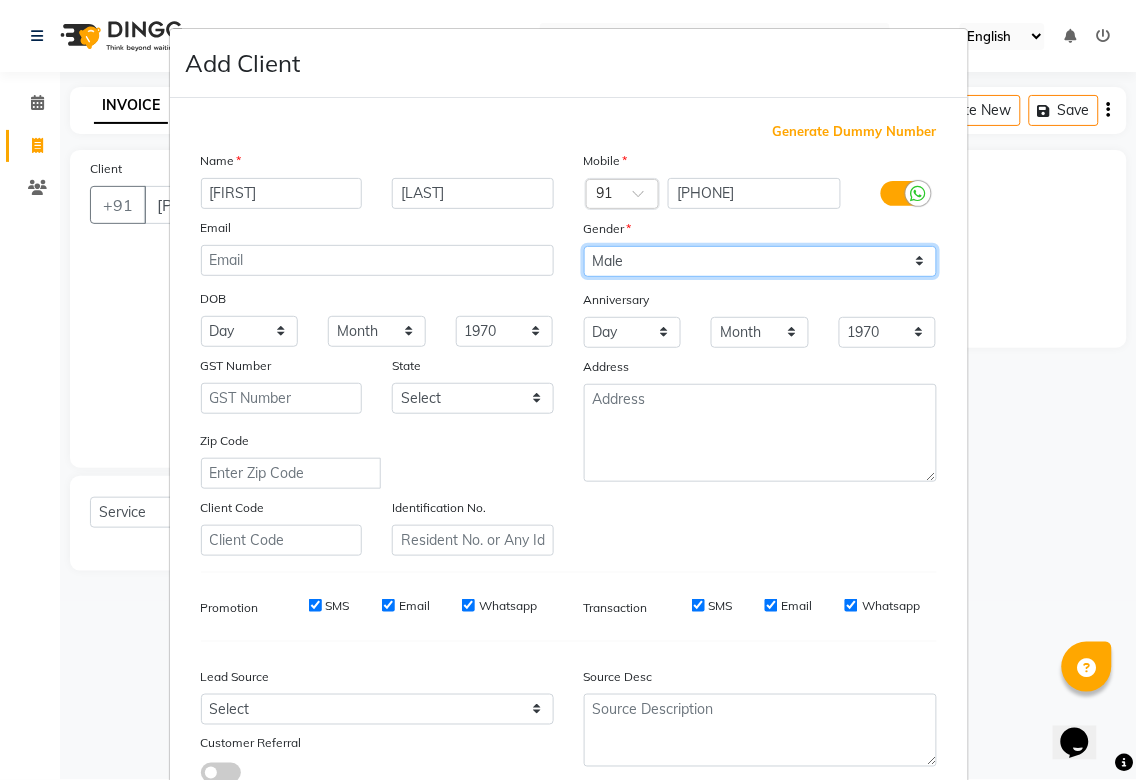 click on "Select Male Female Other Prefer Not To Say" at bounding box center [760, 261] 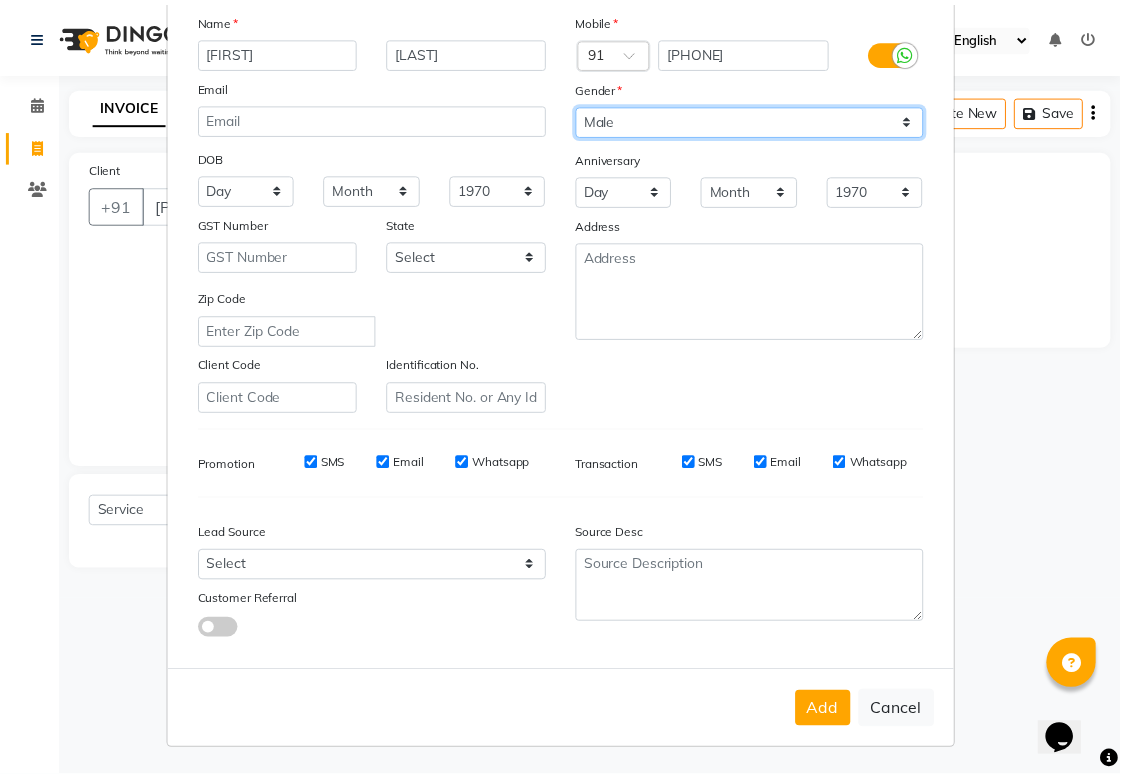 scroll, scrollTop: 144, scrollLeft: 0, axis: vertical 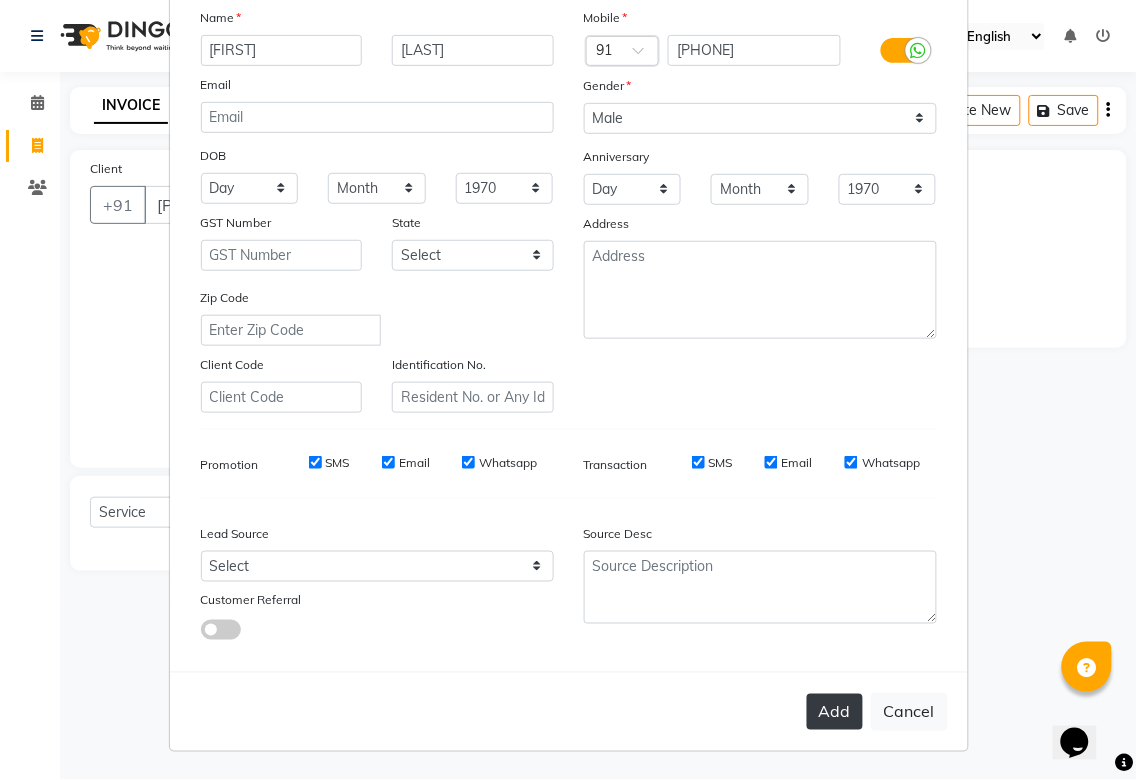 click on "Add" at bounding box center [835, 712] 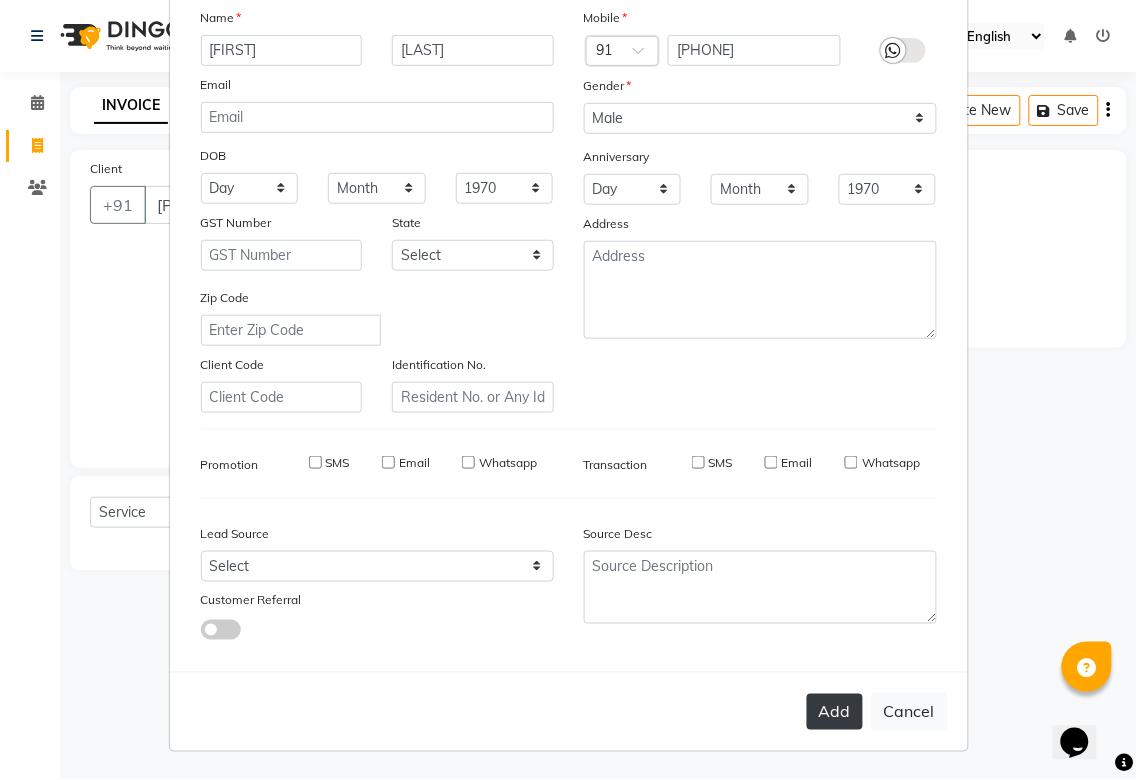 type on "93******51" 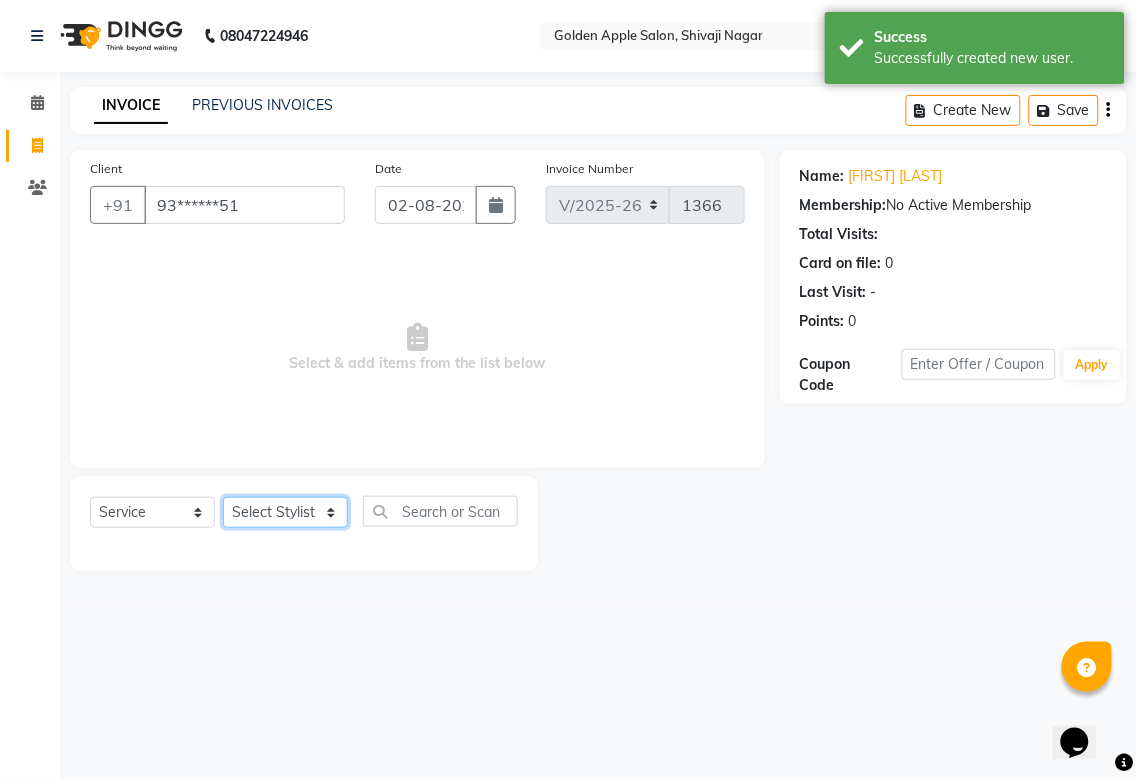 click on "Select Stylist Aditya Anjali  BAHIWAL Aparana Satarrdekar ashwini jopale dolly kannan  Harshika Hire operator vijay ahire" 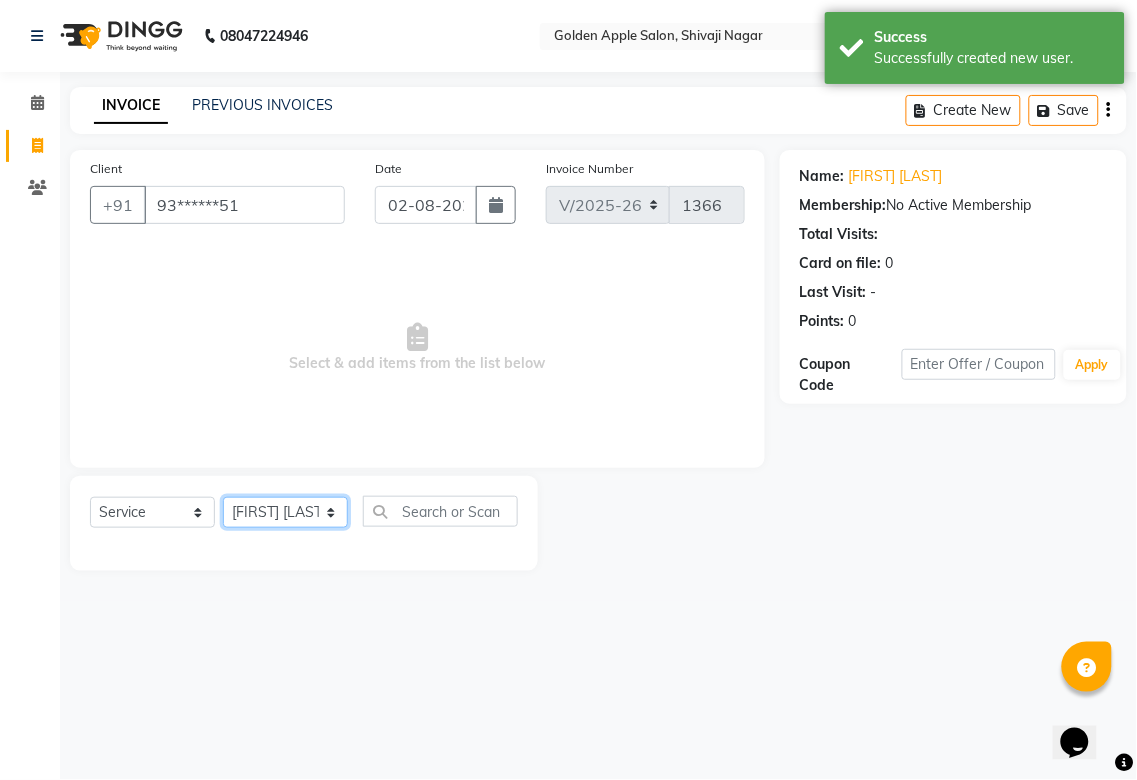 click on "Select Stylist Aditya Anjali  BAHIWAL Aparana Satarrdekar ashwini jopale dolly kannan  Harshika Hire operator vijay ahire" 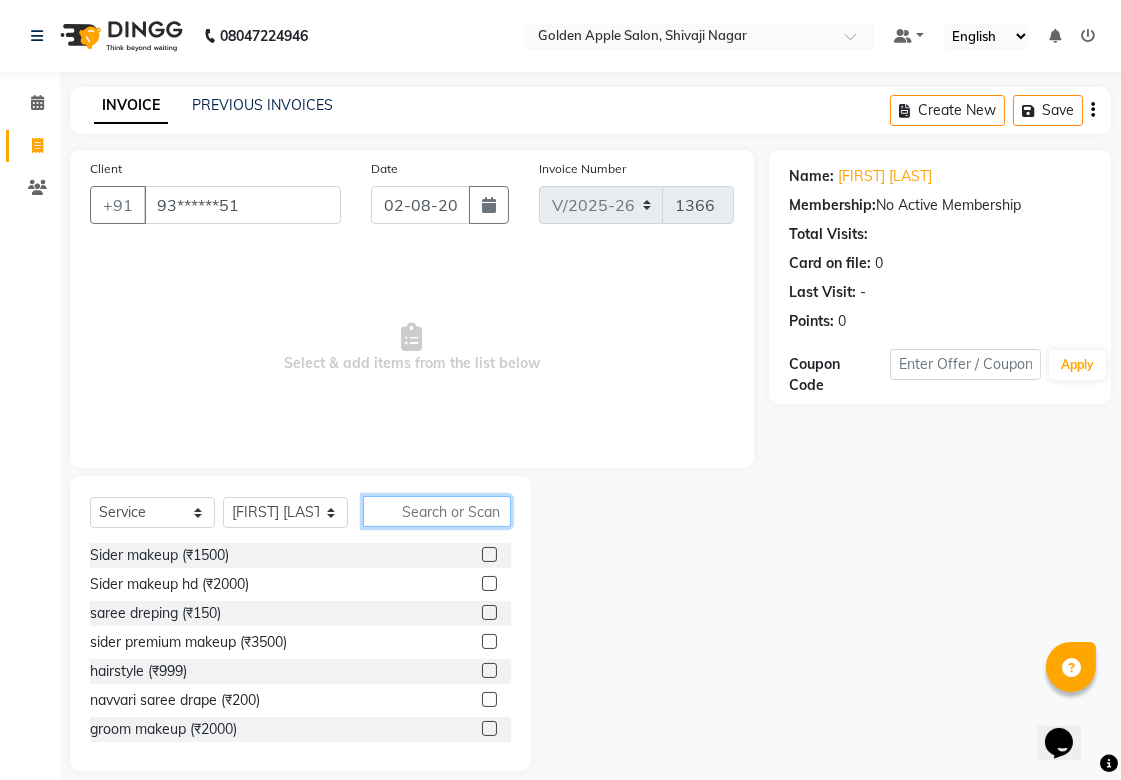 click 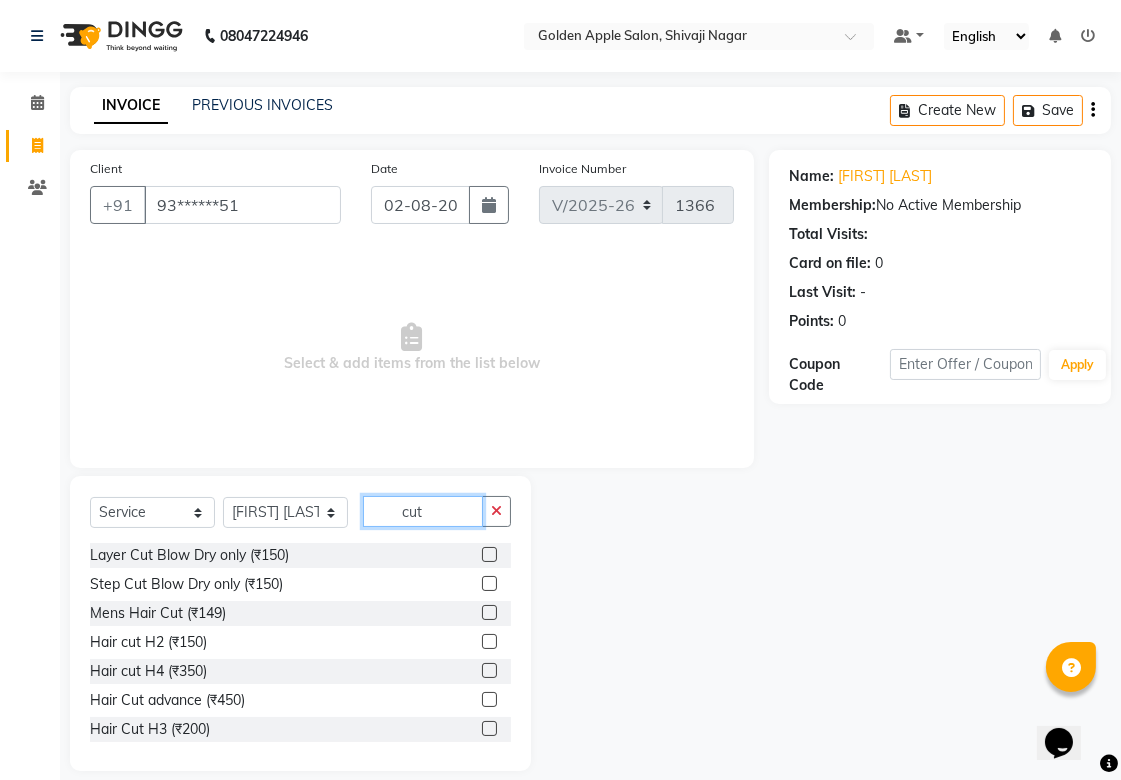 type on "cut" 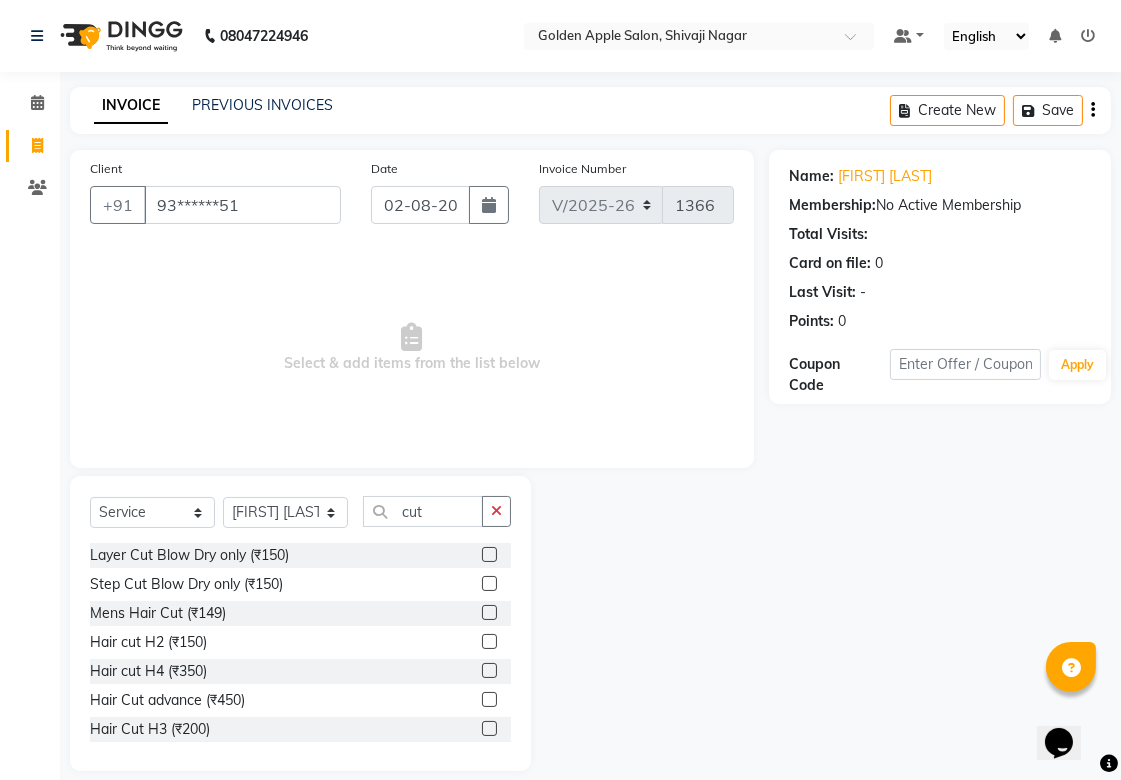 click 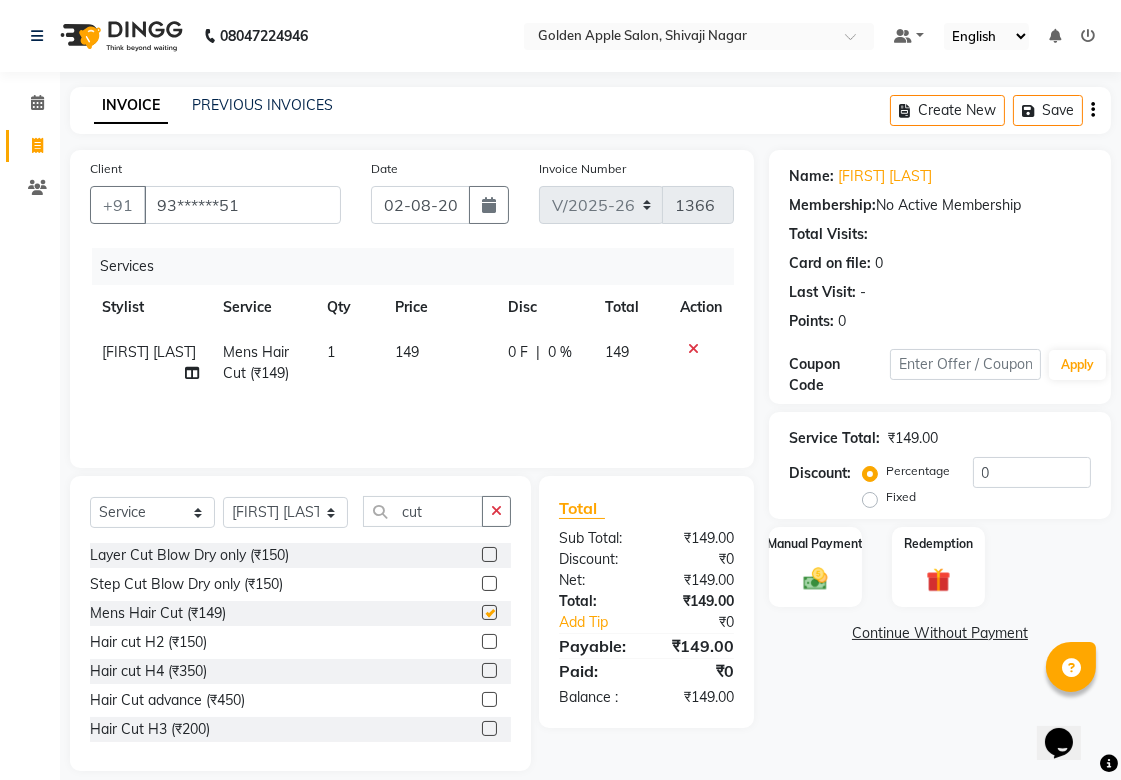 checkbox on "false" 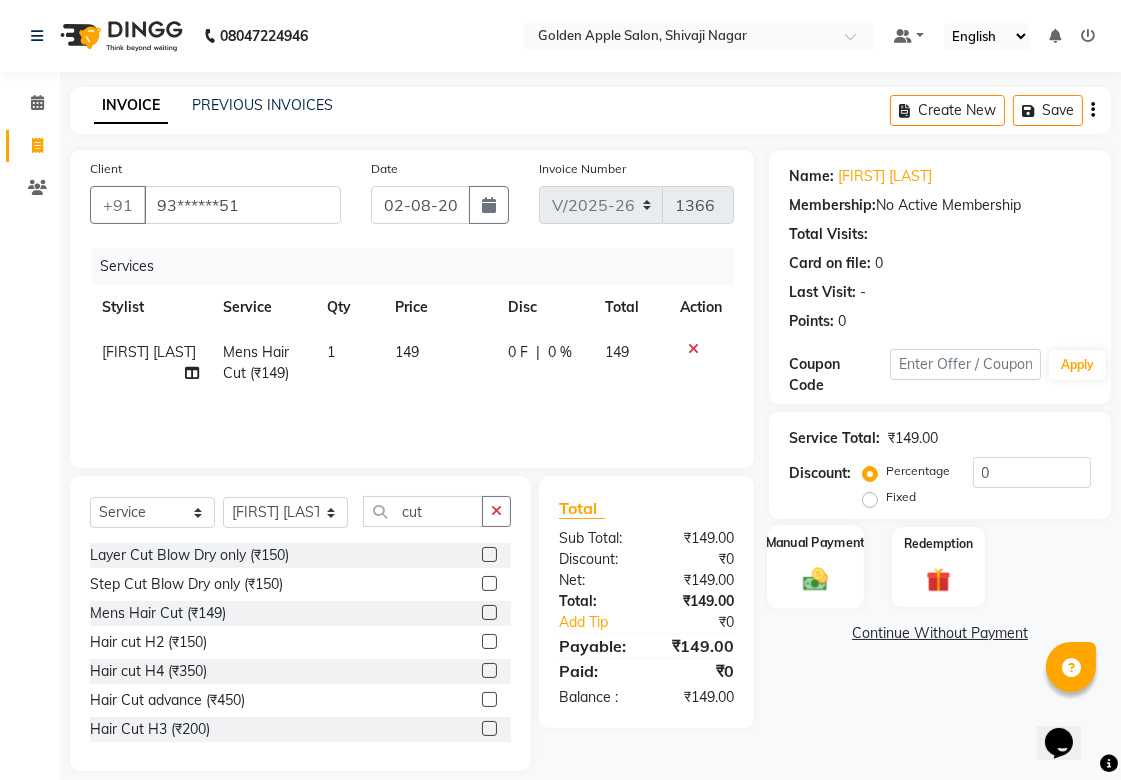 click 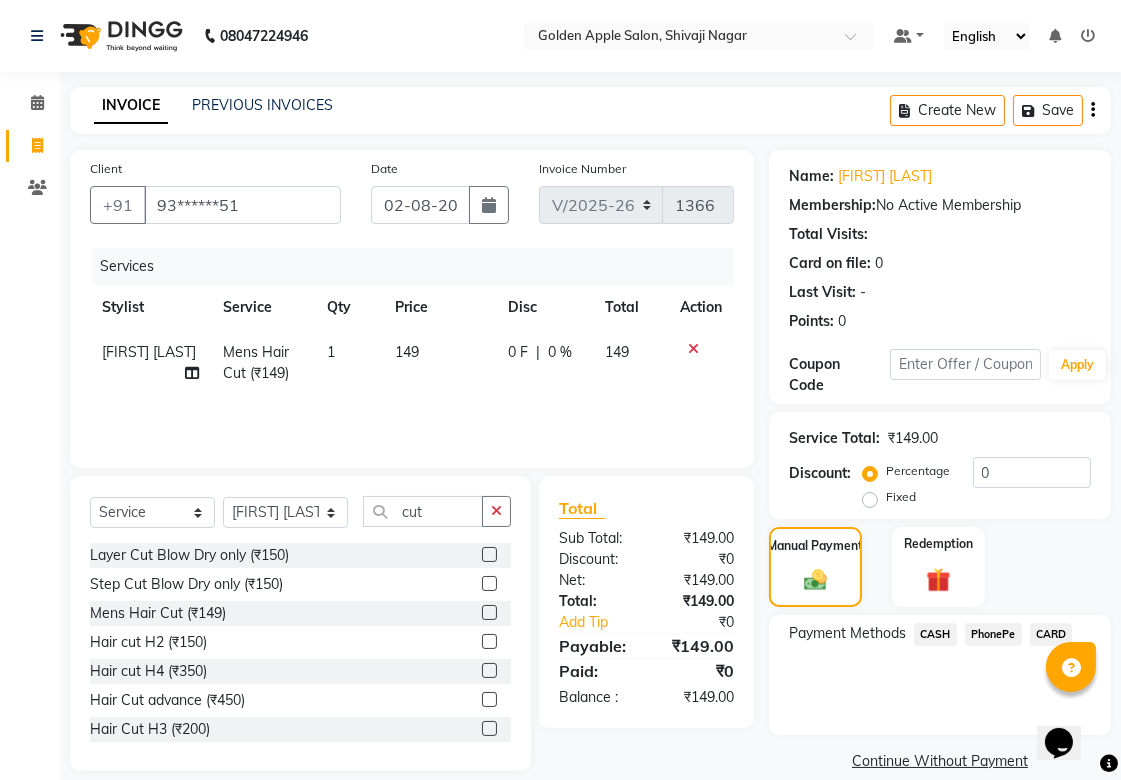 click on "PhonePe" 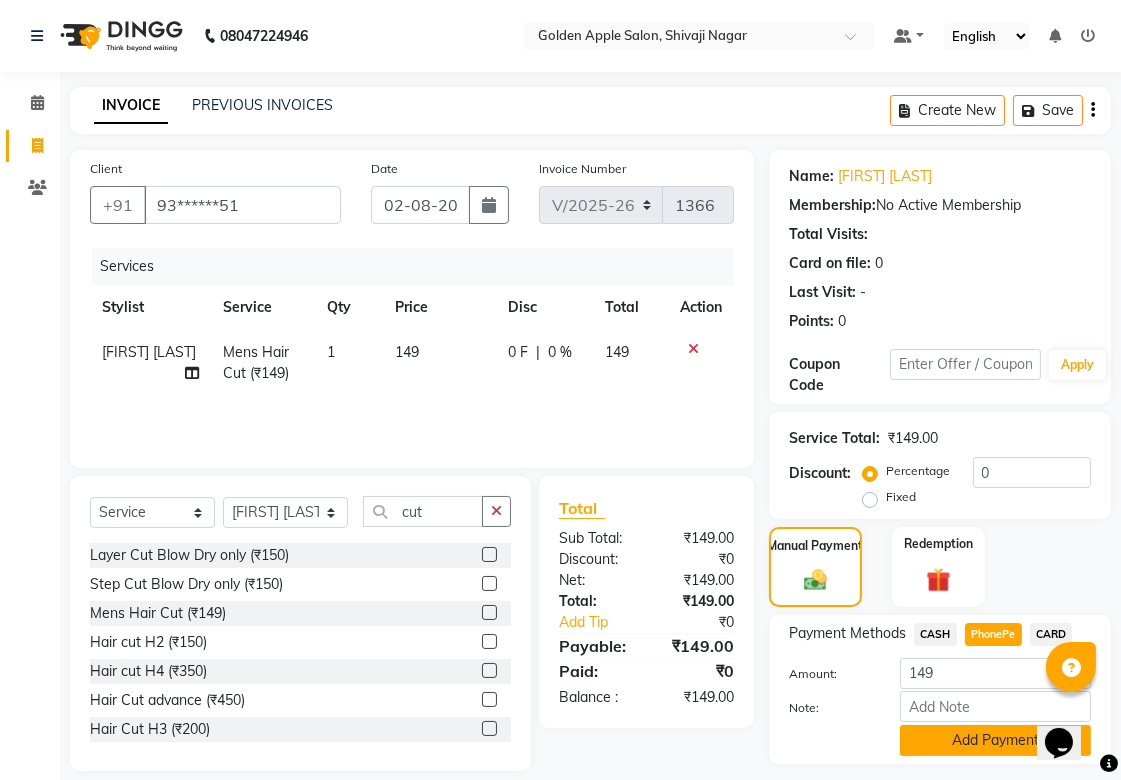 click on "Add Payment" 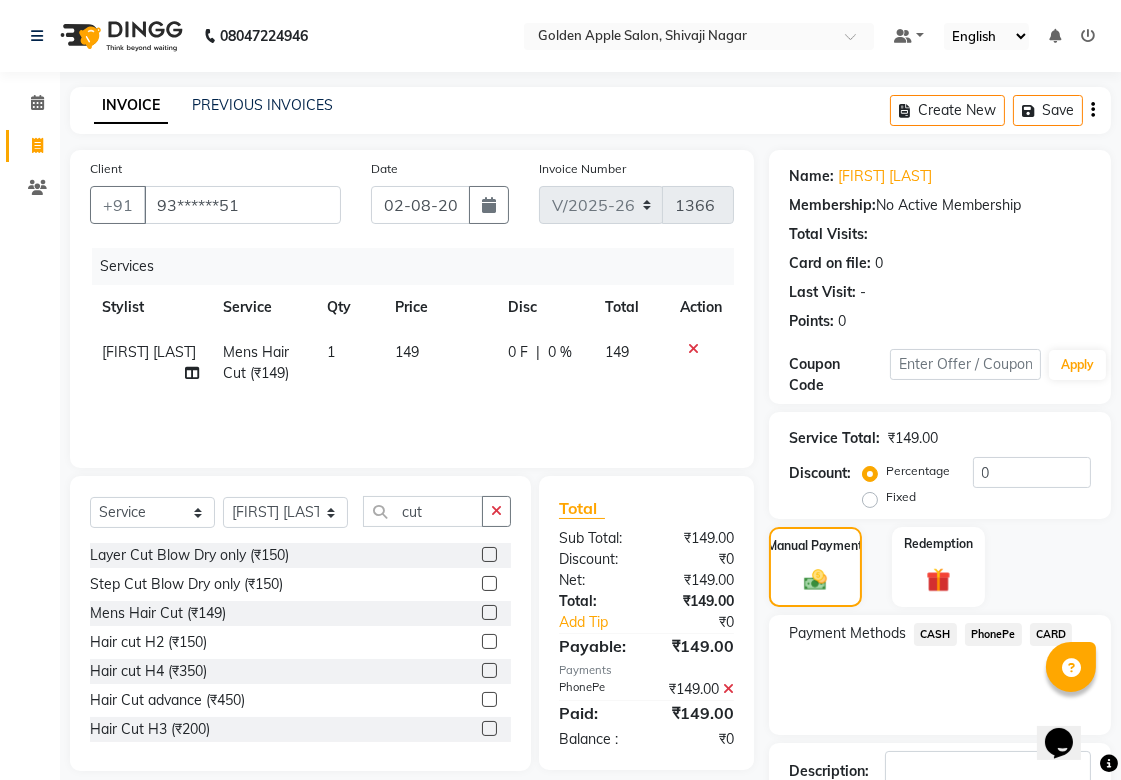 scroll, scrollTop: 138, scrollLeft: 0, axis: vertical 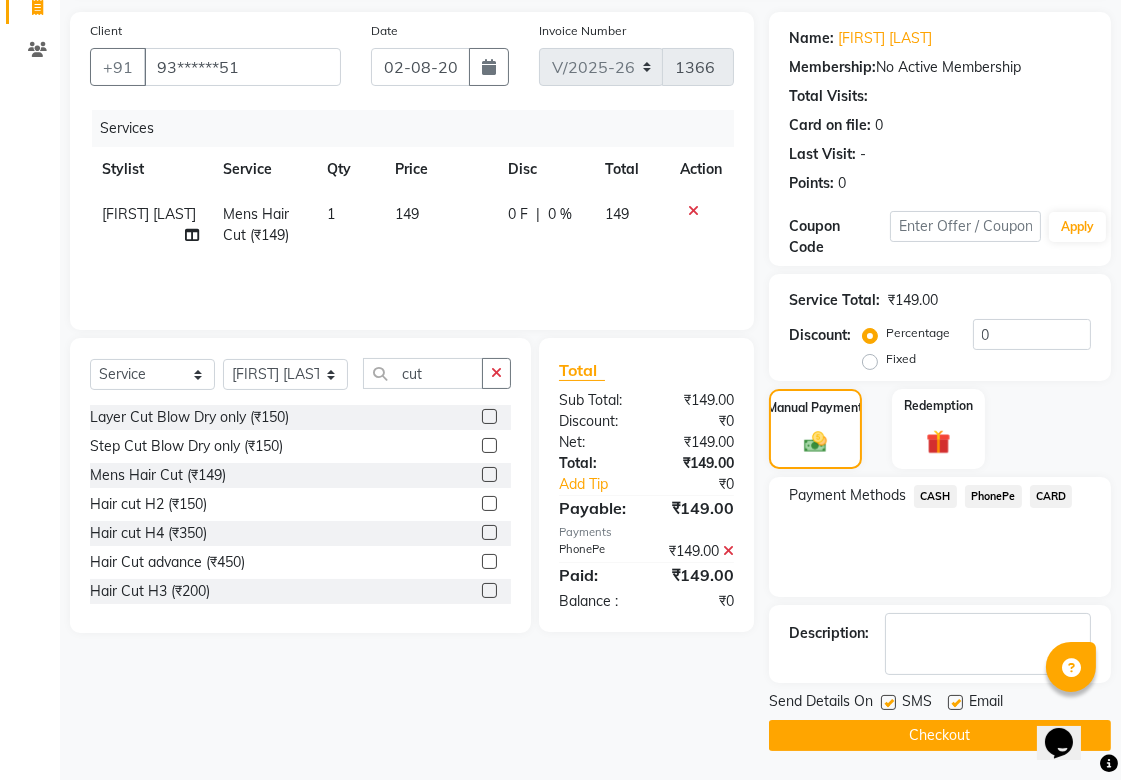 click on "Checkout" 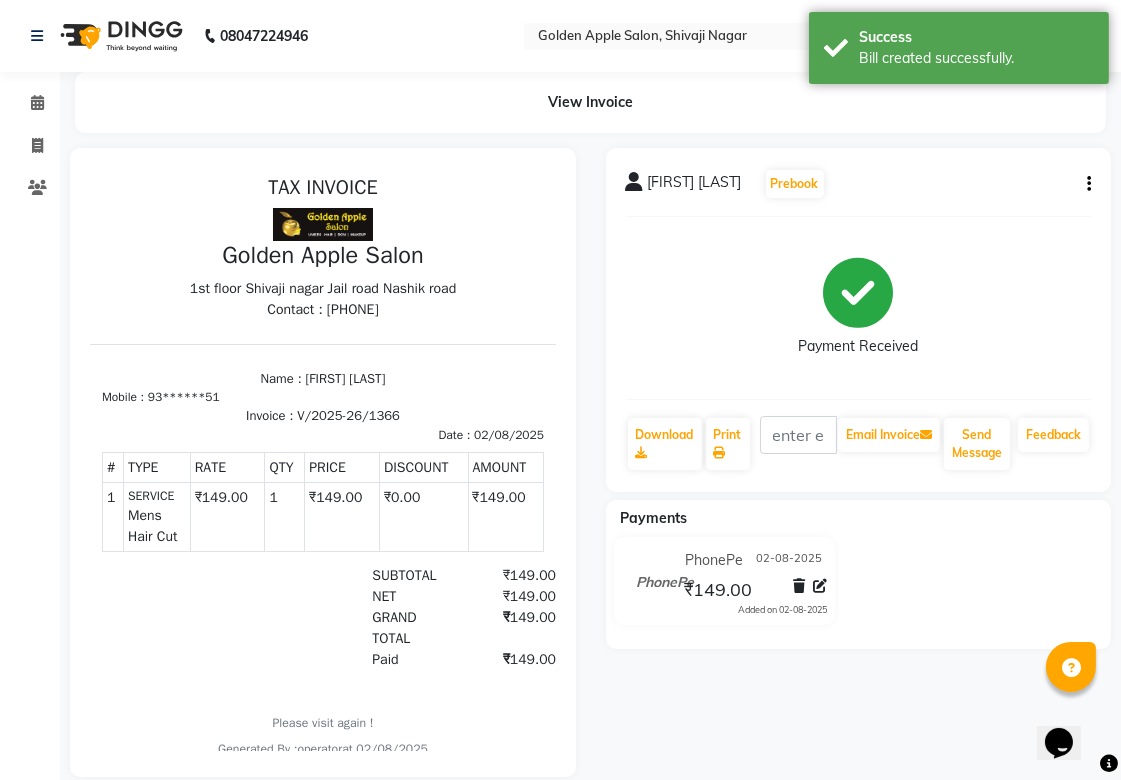 scroll, scrollTop: 0, scrollLeft: 0, axis: both 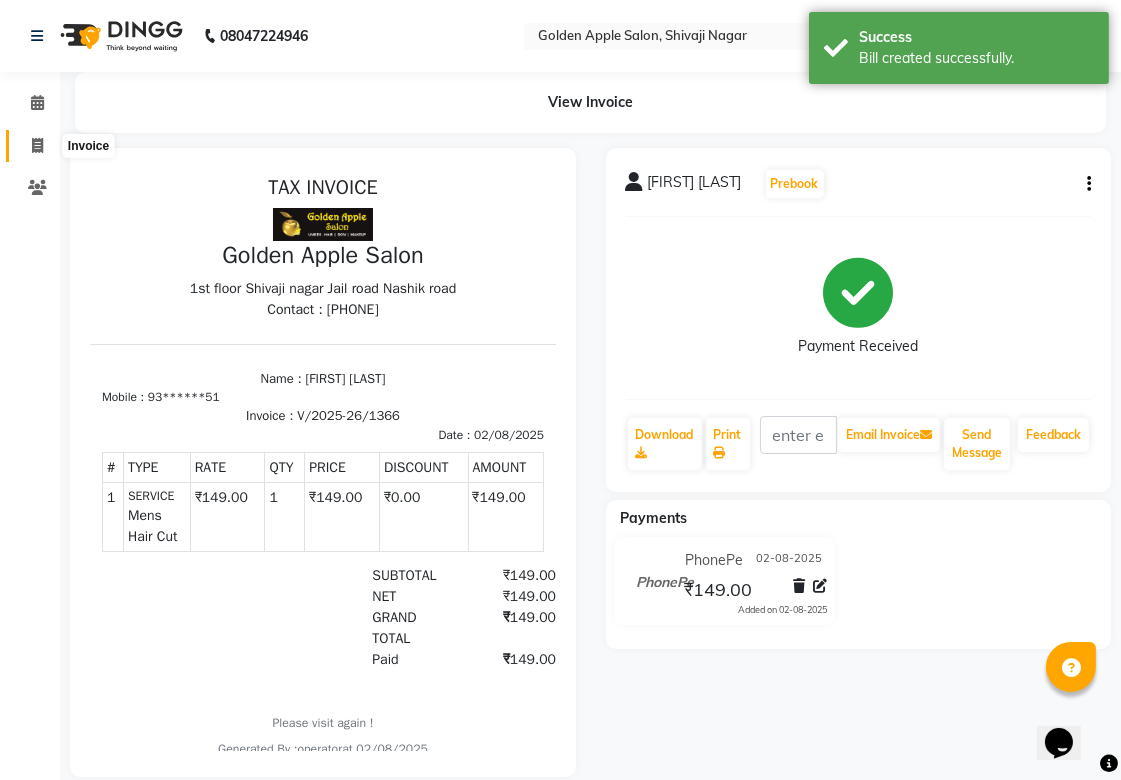 click 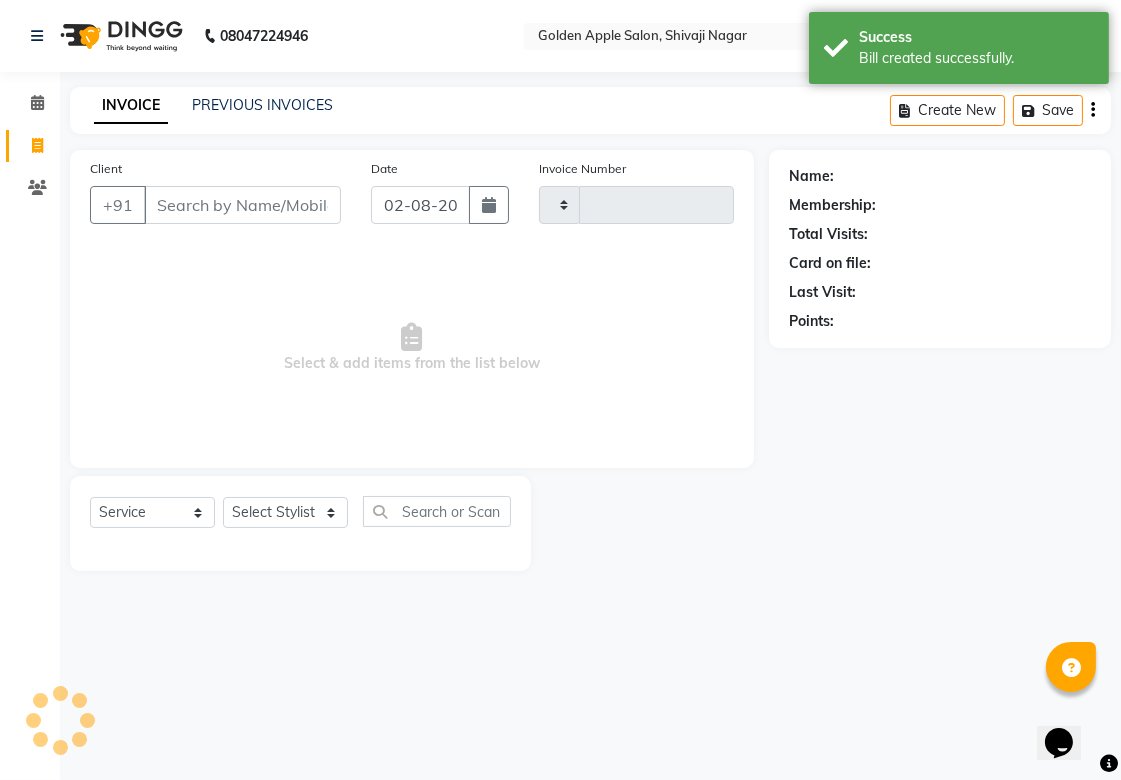 type on "1367" 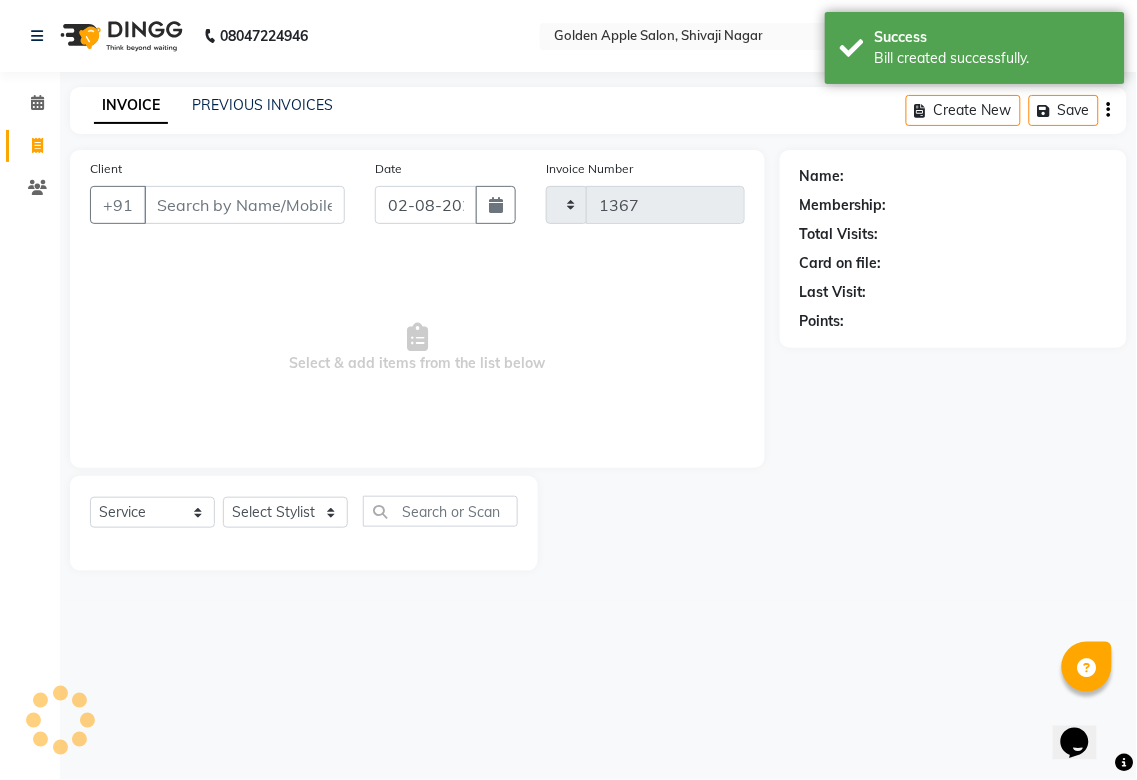 select on "6072" 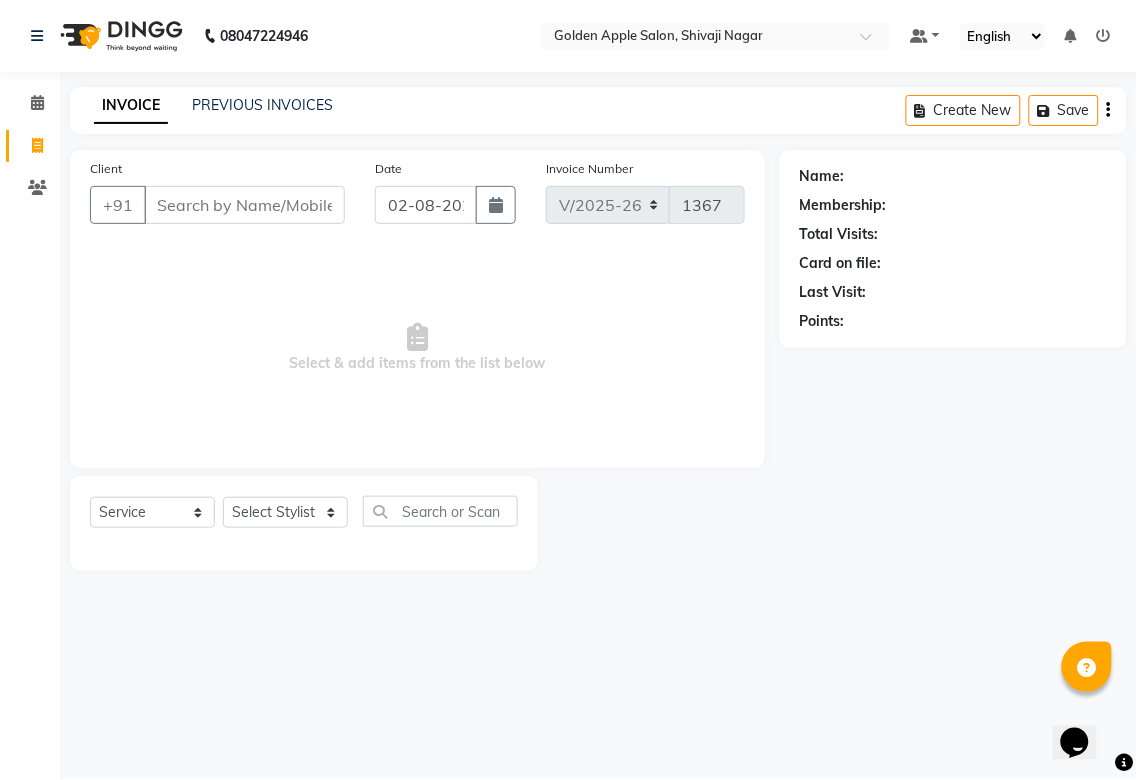 click on "Client" at bounding box center (244, 205) 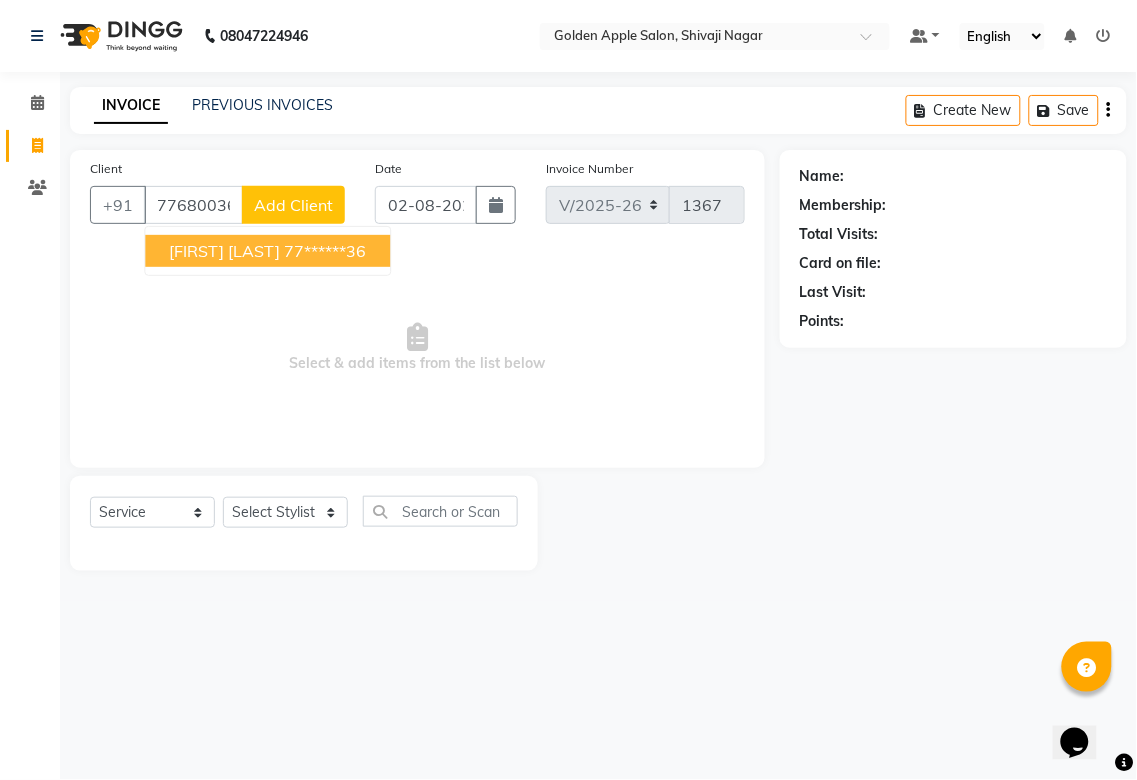 click on "77******36" at bounding box center [325, 251] 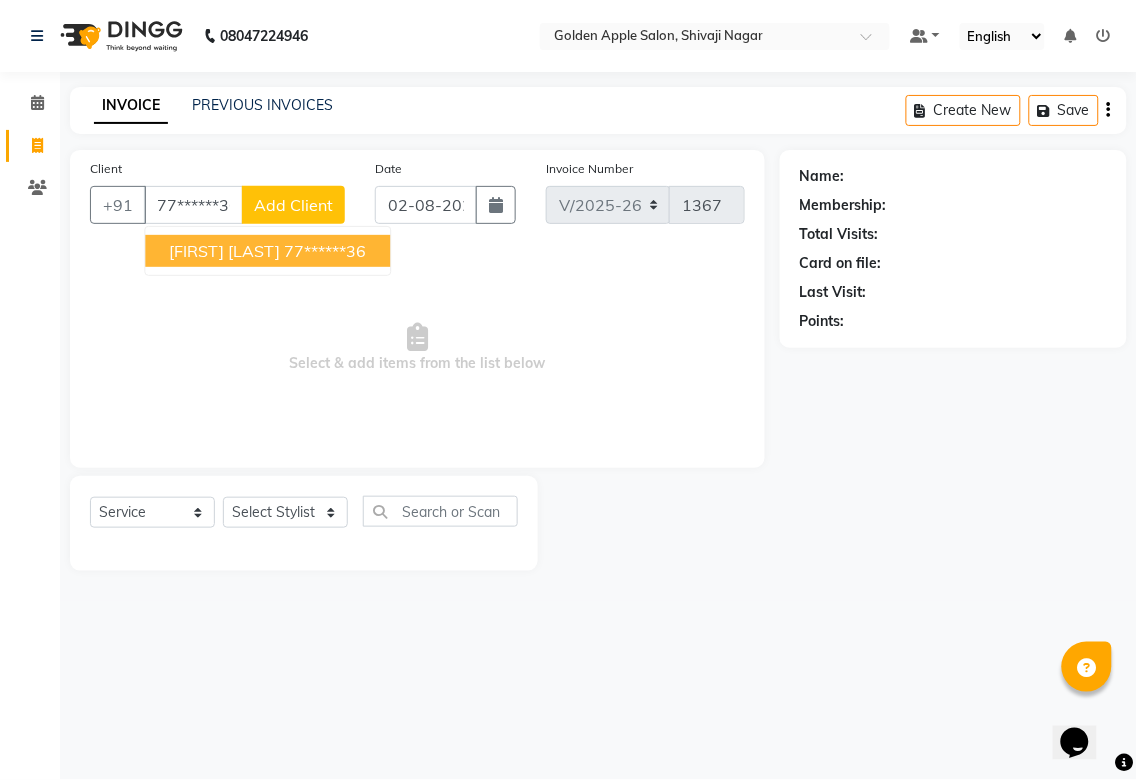 type on "77******36" 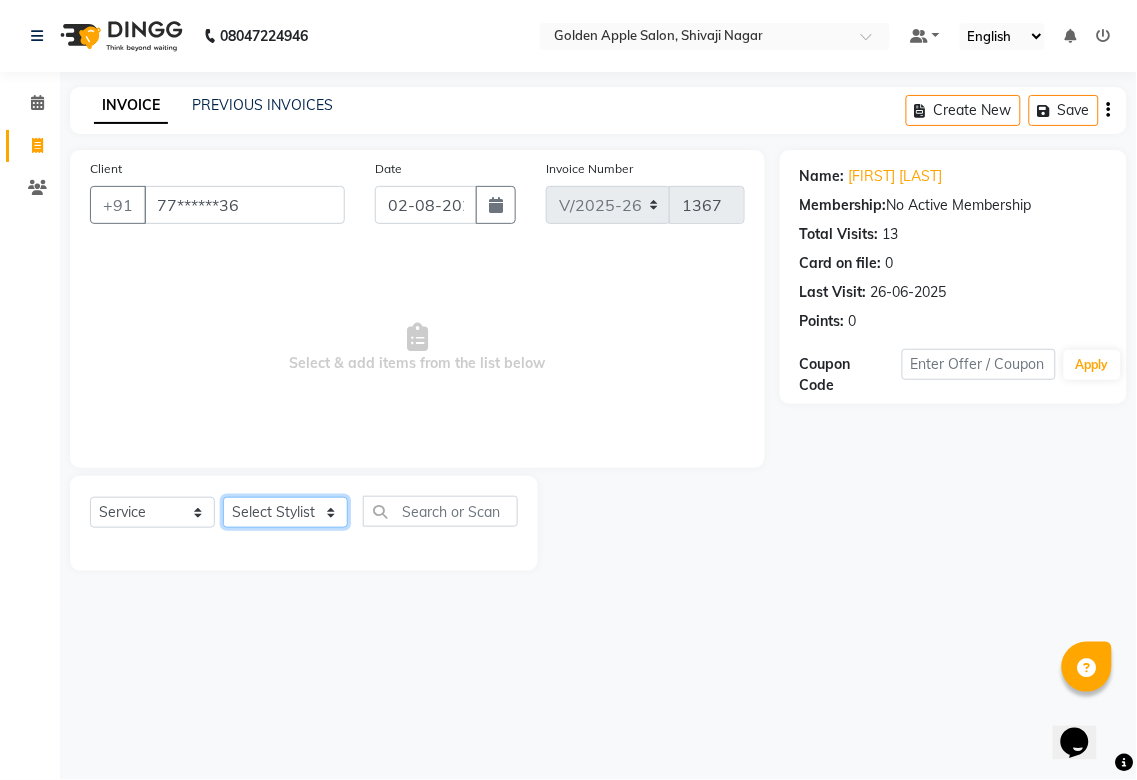click on "Select Stylist Aditya Anjali  BAHIWAL Aparana Satarrdekar ashwini jopale dolly kannan  Harshika Hire operator vijay ahire" 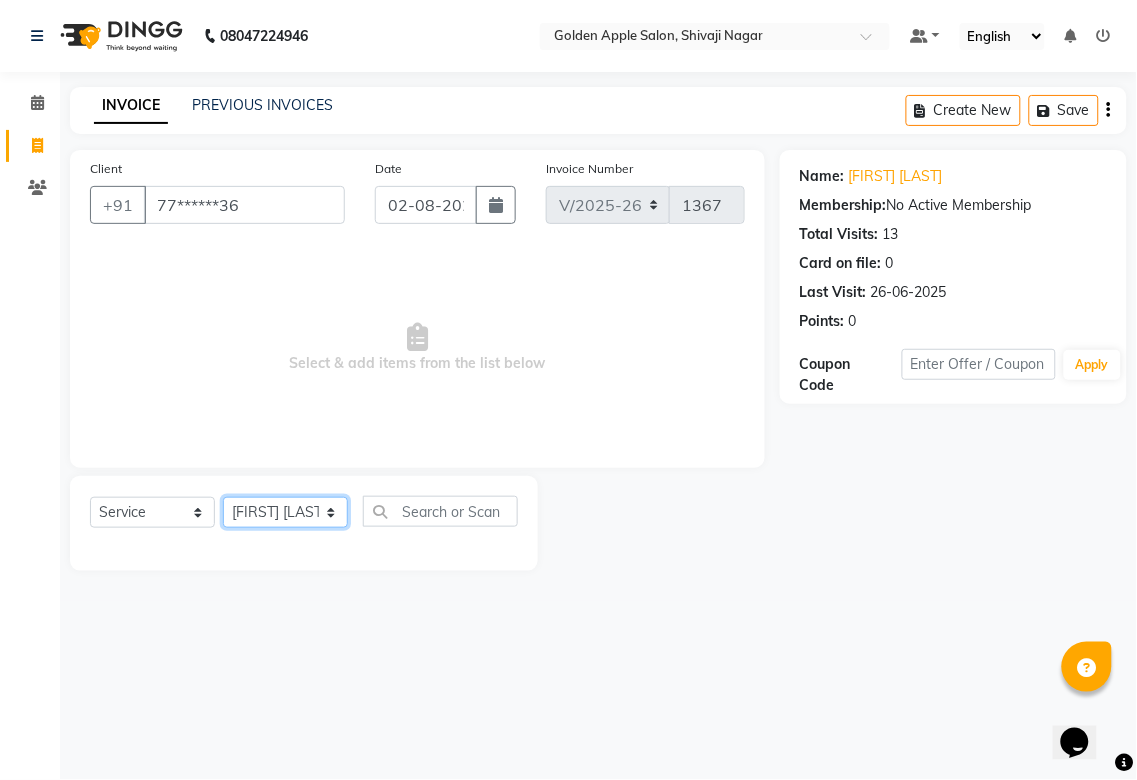 click on "Select Stylist Aditya Anjali  BAHIWAL Aparana Satarrdekar ashwini jopale dolly kannan  Harshika Hire operator vijay ahire" 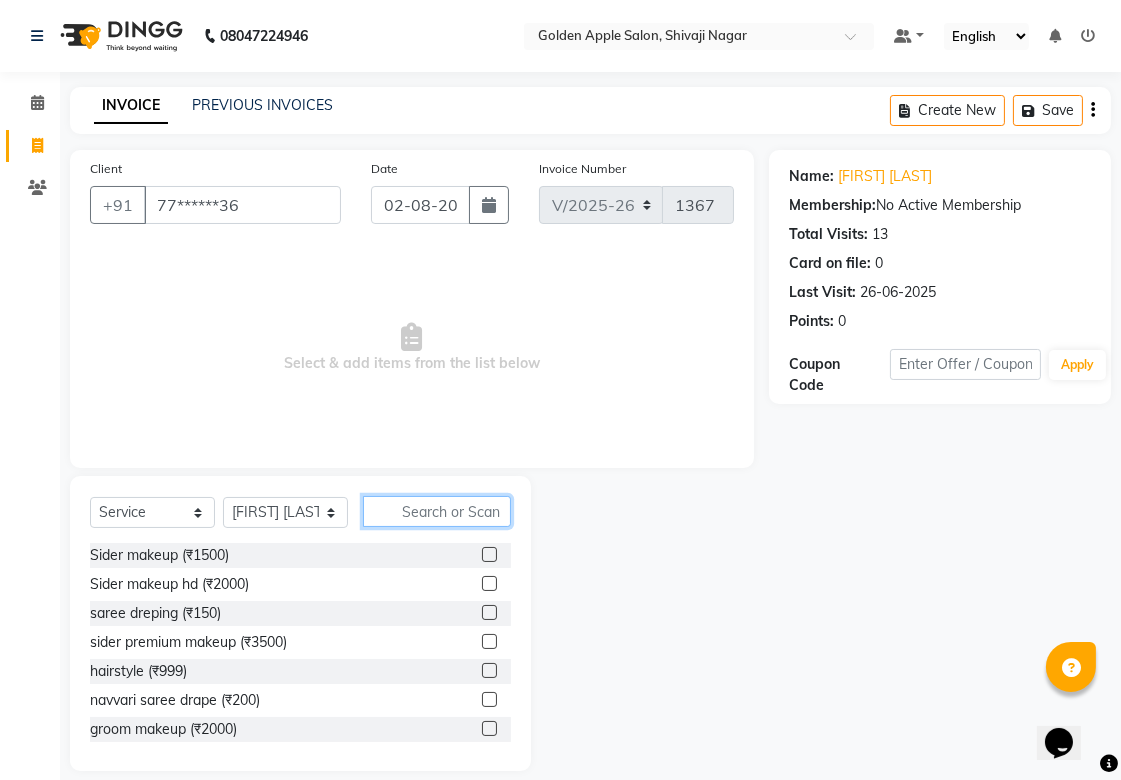 click 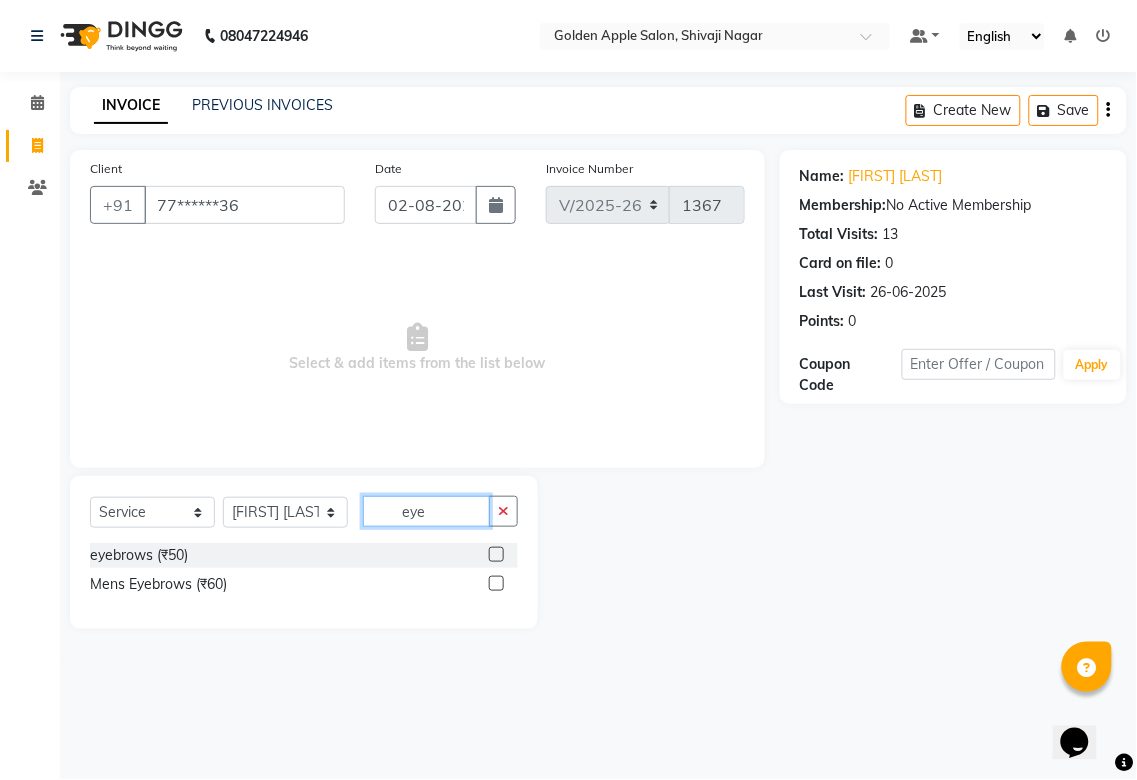 type on "eye" 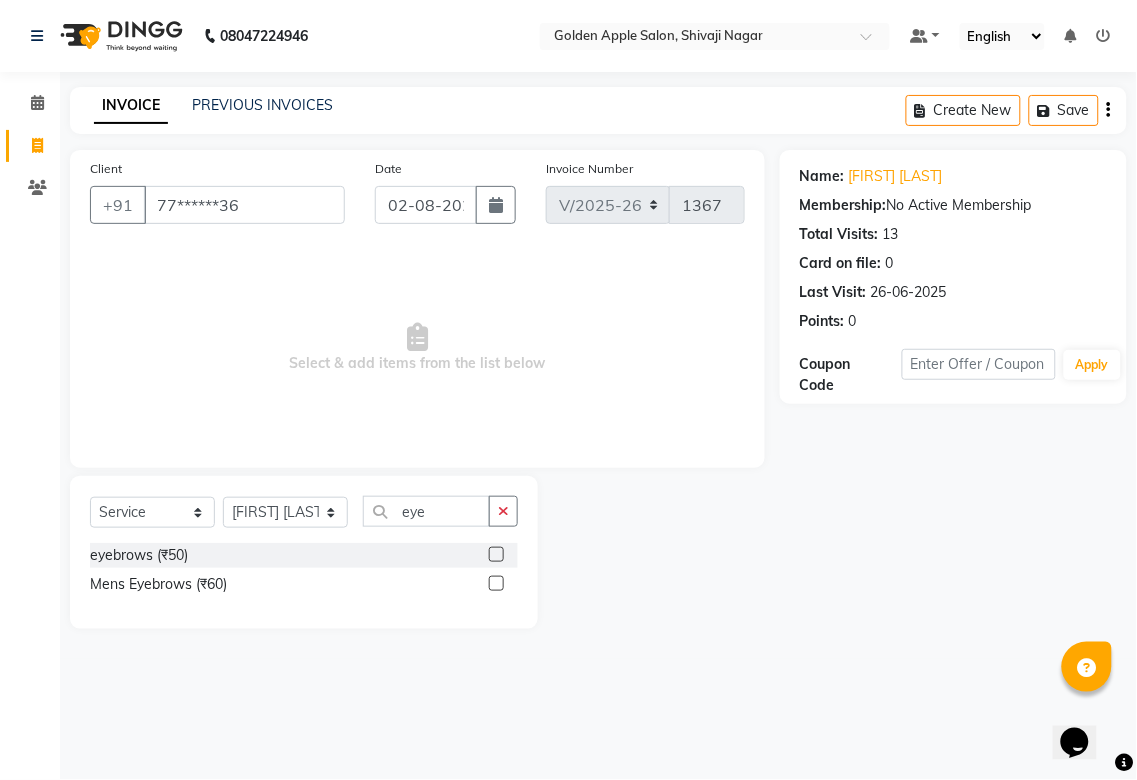 click 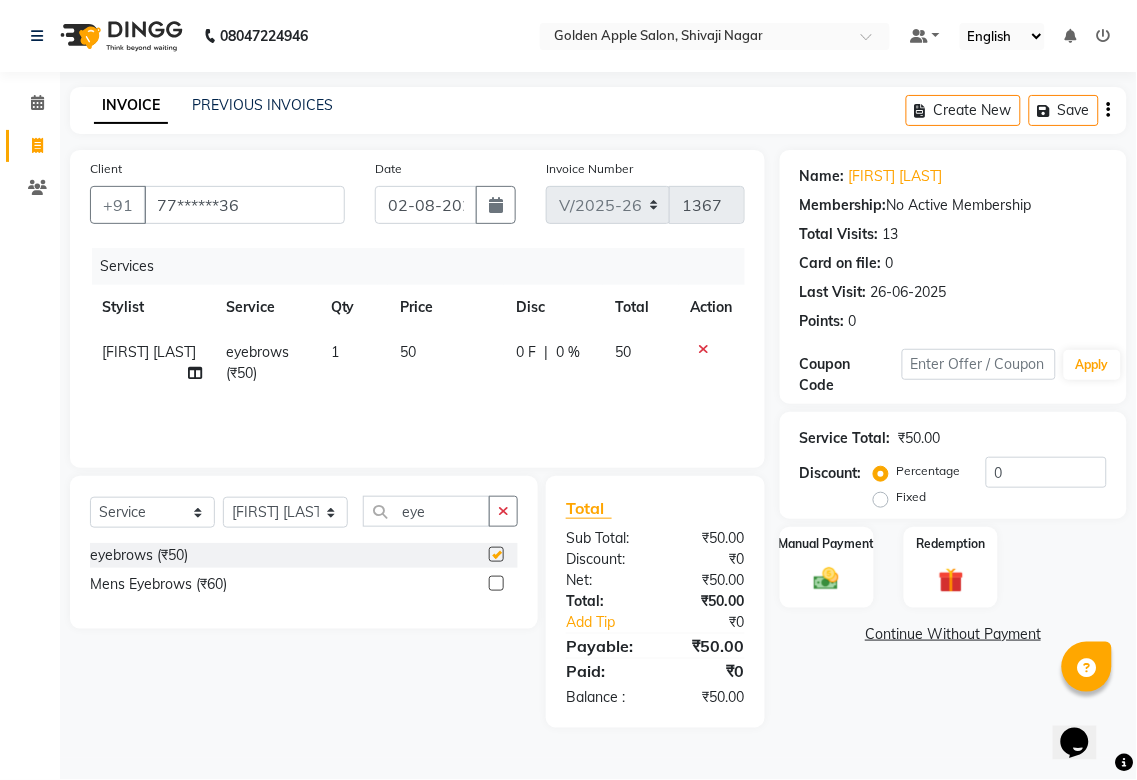 checkbox on "false" 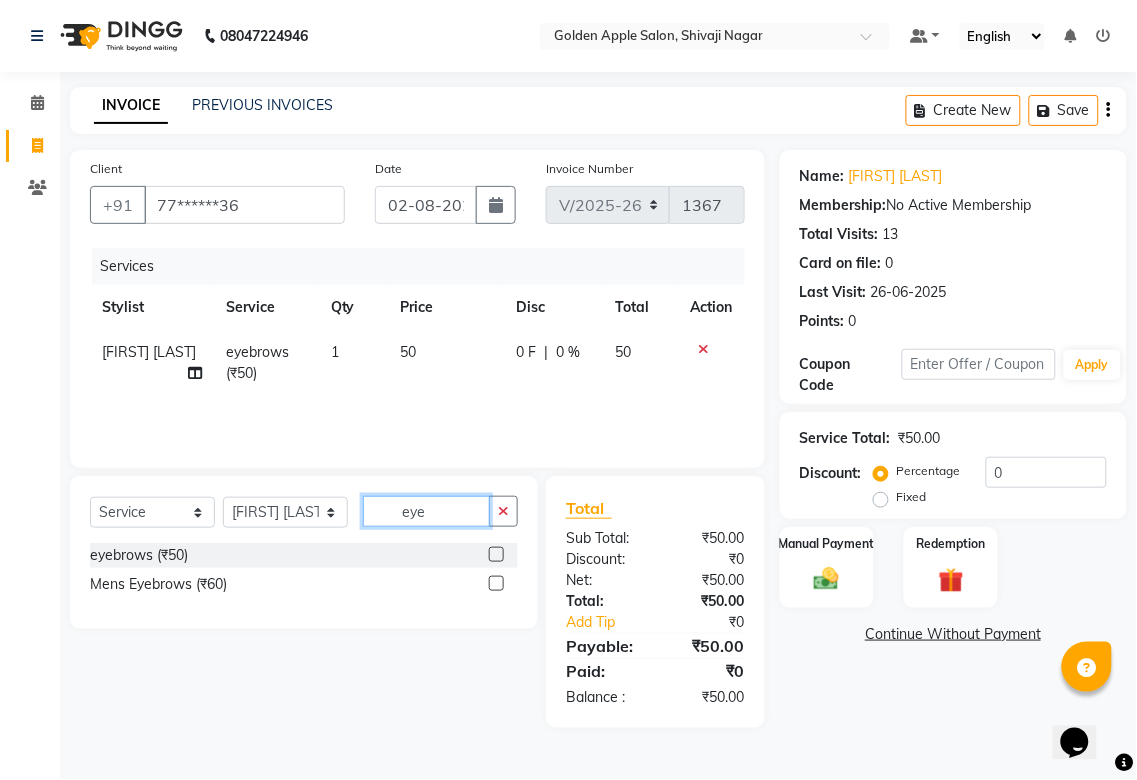 drag, startPoint x: 435, startPoint y: 515, endPoint x: 328, endPoint y: 520, distance: 107.11676 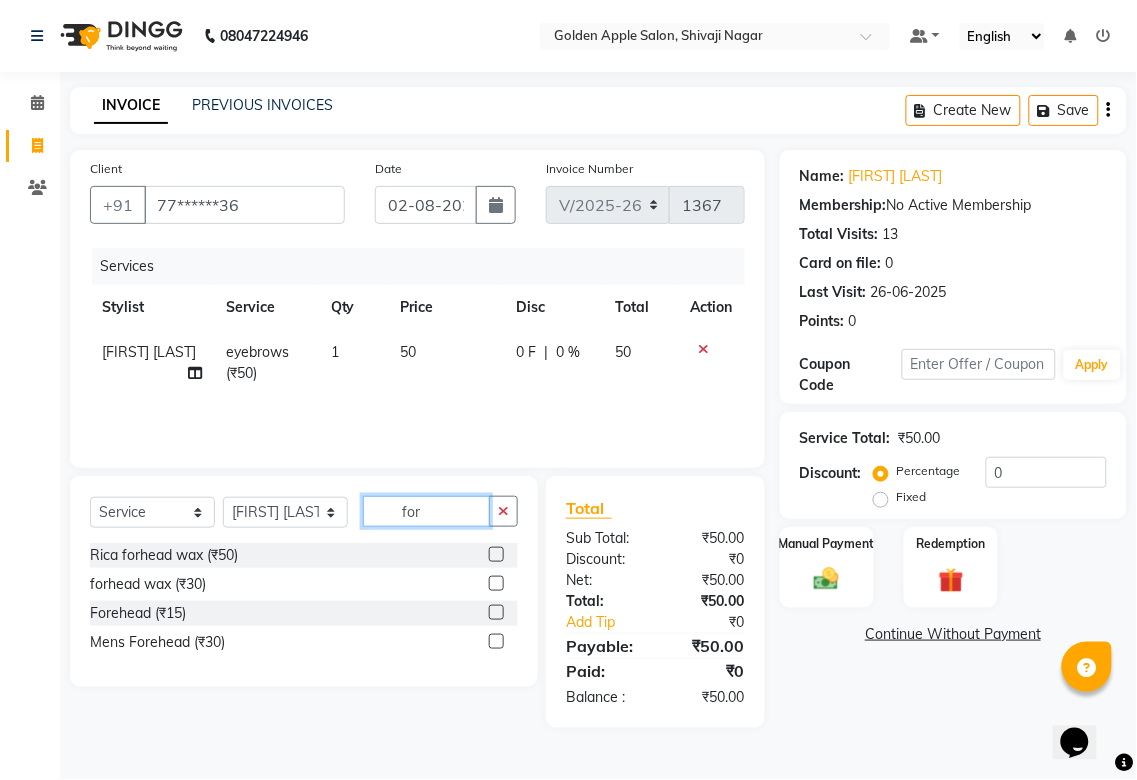 type on "for" 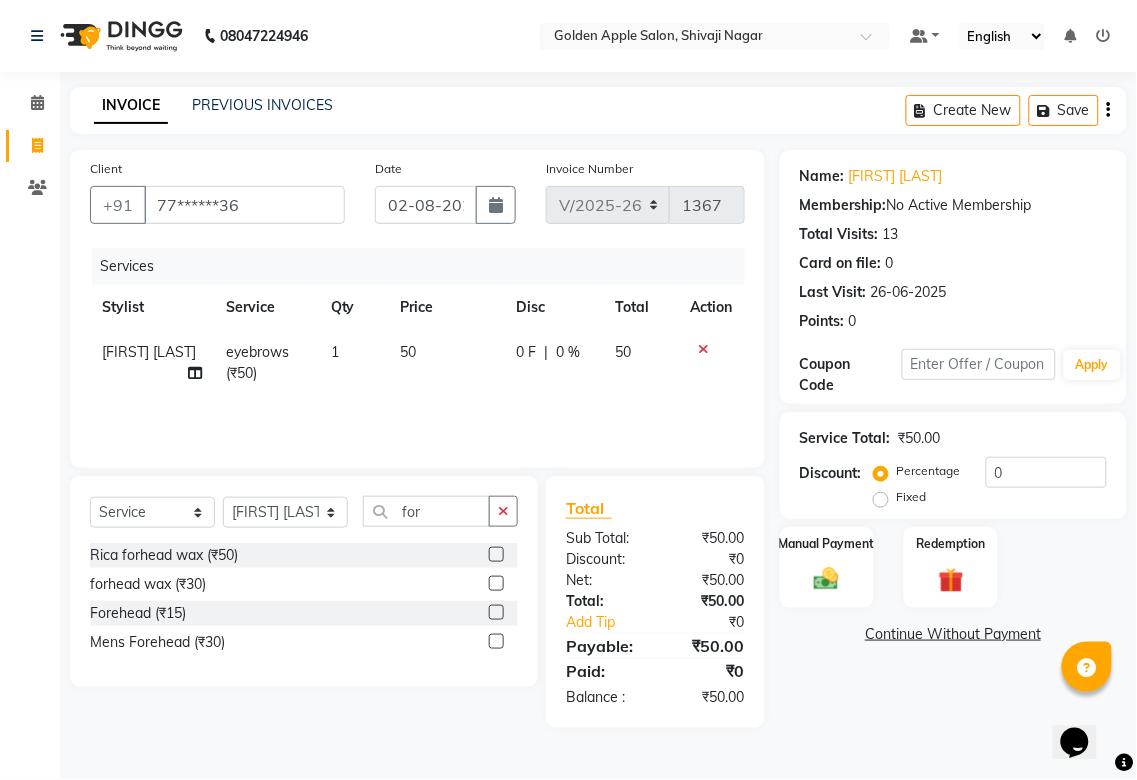 click 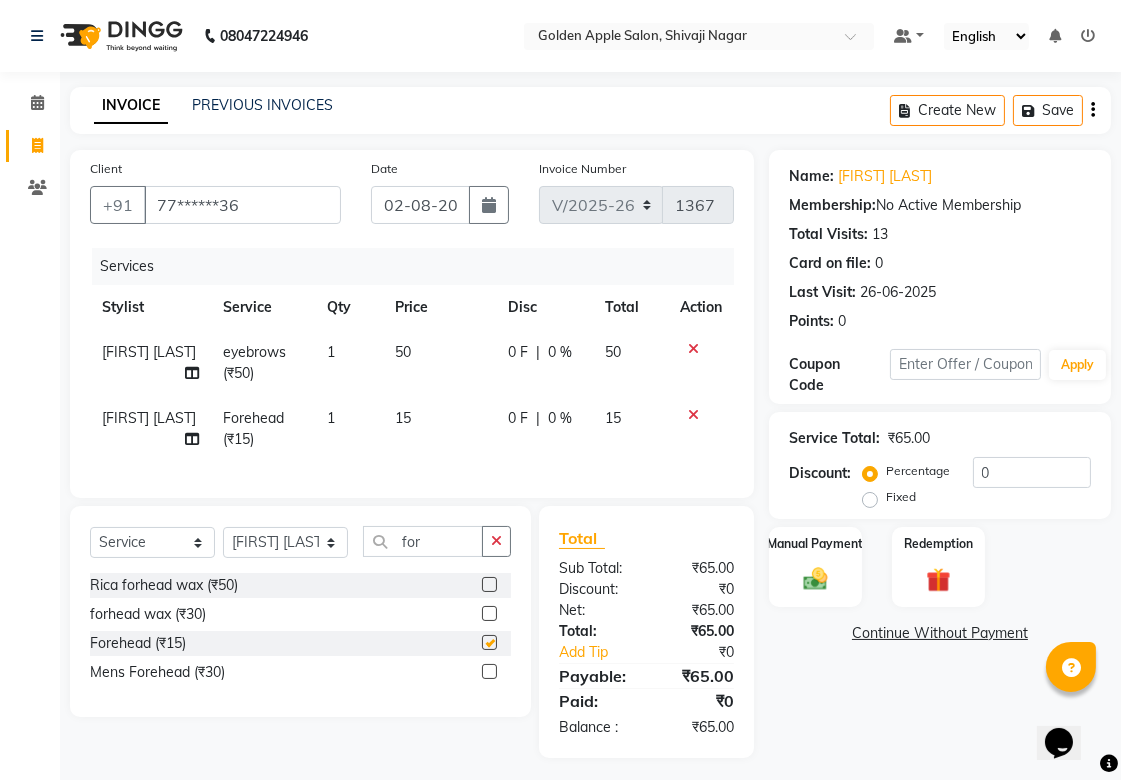checkbox on "false" 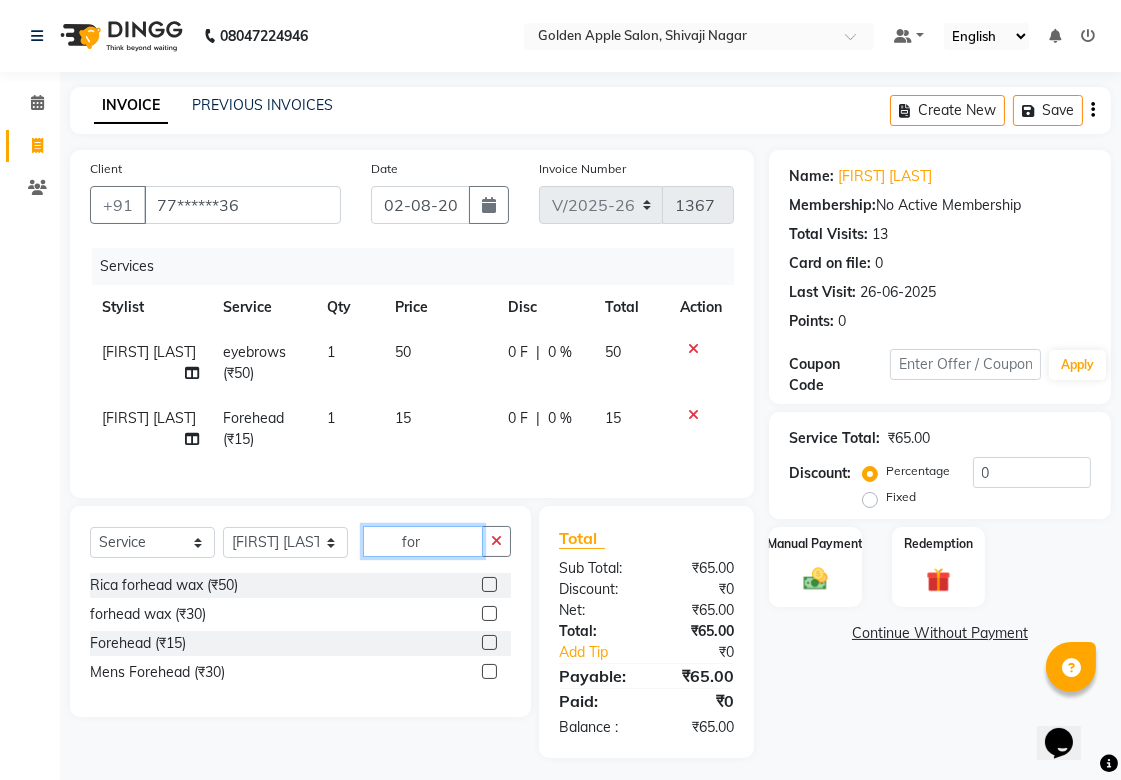 click on "for" 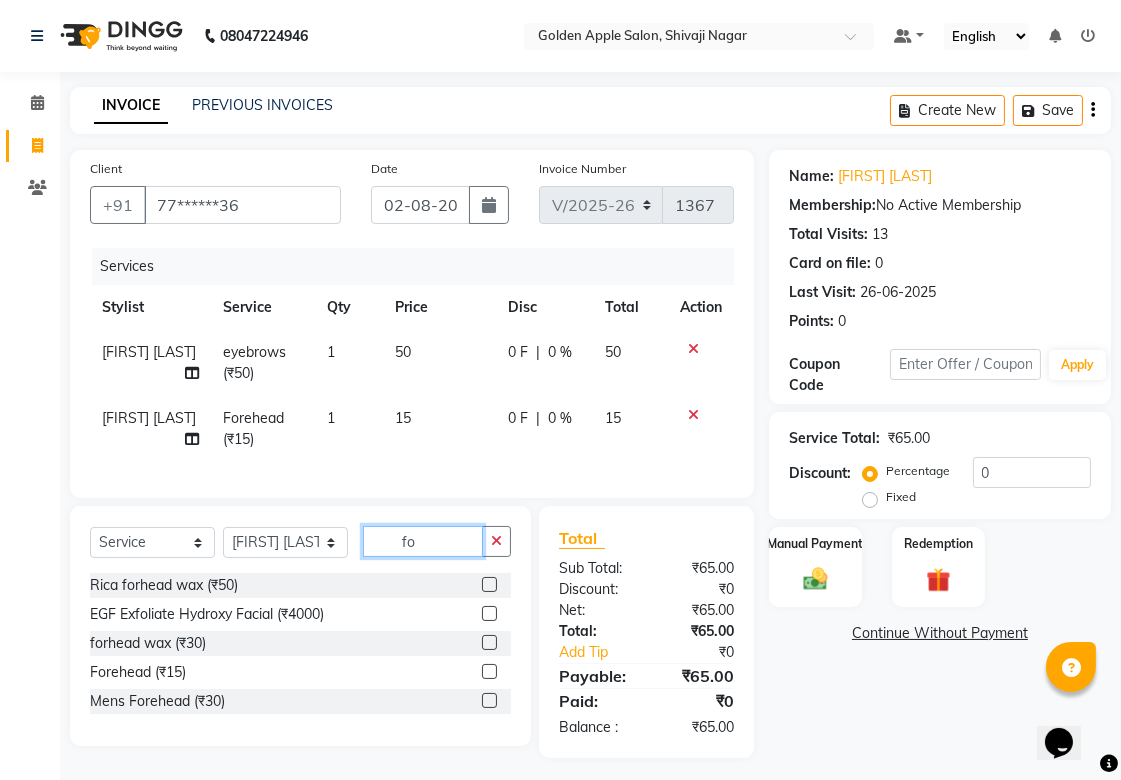 type on "f" 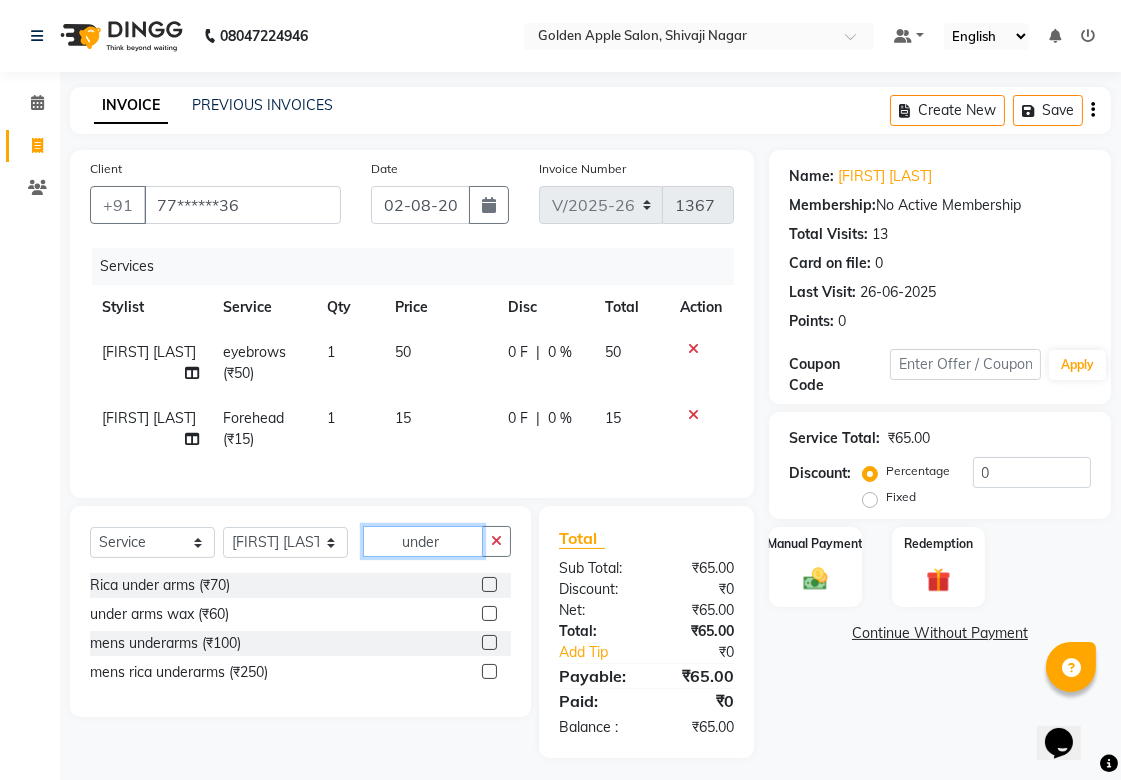 type on "under" 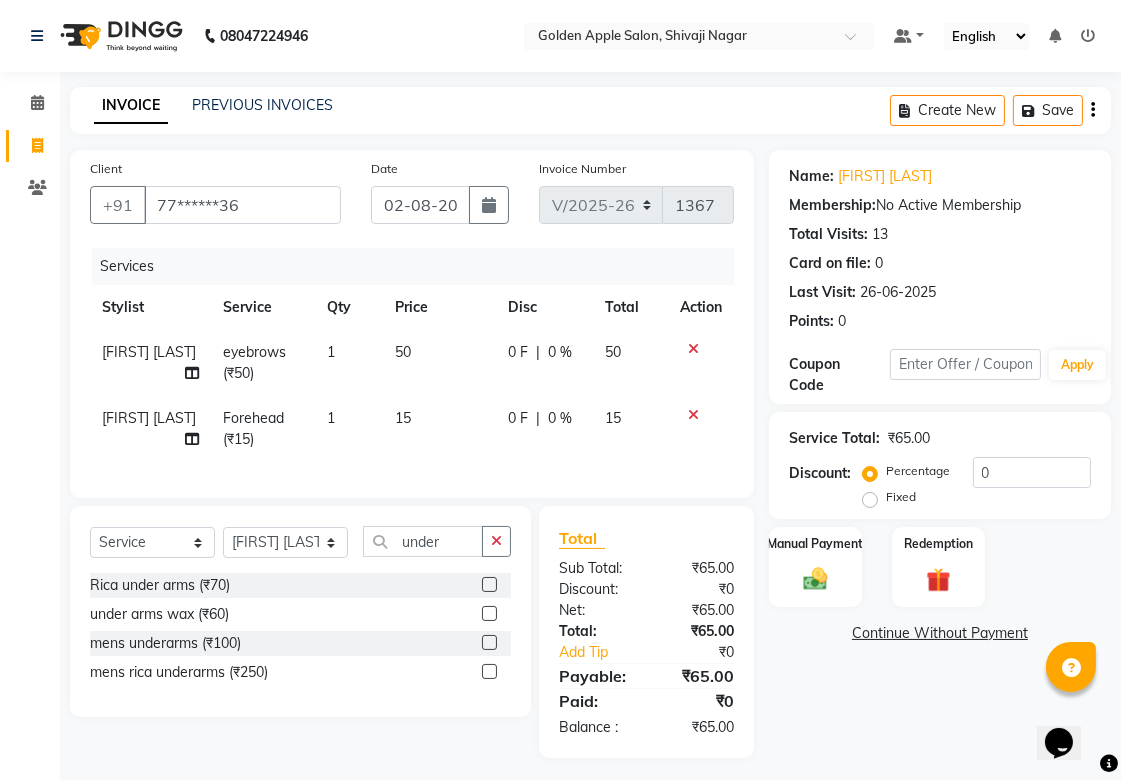 click 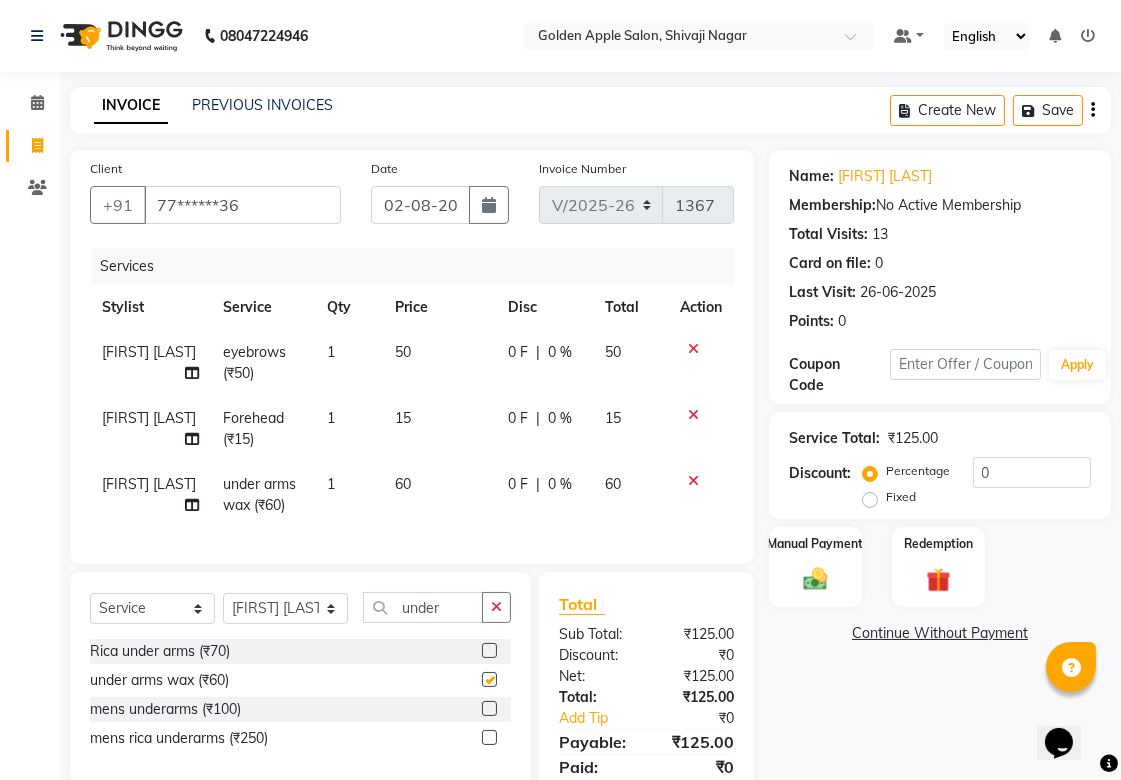 checkbox on "false" 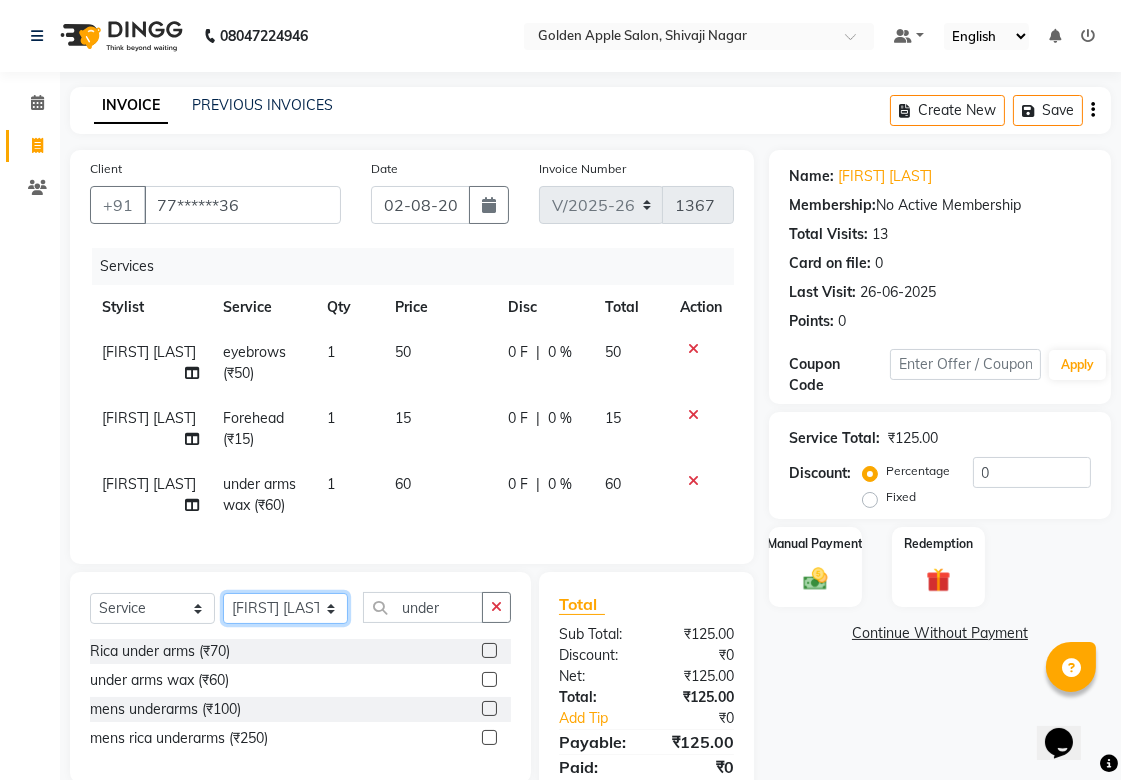 click on "Select Stylist Aditya Anjali  BAHIWAL Aparana Satarrdekar ashwini jopale dolly kannan  Harshika Hire operator vijay ahire" 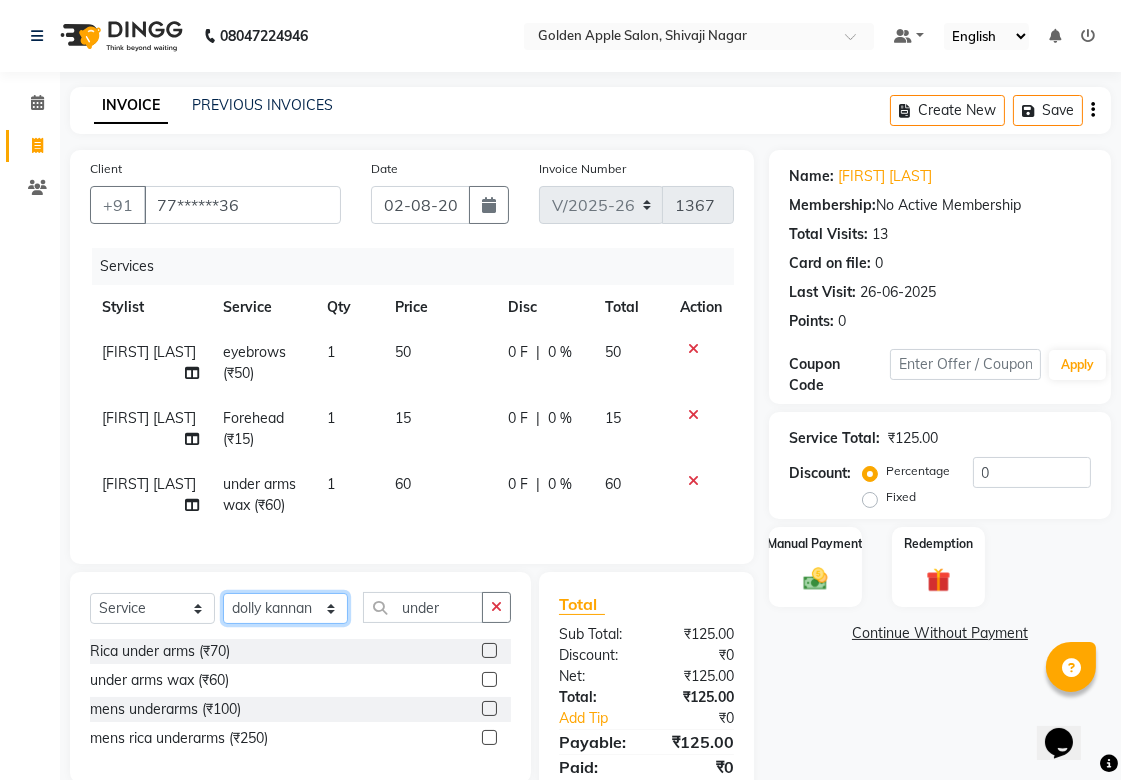 click on "Select Stylist Aditya Anjali  BAHIWAL Aparana Satarrdekar ashwini jopale dolly kannan  Harshika Hire operator vijay ahire" 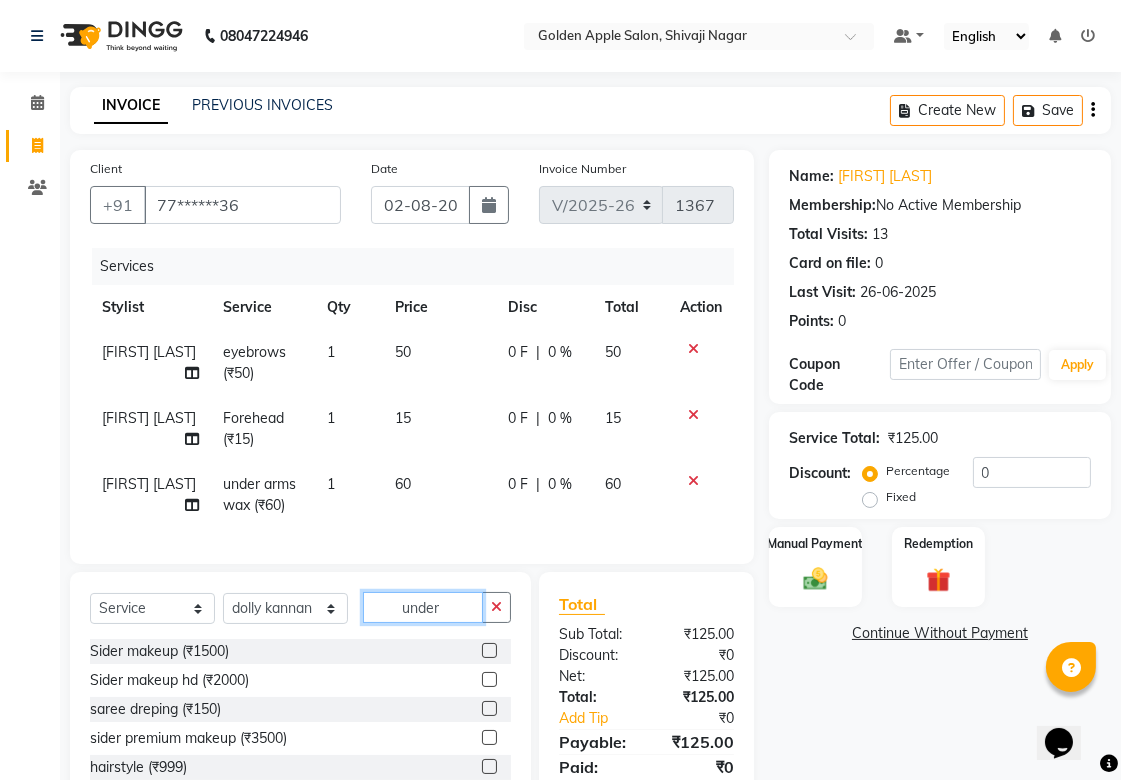 click on "under" 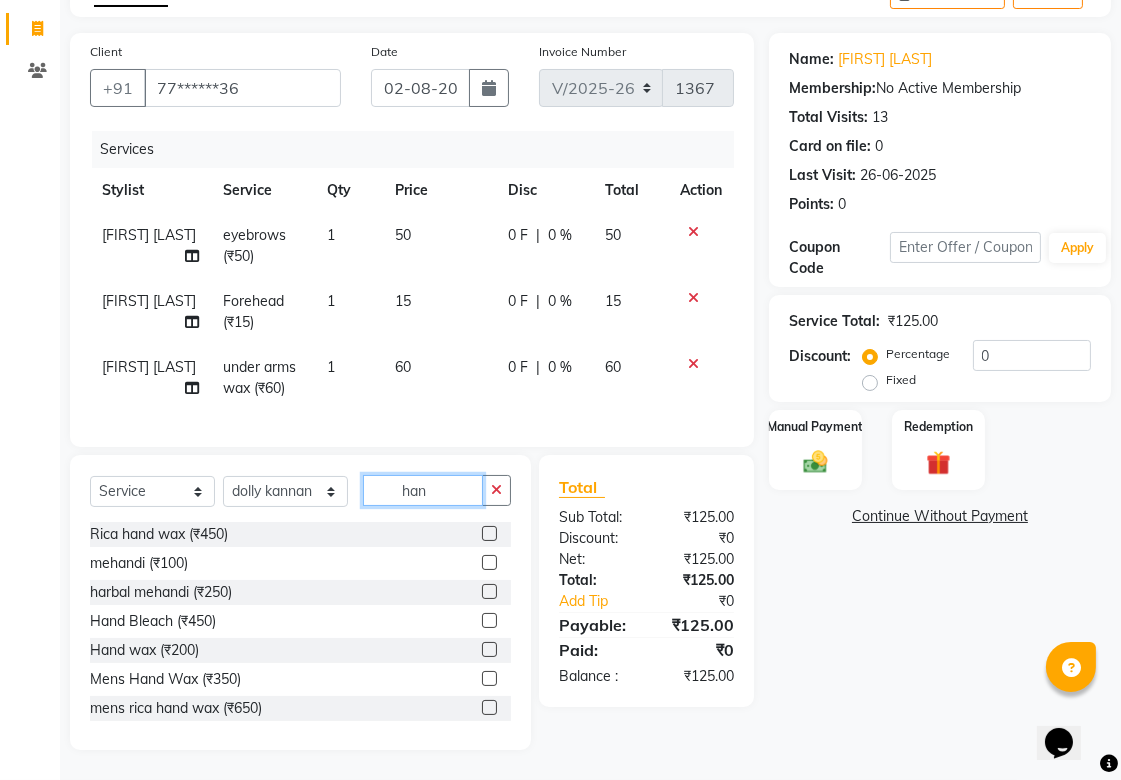 scroll, scrollTop: 134, scrollLeft: 0, axis: vertical 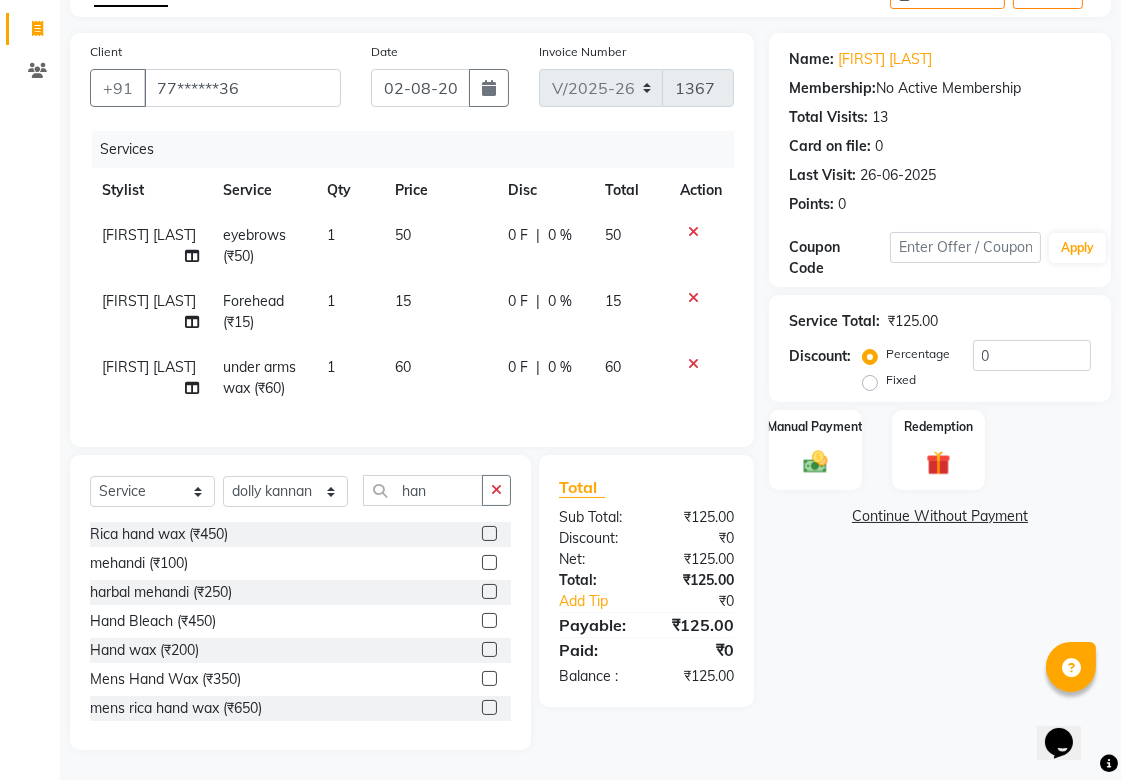 click 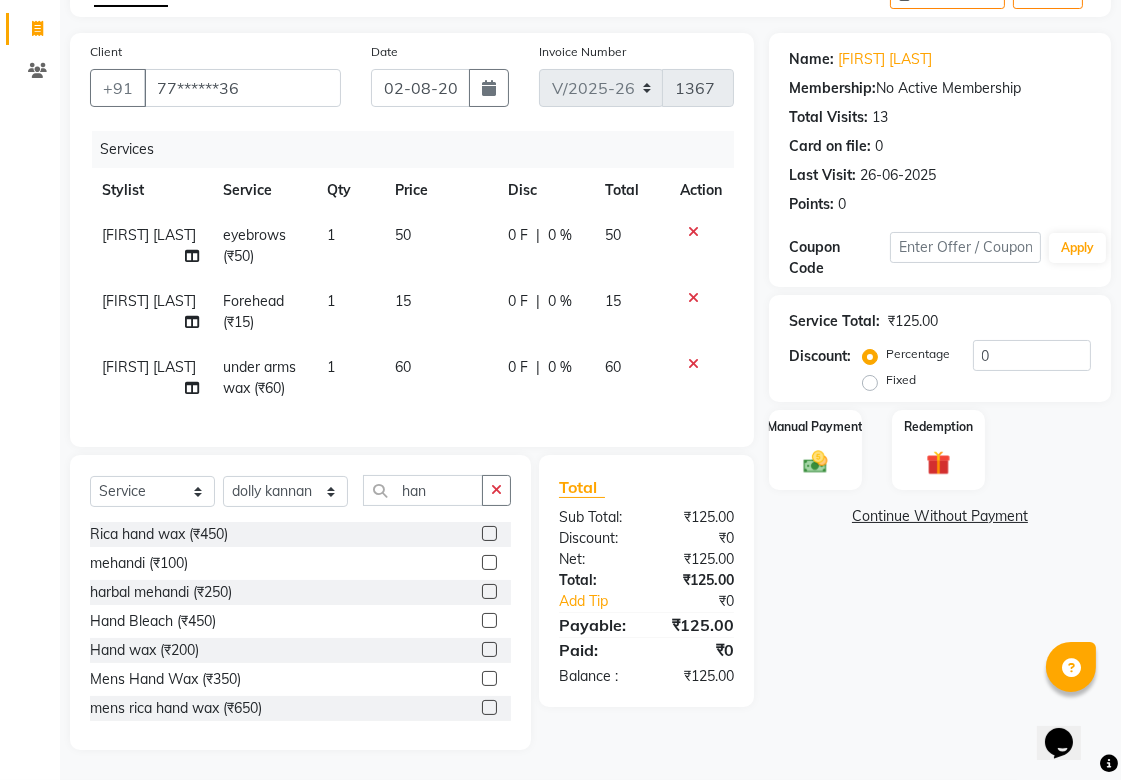 click 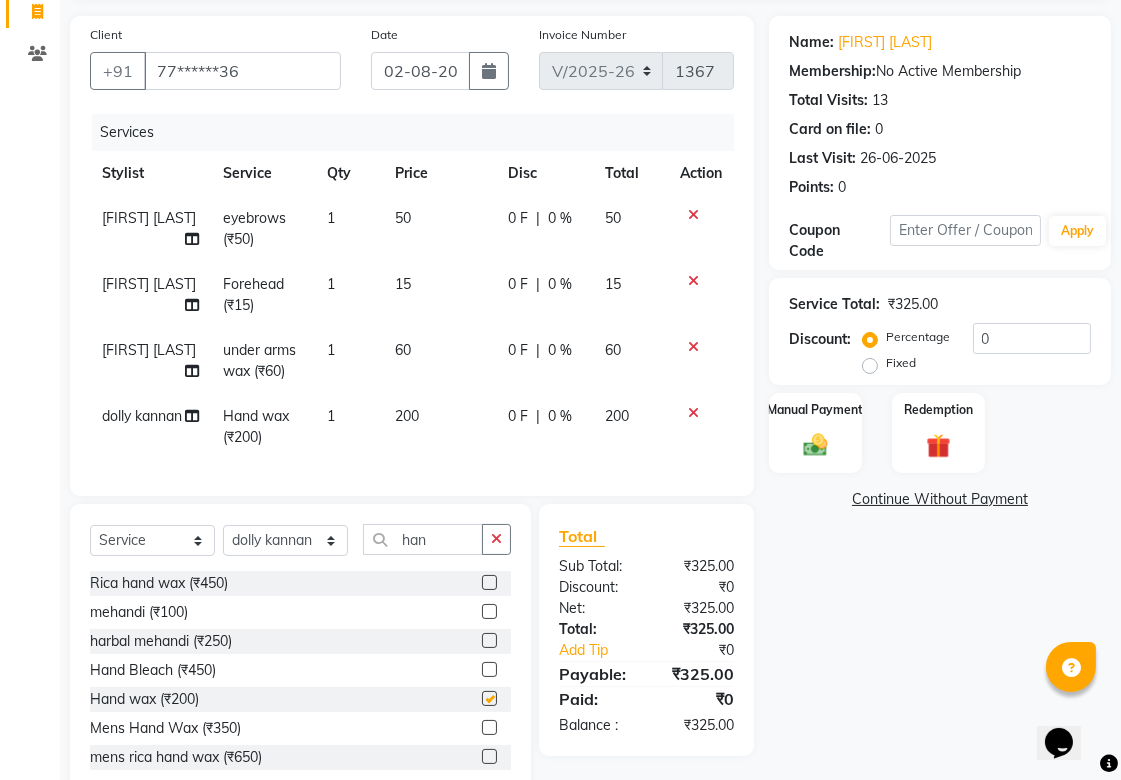 checkbox on "false" 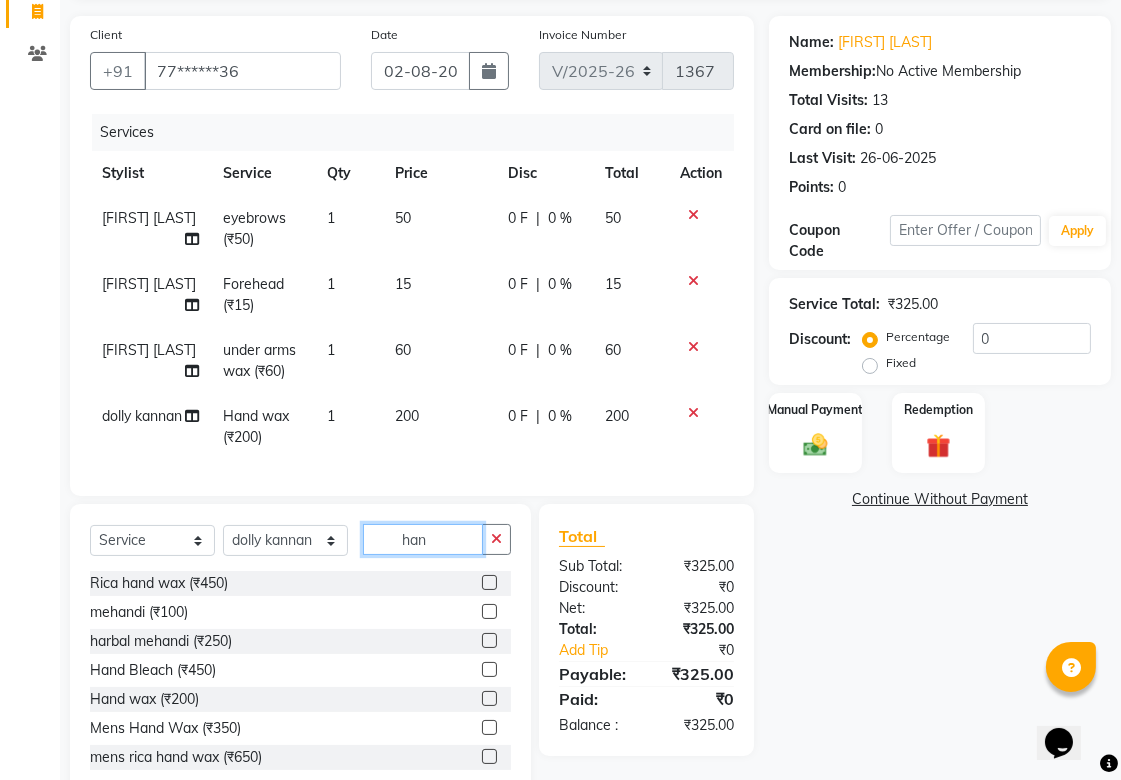 drag, startPoint x: 437, startPoint y: 557, endPoint x: 233, endPoint y: 553, distance: 204.03922 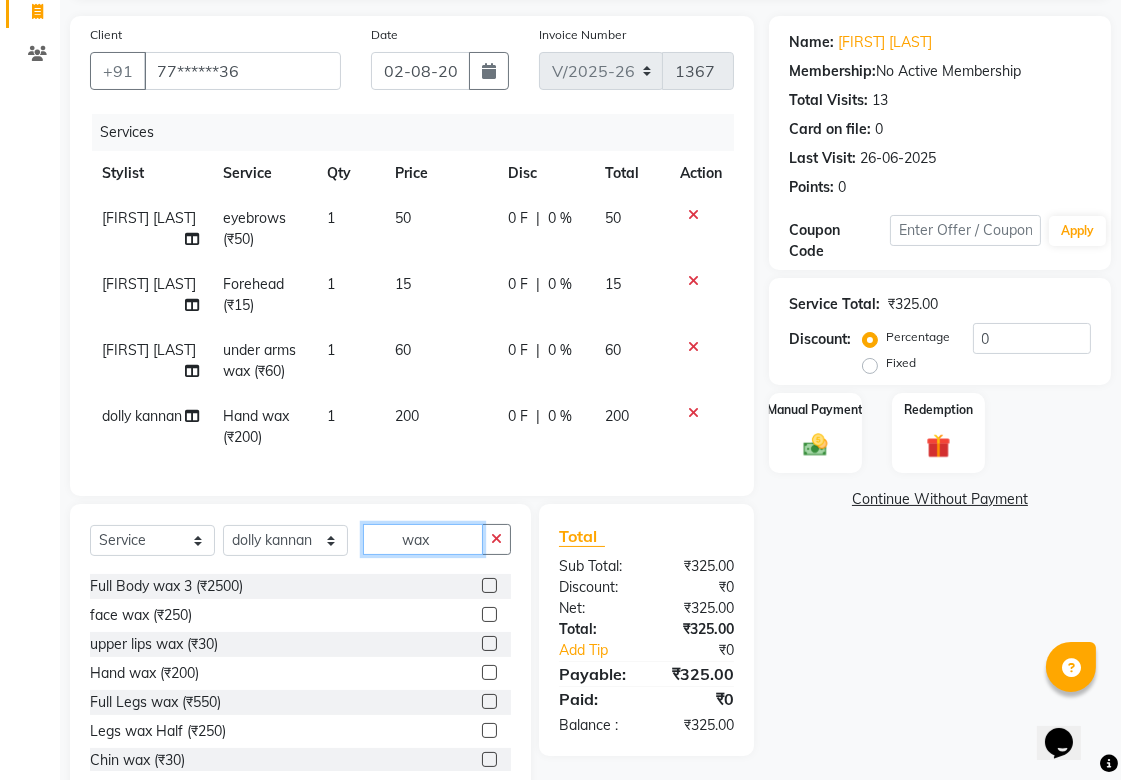 scroll, scrollTop: 333, scrollLeft: 0, axis: vertical 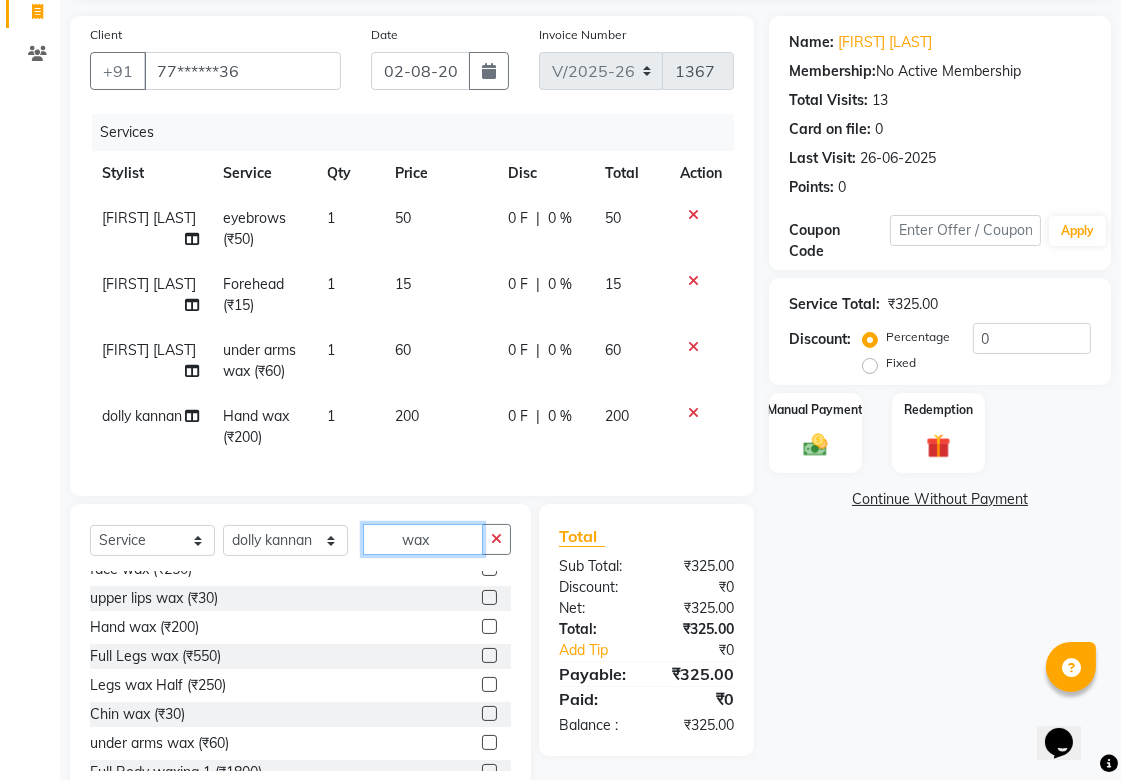 type on "wax" 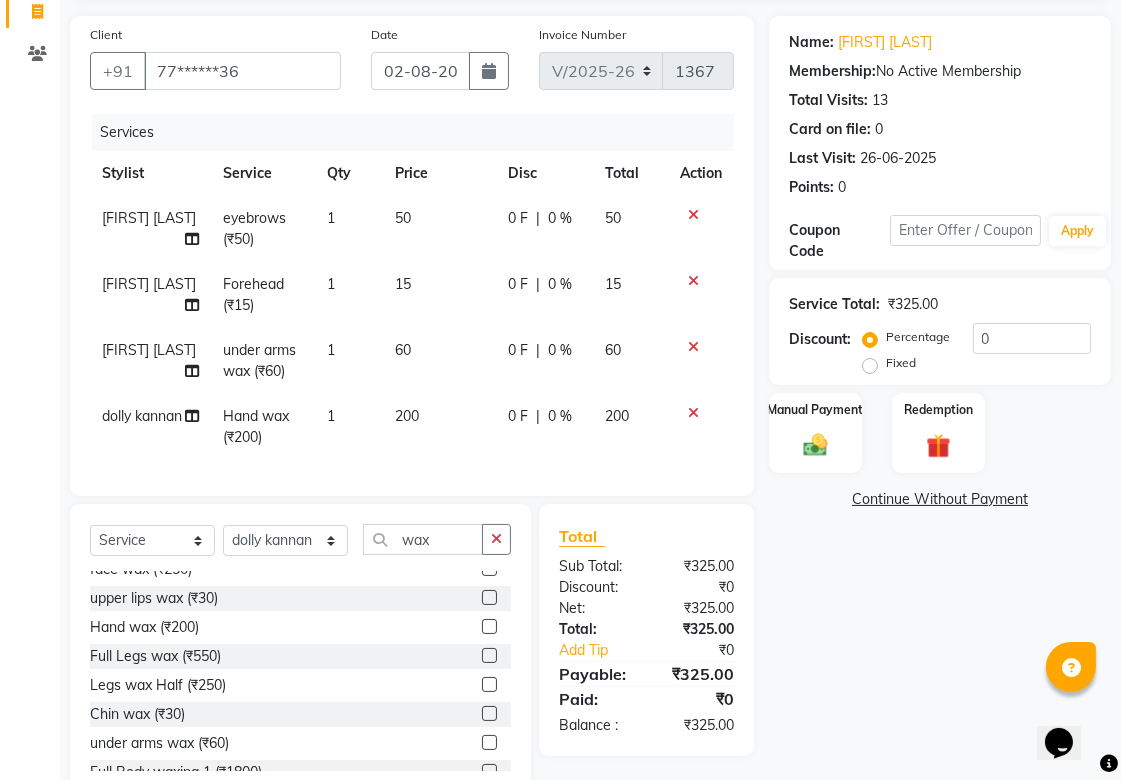 click 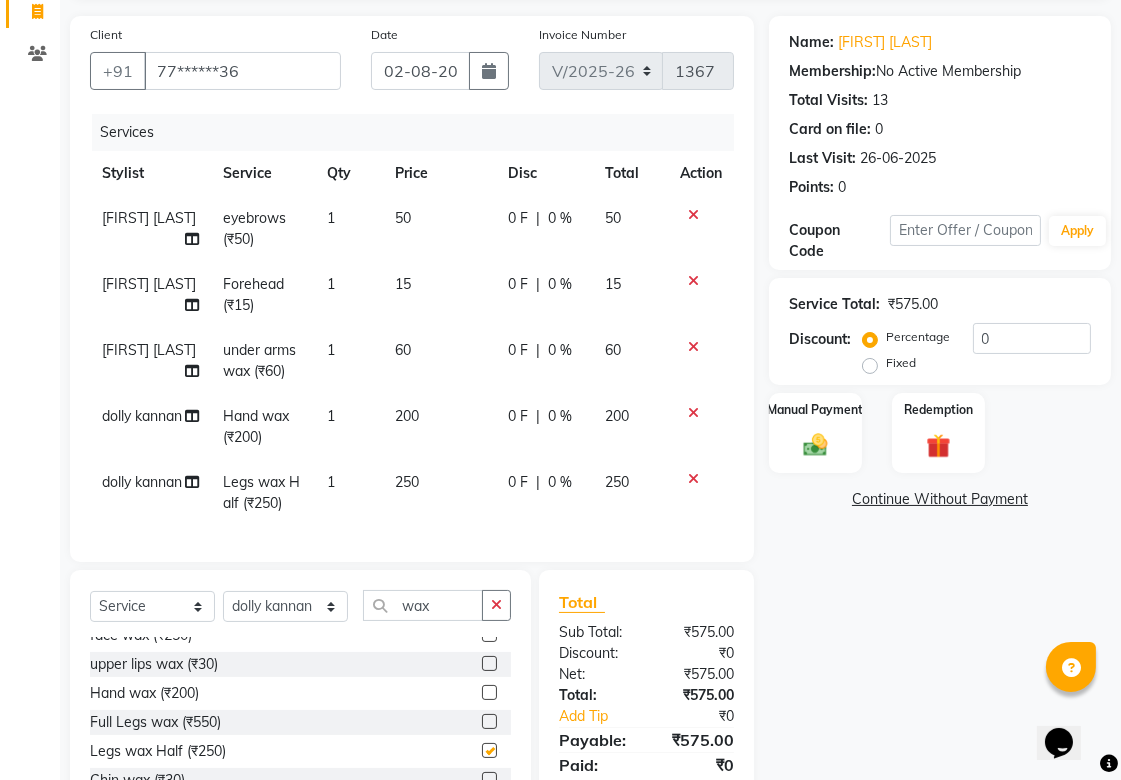 checkbox on "false" 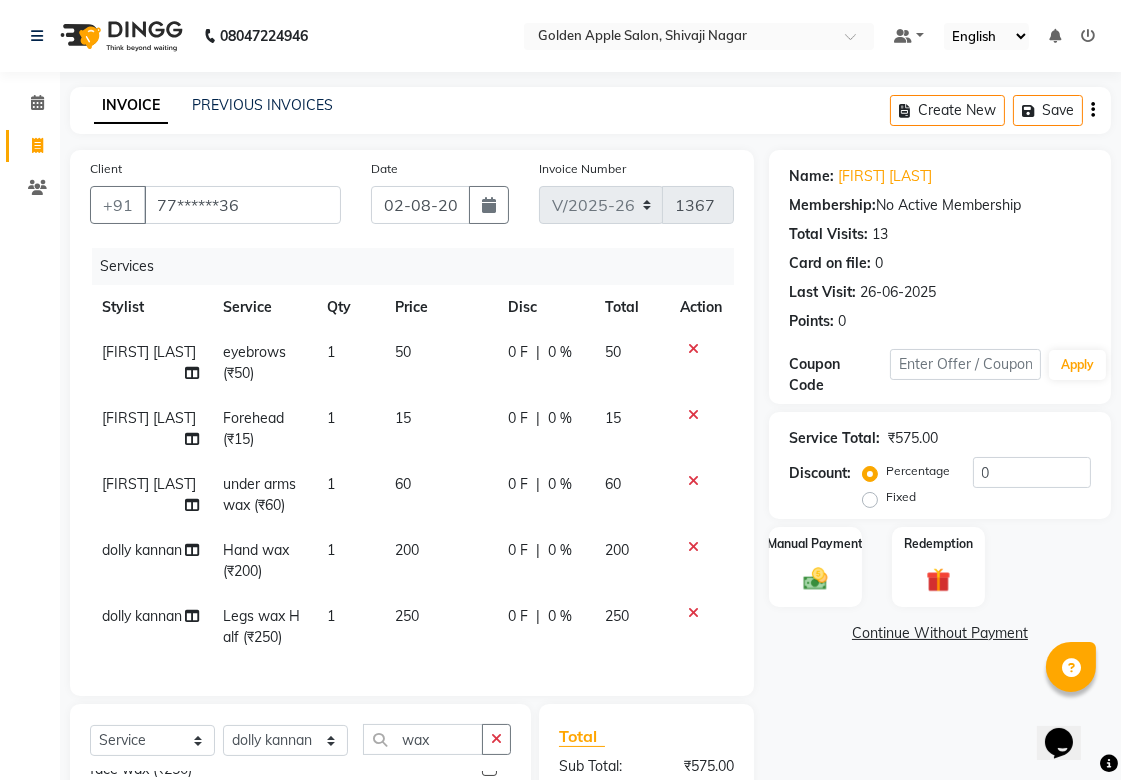 scroll, scrollTop: 265, scrollLeft: 0, axis: vertical 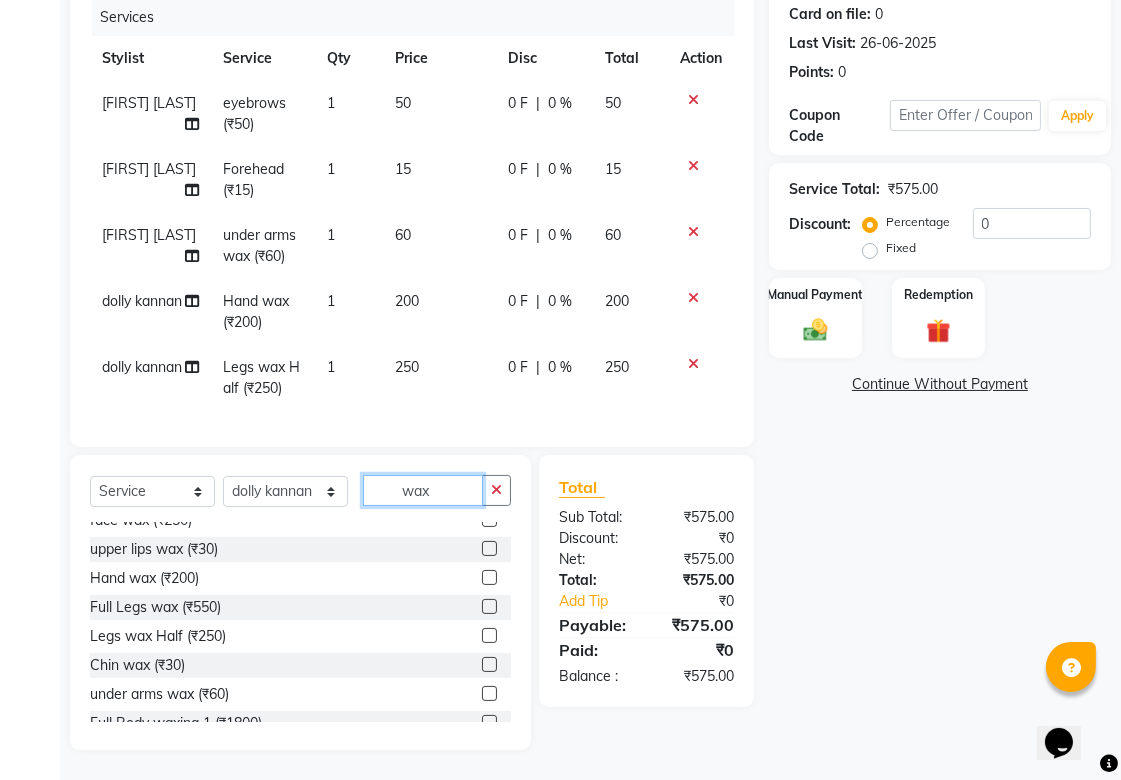 drag, startPoint x: 450, startPoint y: 484, endPoint x: 234, endPoint y: 516, distance: 218.3575 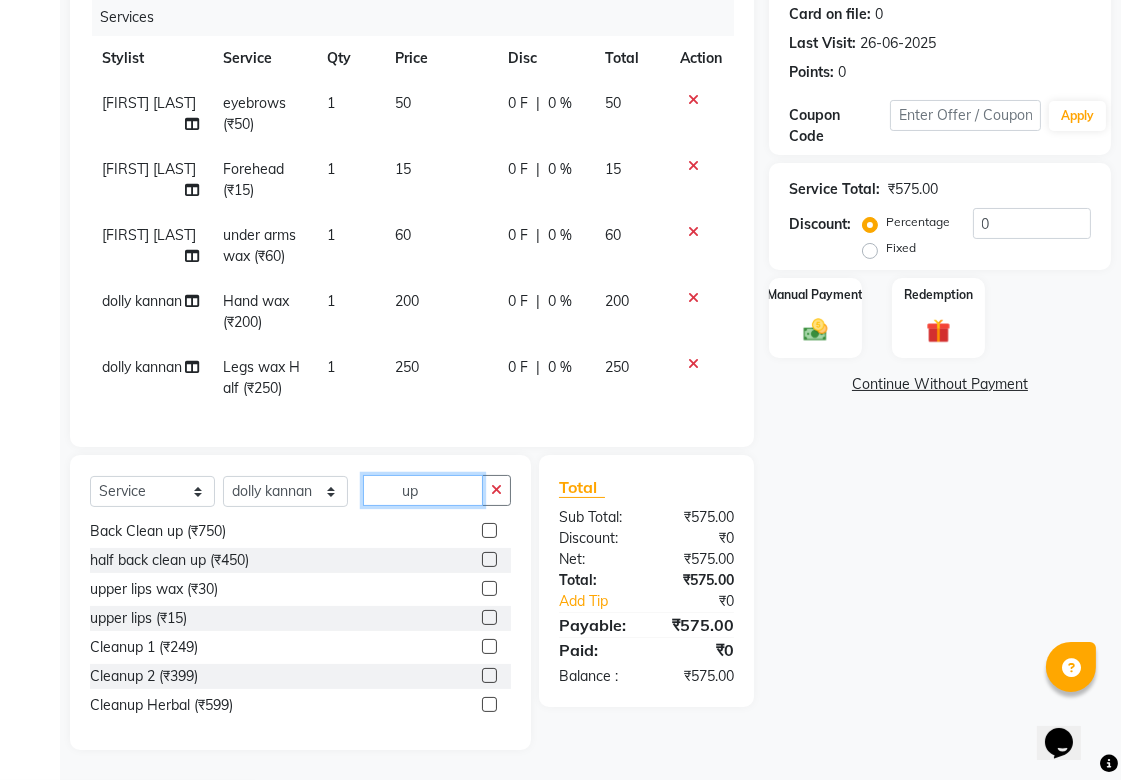 scroll, scrollTop: 495, scrollLeft: 0, axis: vertical 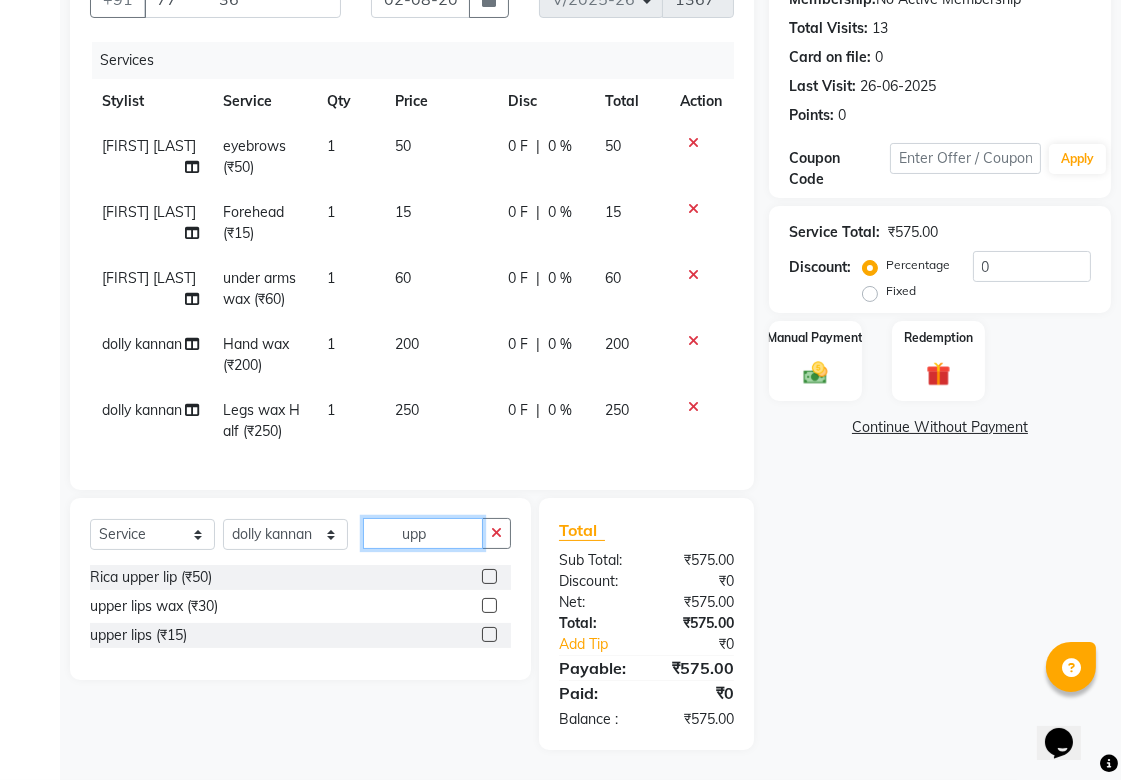 type on "upp" 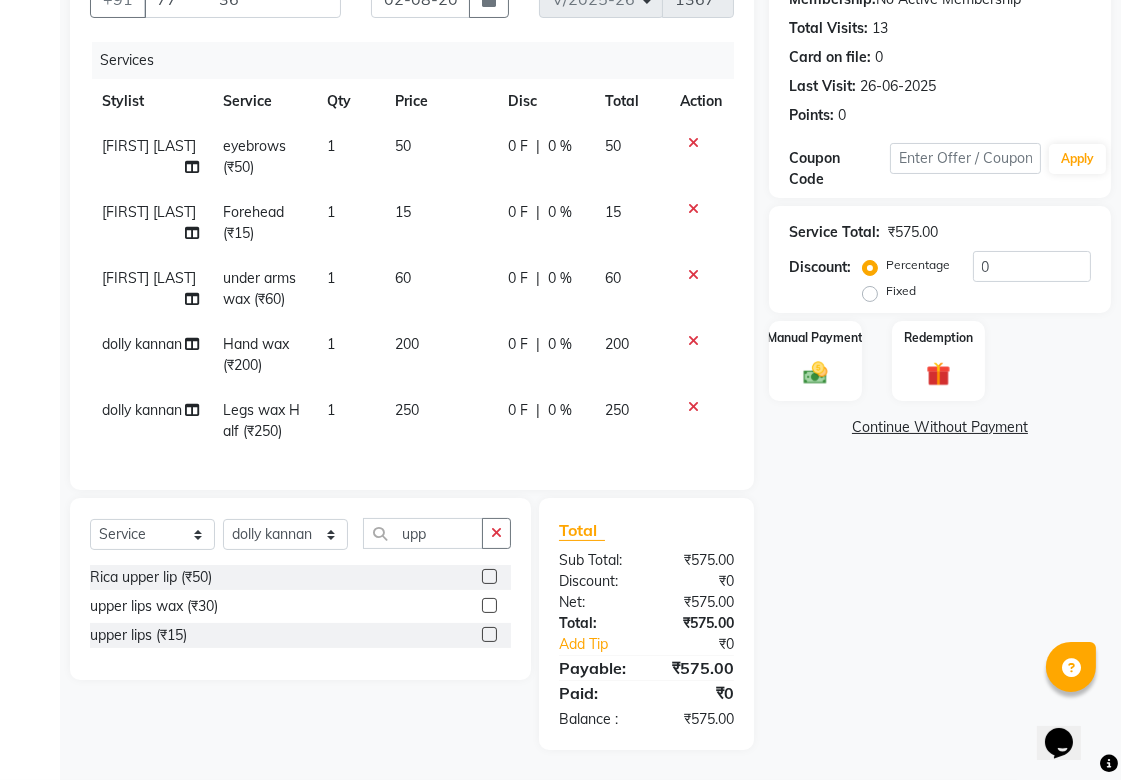 click 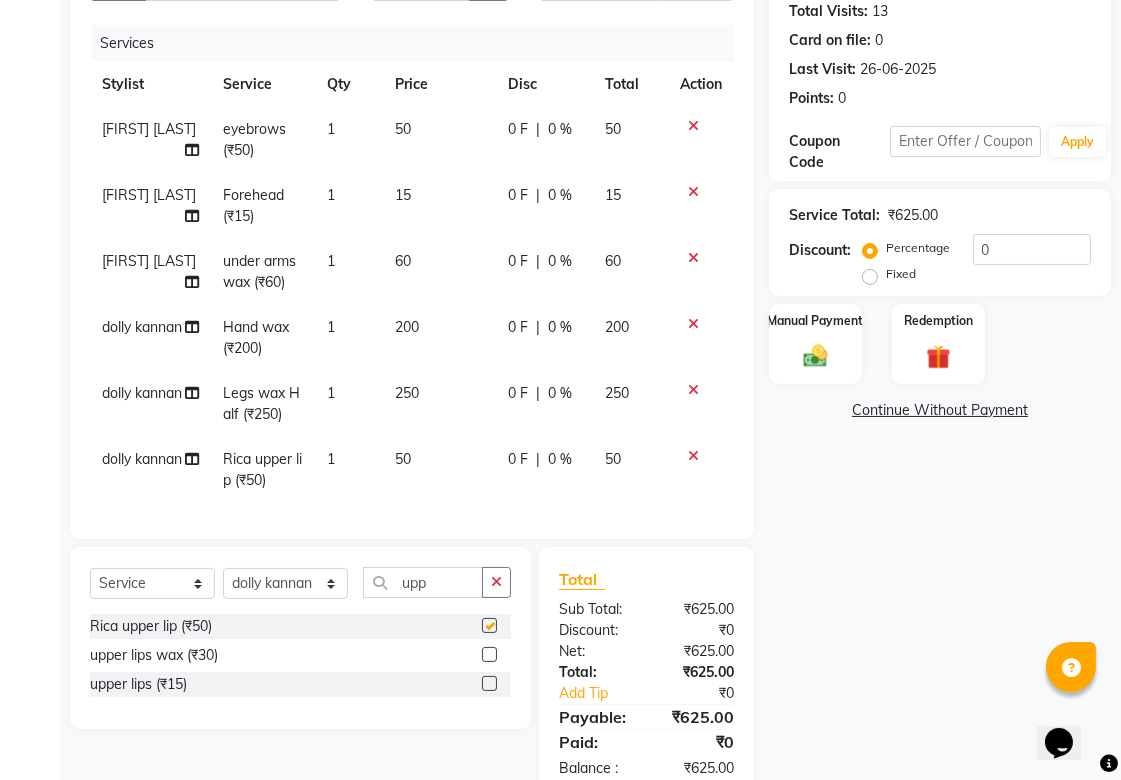 checkbox on "false" 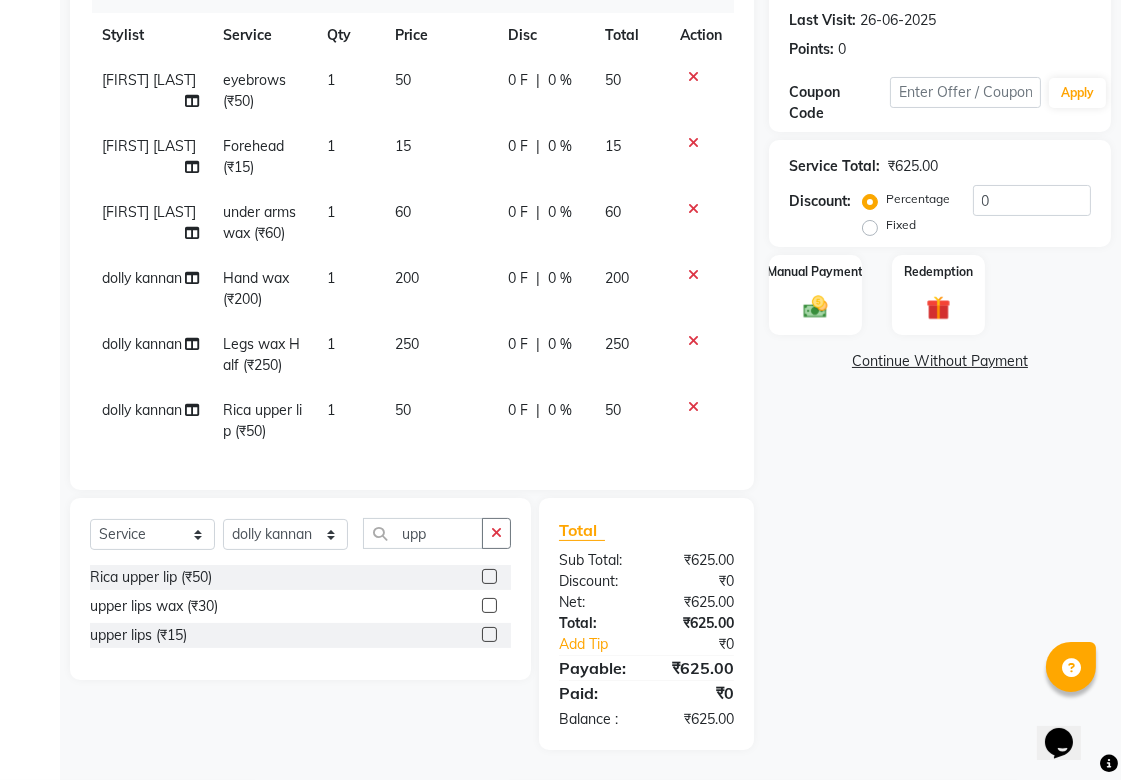 scroll, scrollTop: 278, scrollLeft: 0, axis: vertical 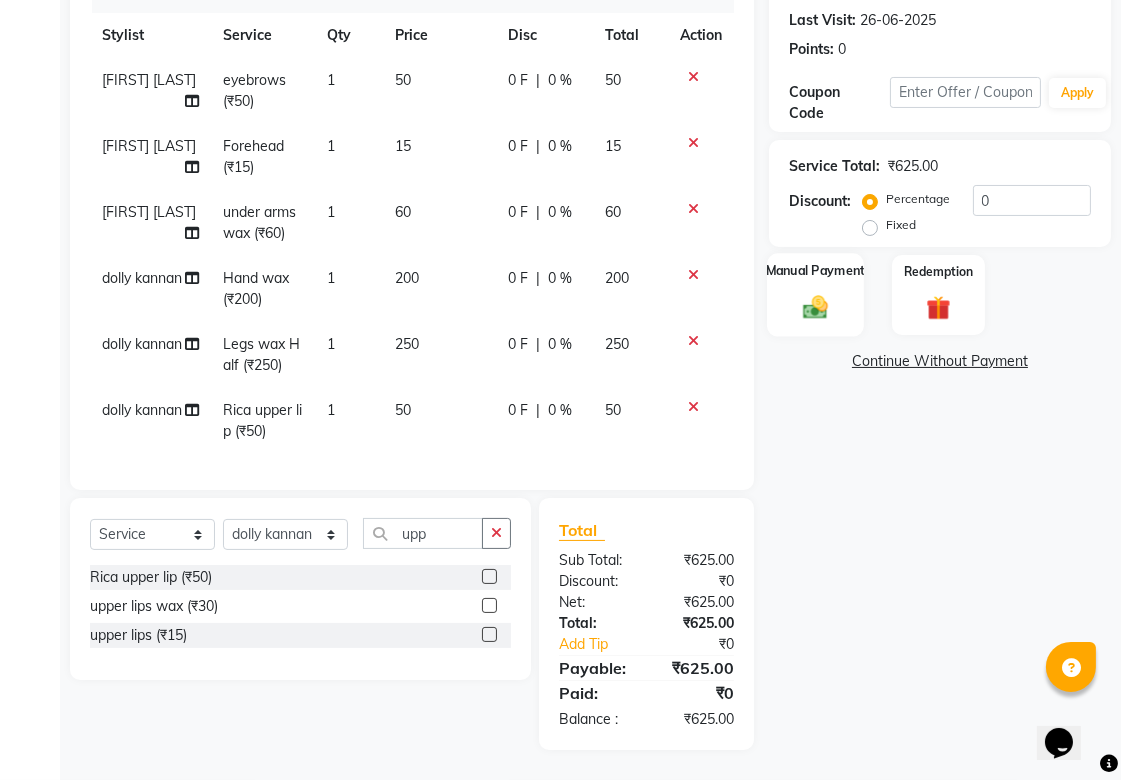 click 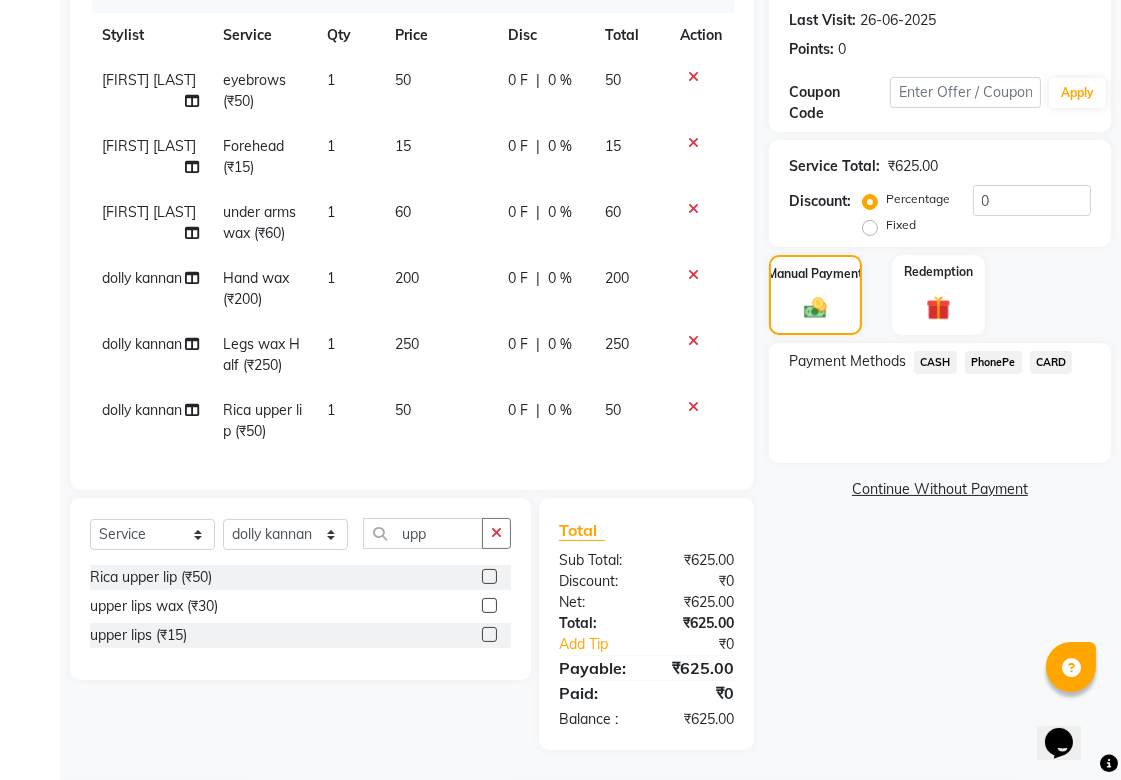 click on "PhonePe" 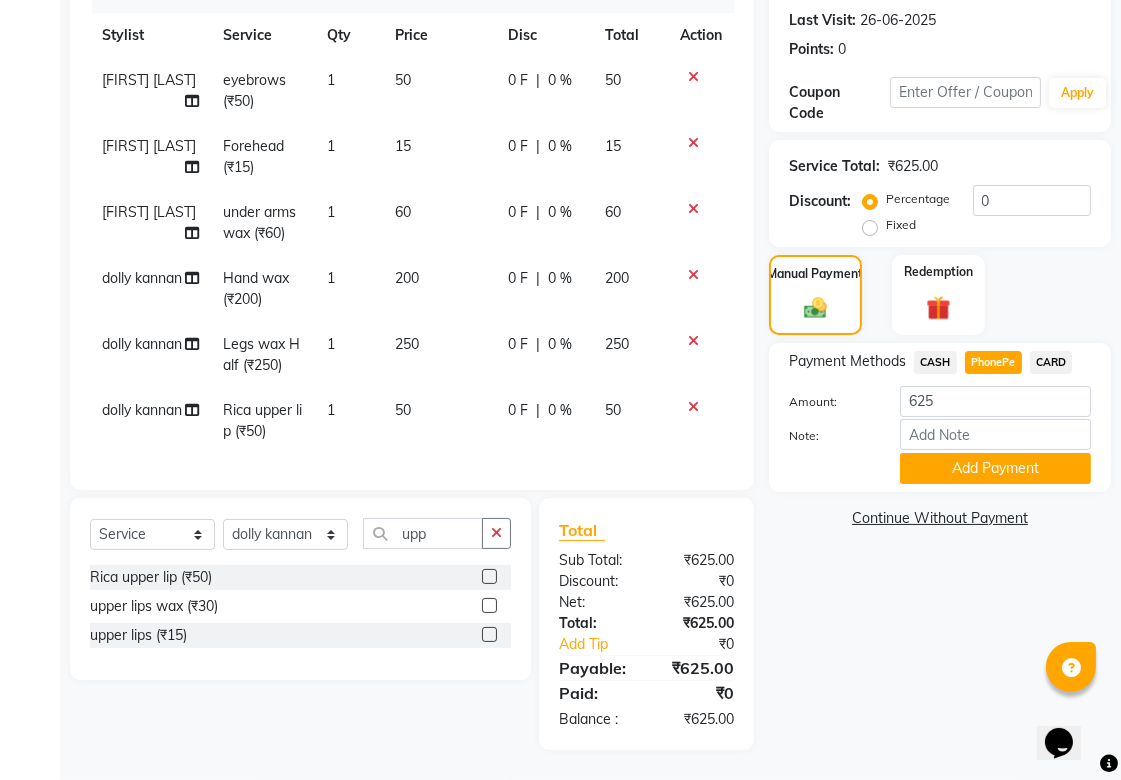 click on "PhonePe" 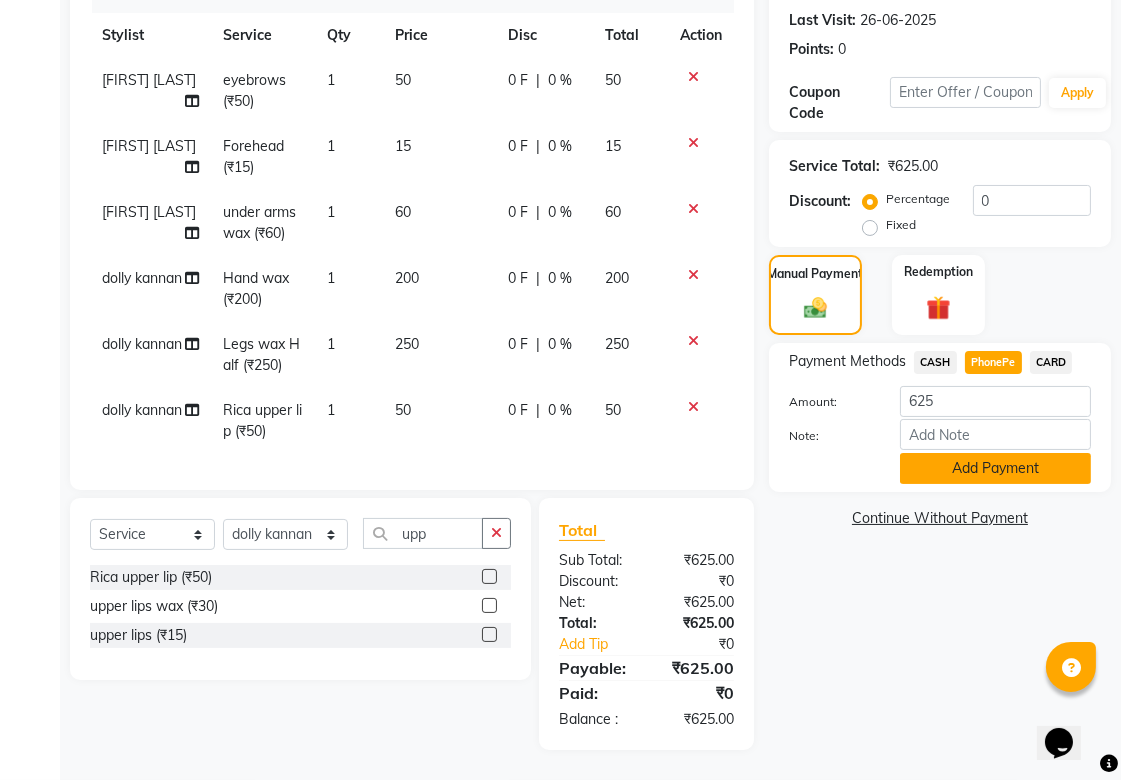 click on "Add Payment" 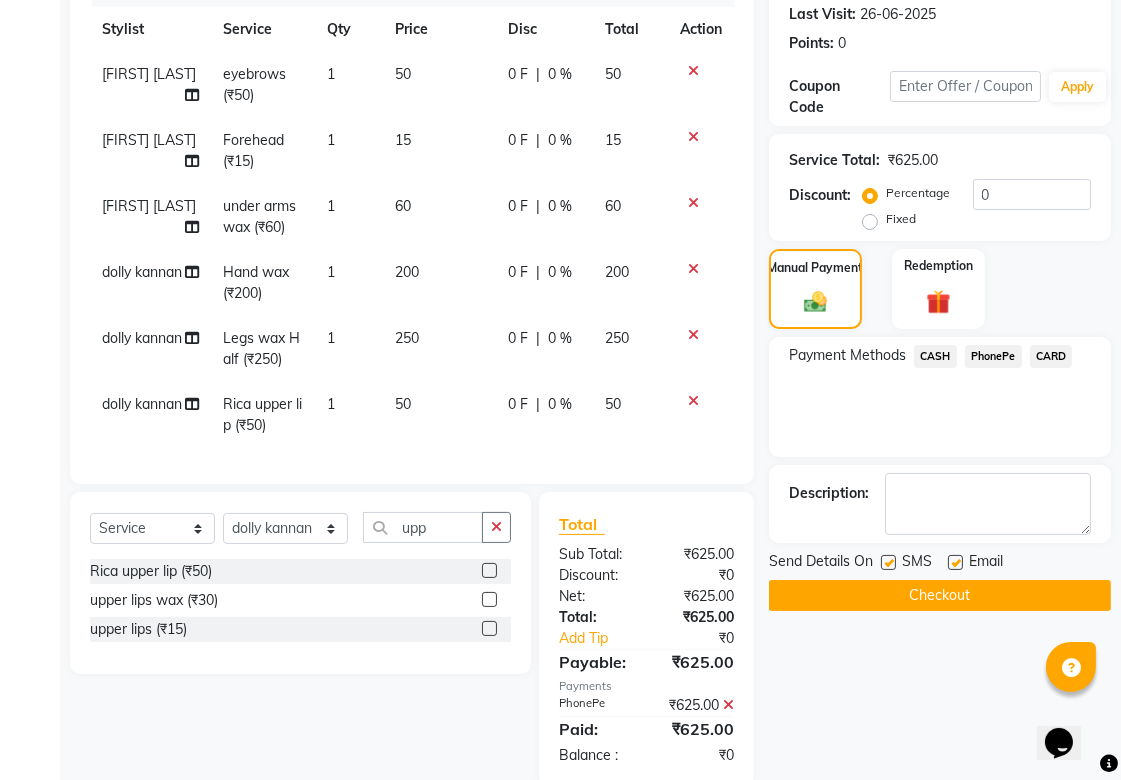 click on "Checkout" 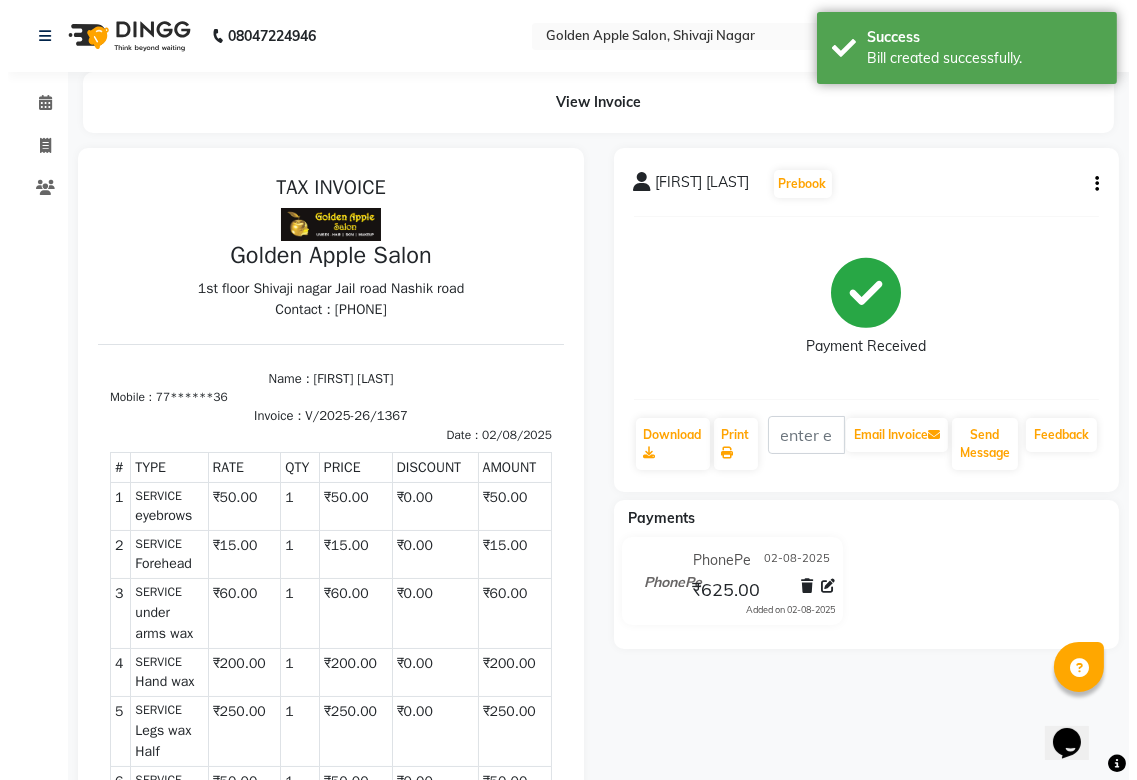 scroll, scrollTop: 0, scrollLeft: 0, axis: both 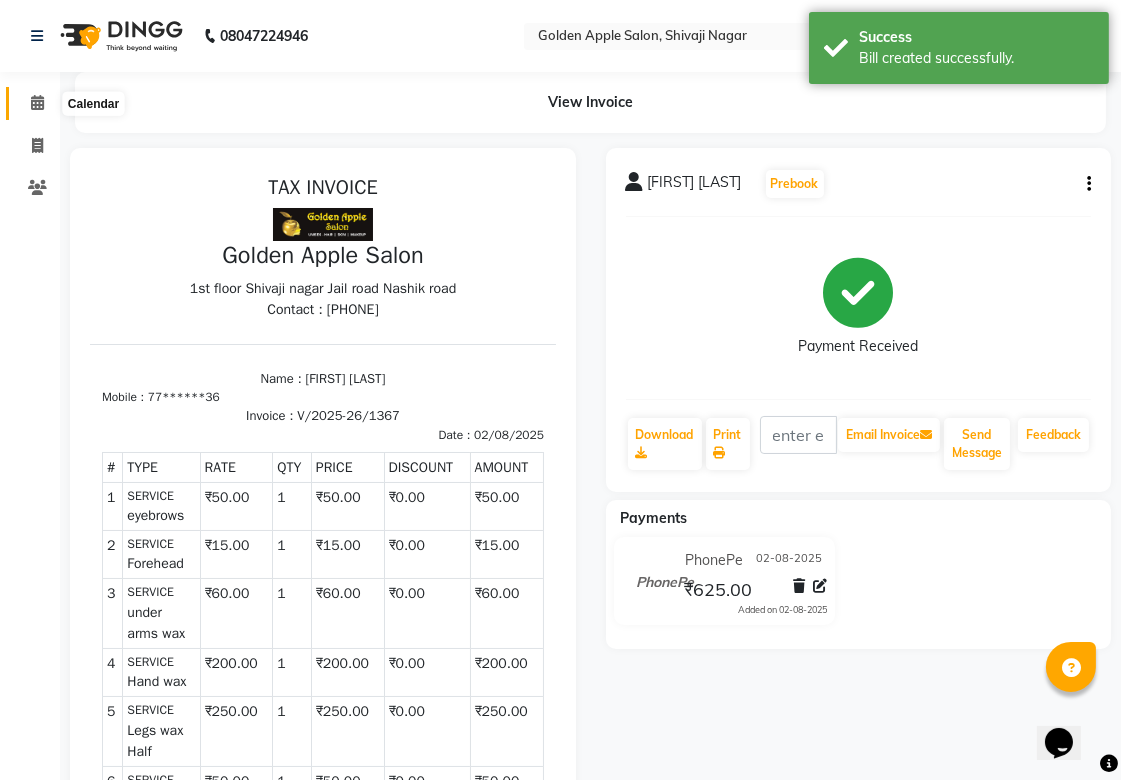 click 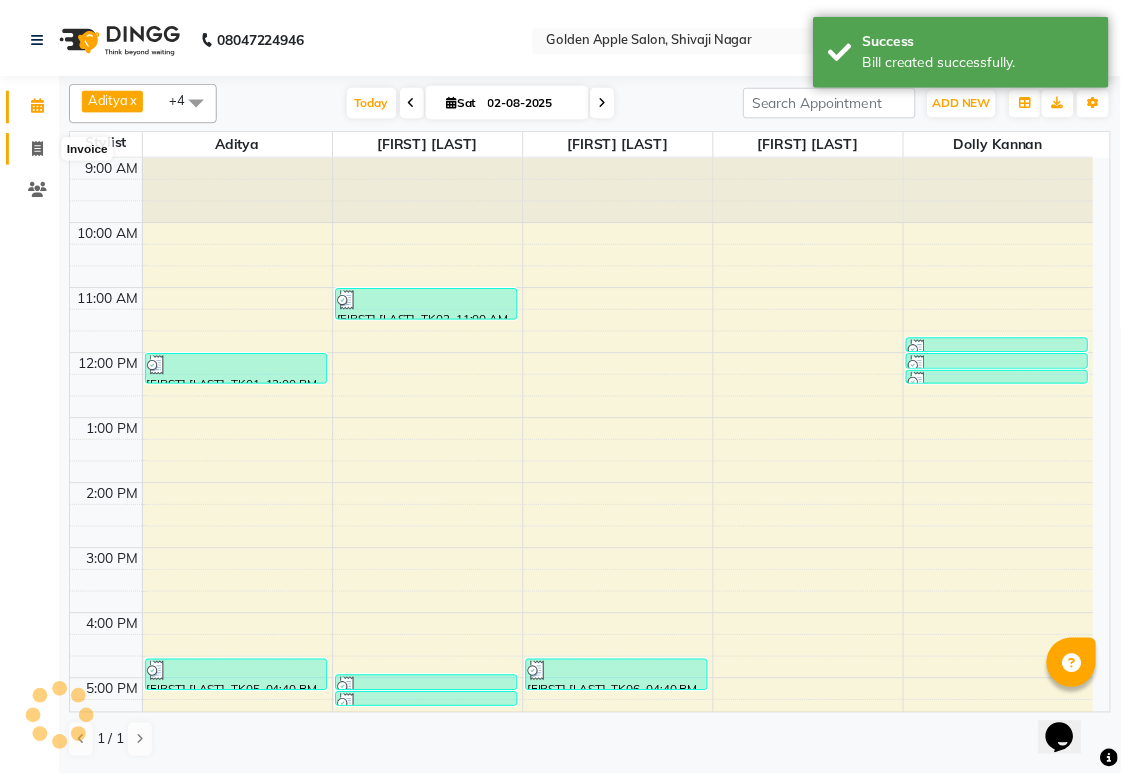 scroll, scrollTop: 0, scrollLeft: 0, axis: both 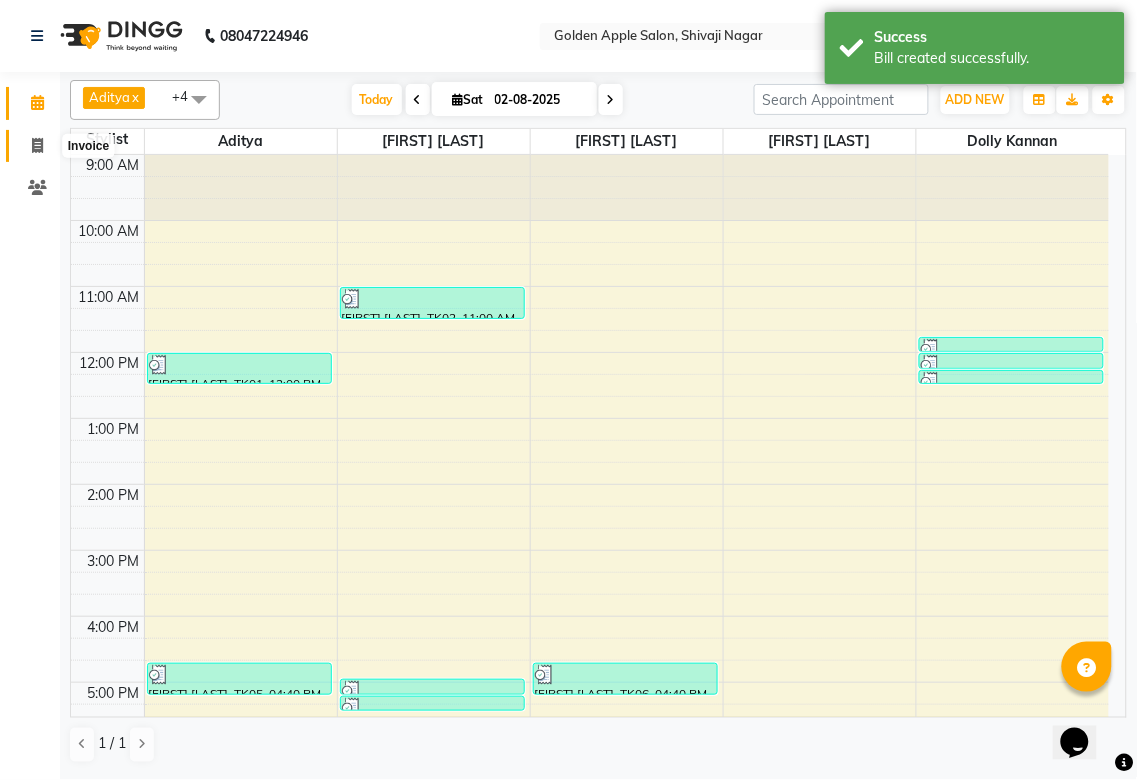 click 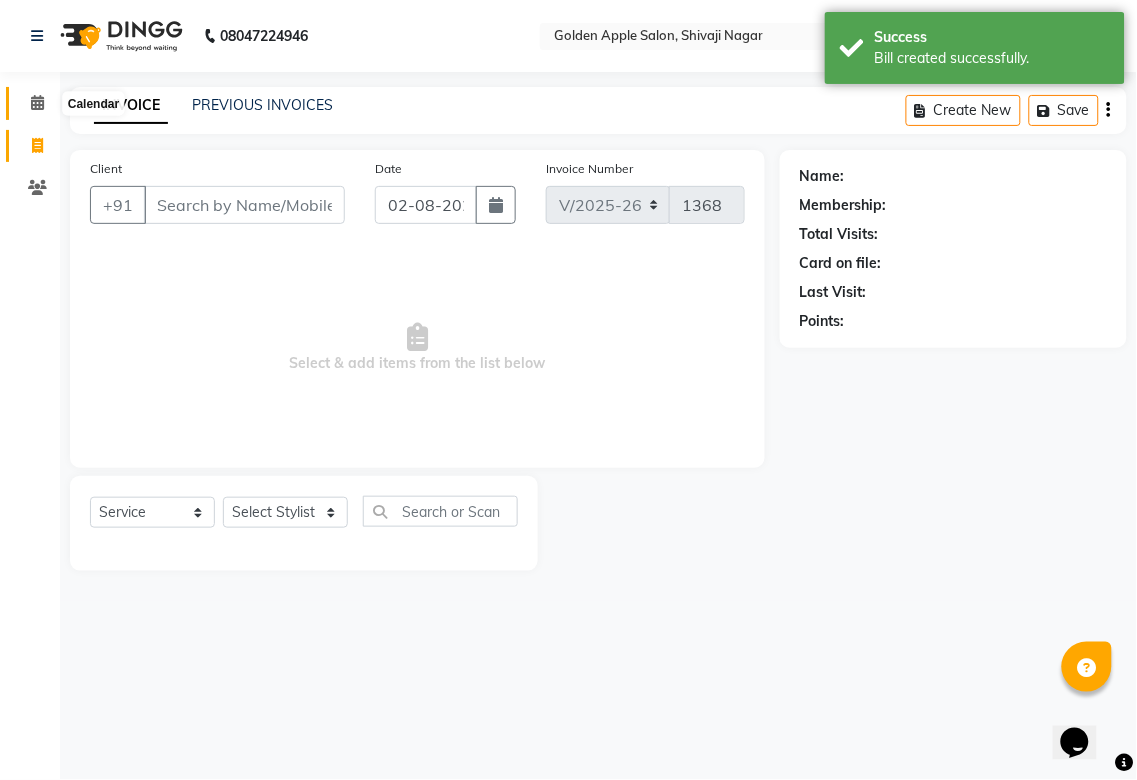 click 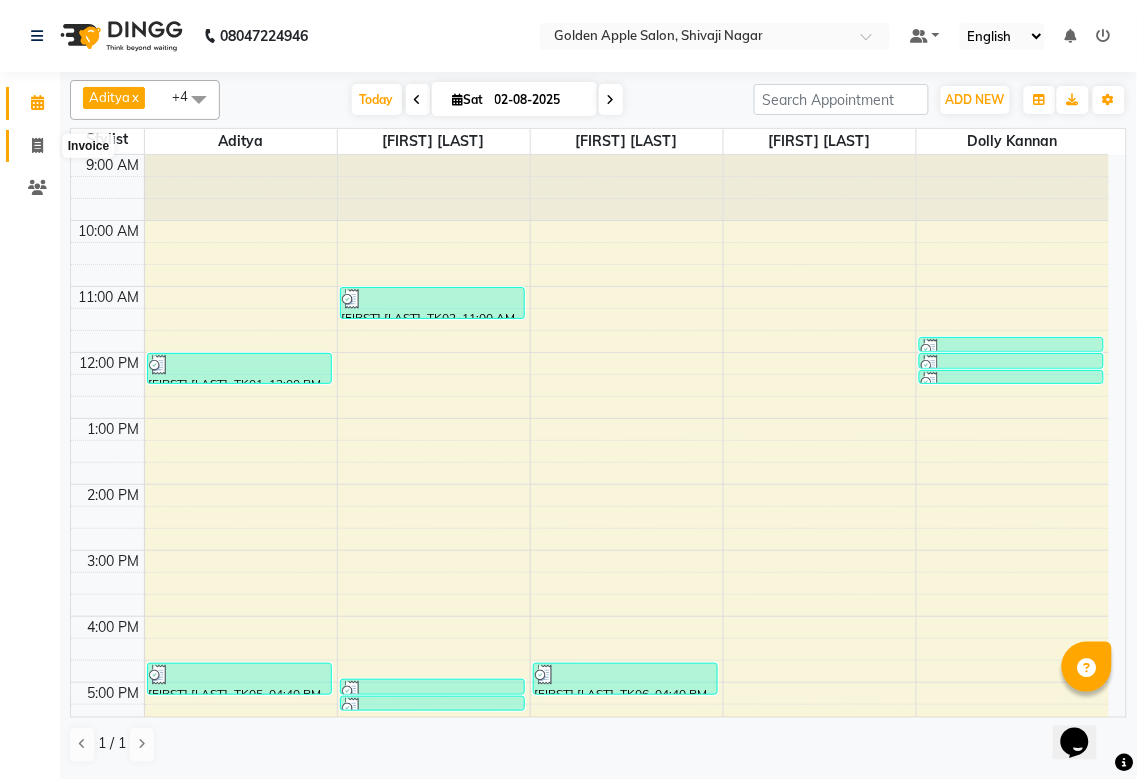 click 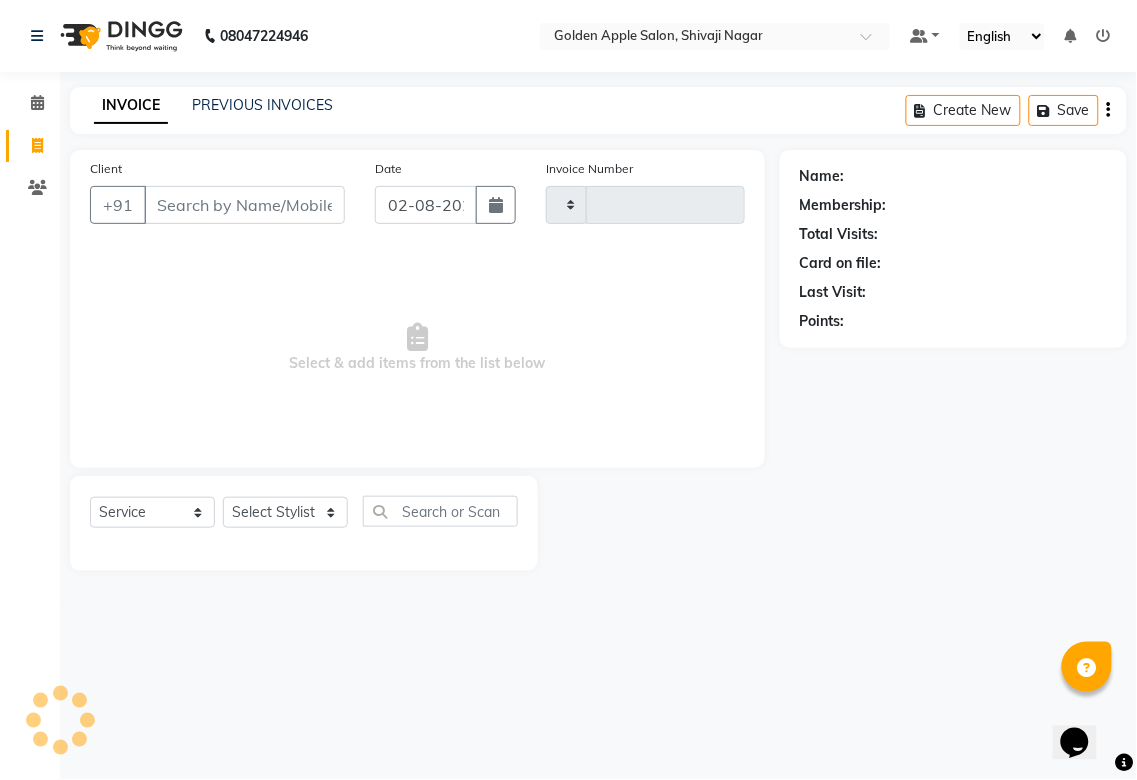 type on "1368" 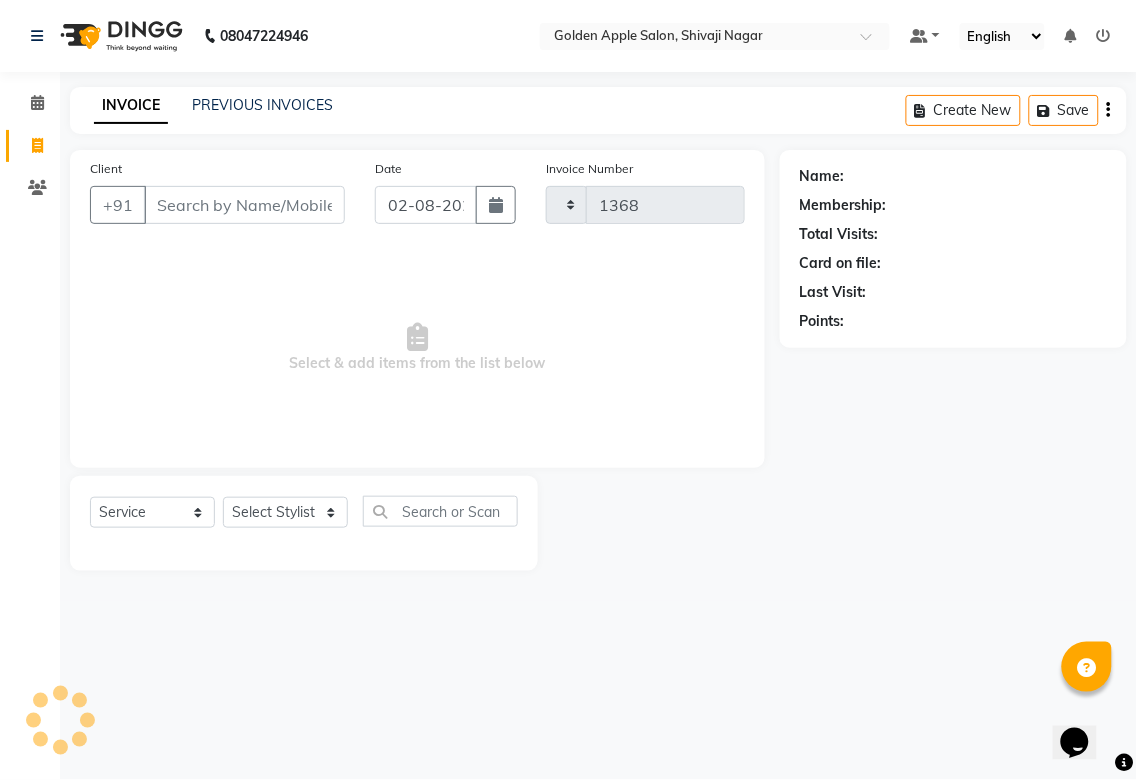 select on "6072" 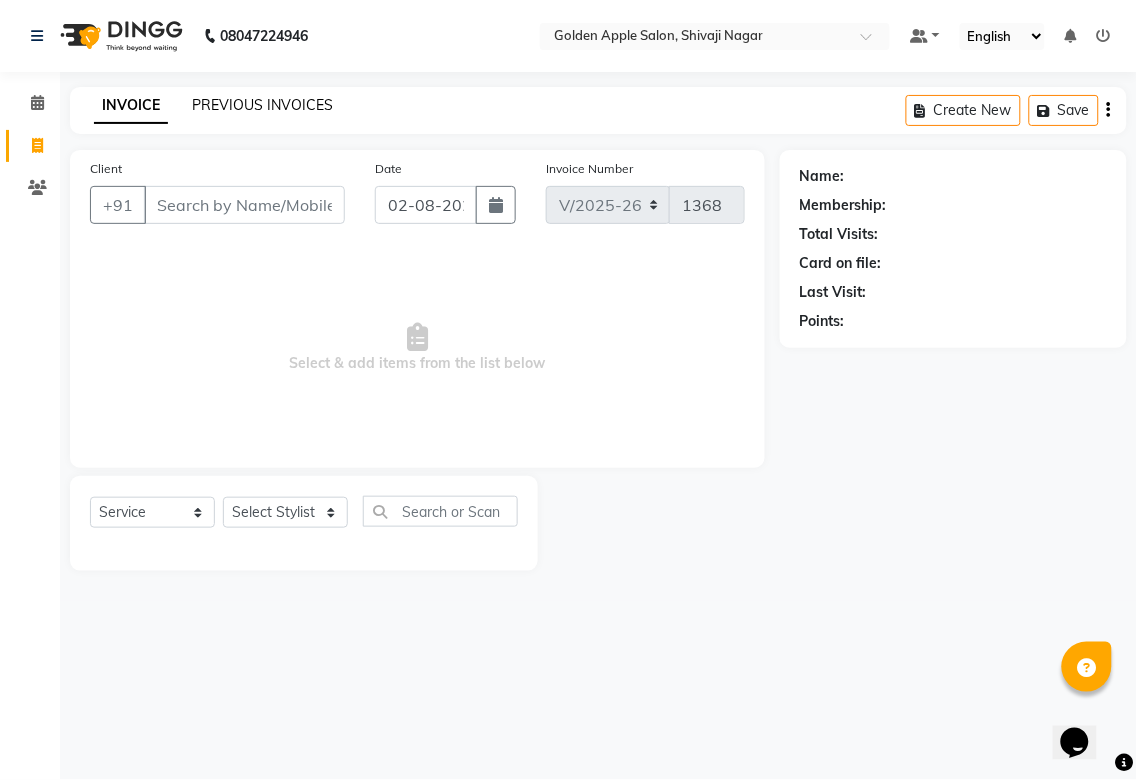 click on "PREVIOUS INVOICES" 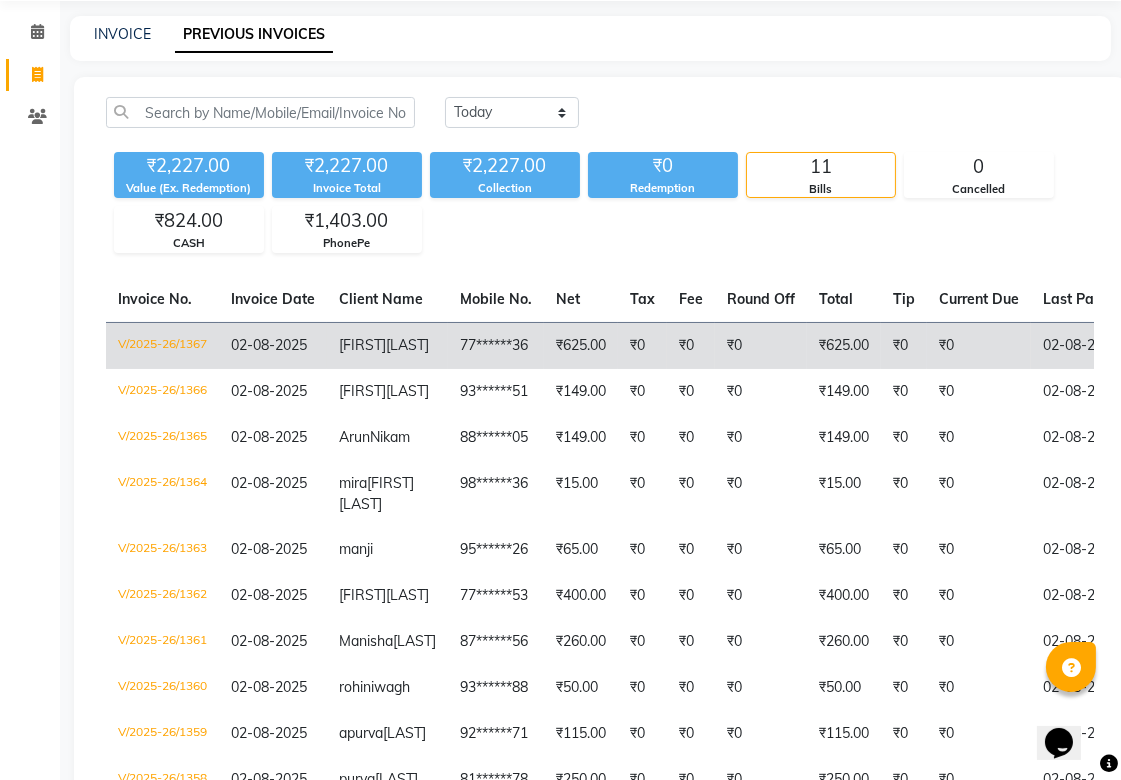 scroll, scrollTop: 0, scrollLeft: 0, axis: both 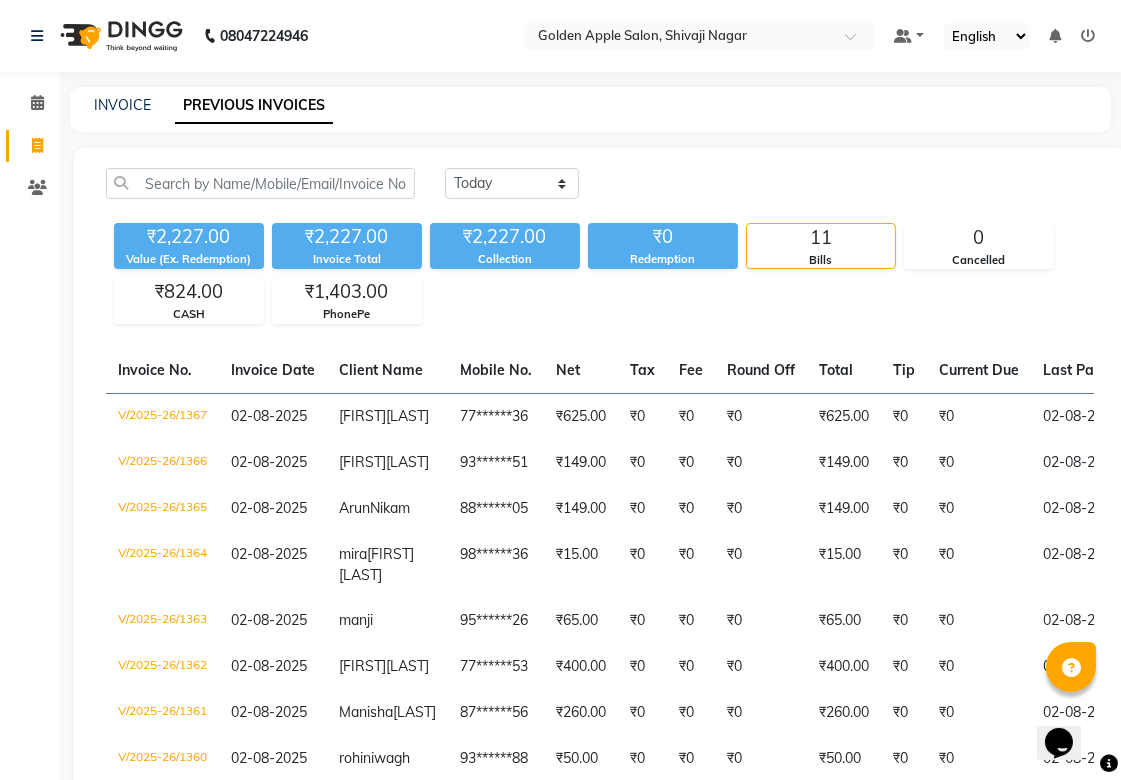 click on "PREVIOUS INVOICES" 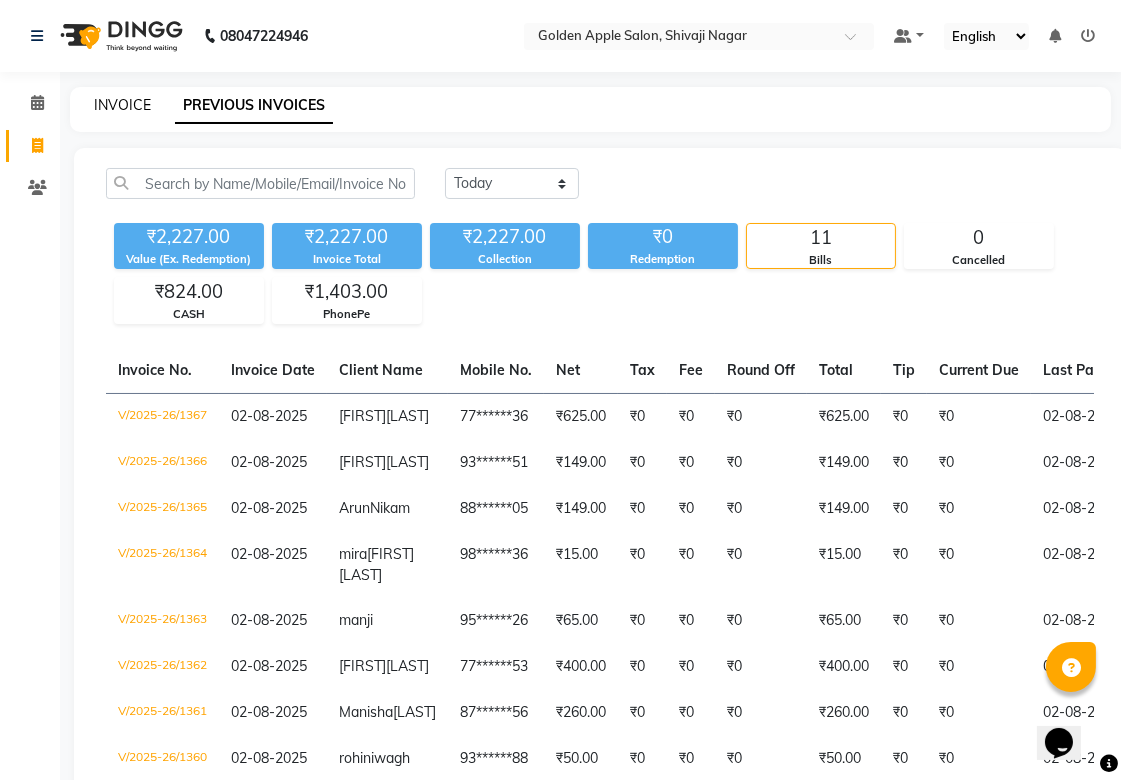 click on "INVOICE" 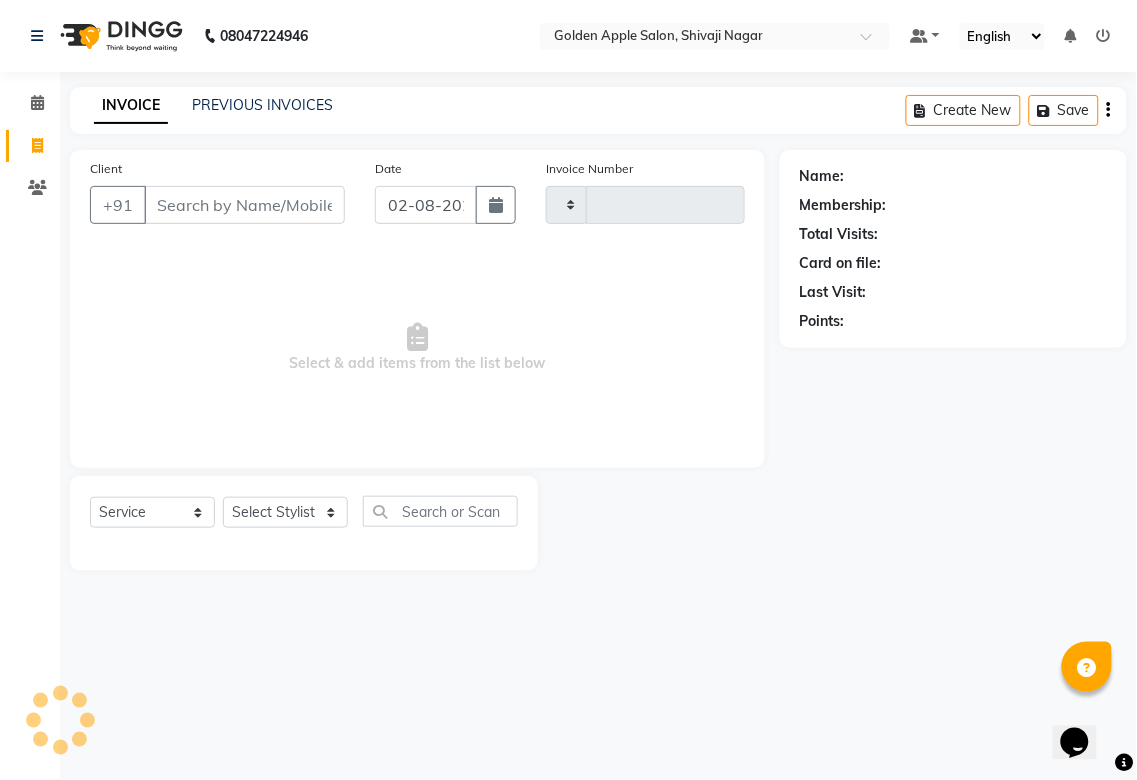 type on "1368" 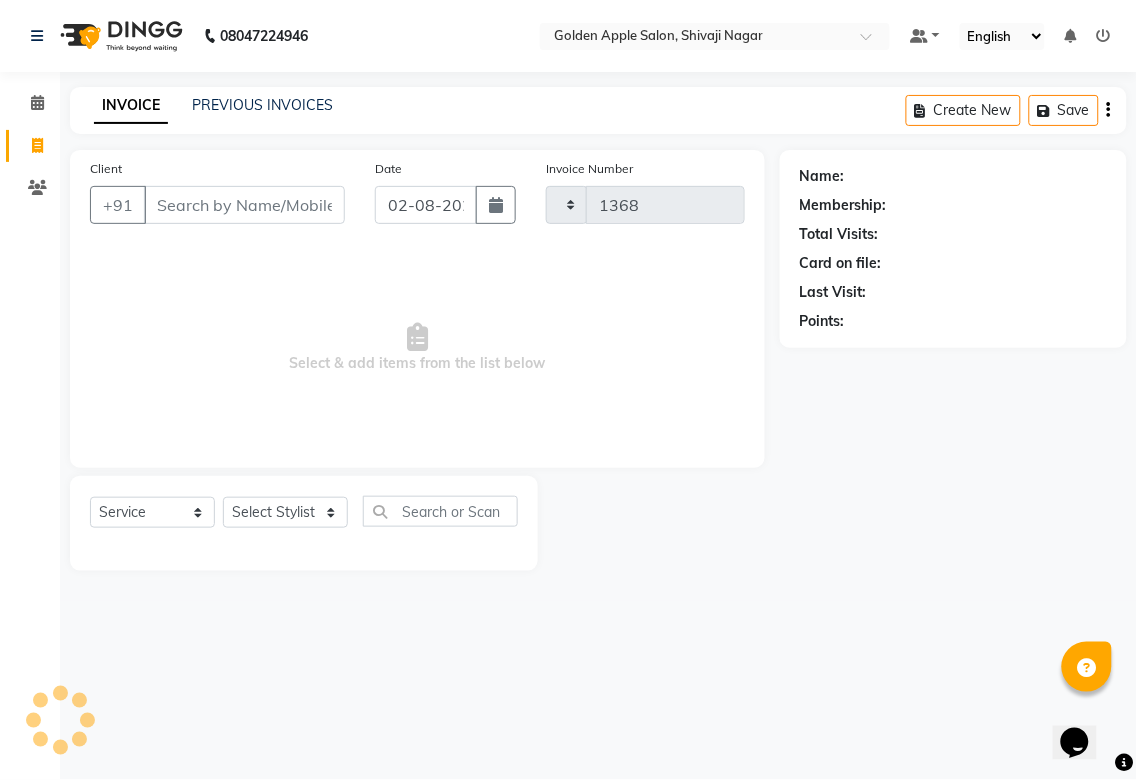 select on "6072" 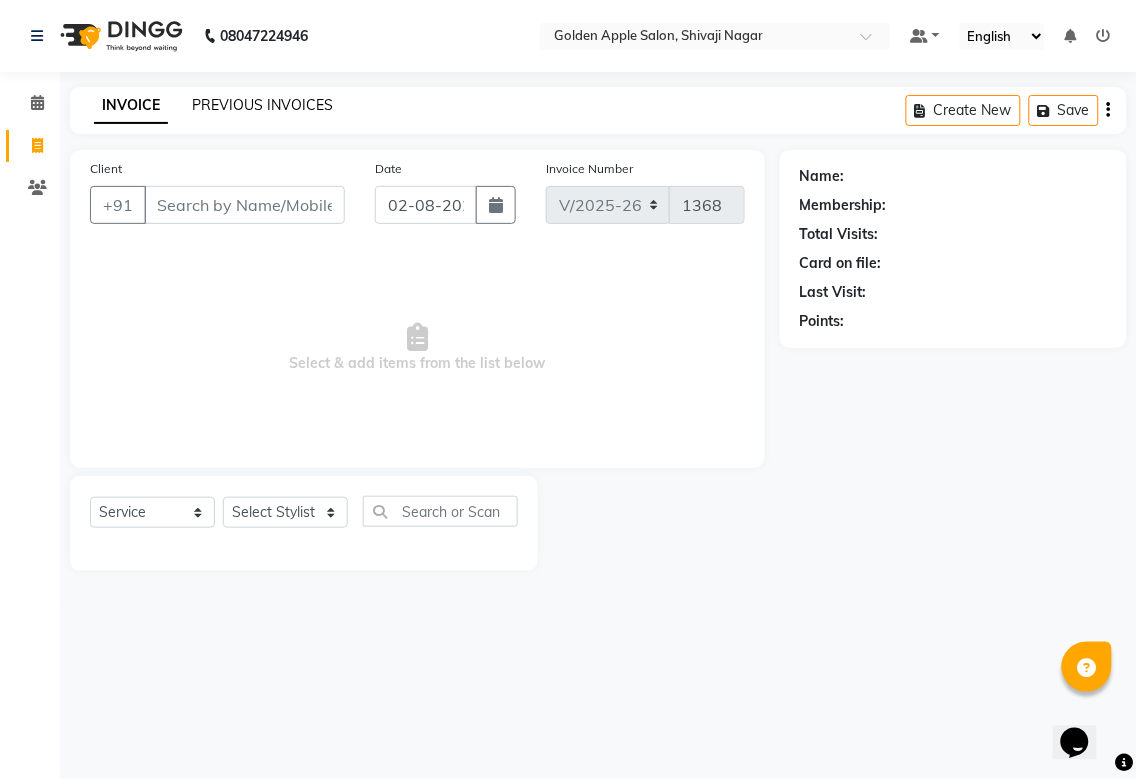 click on "PREVIOUS INVOICES" 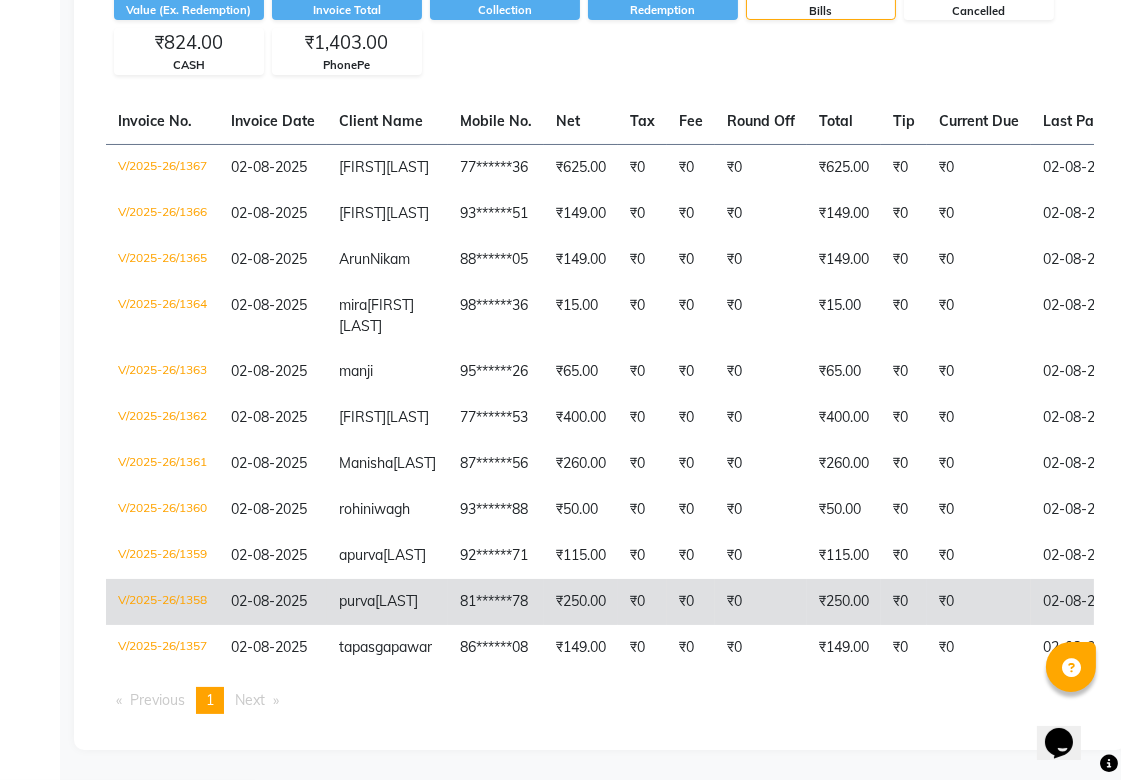 scroll, scrollTop: 404, scrollLeft: 0, axis: vertical 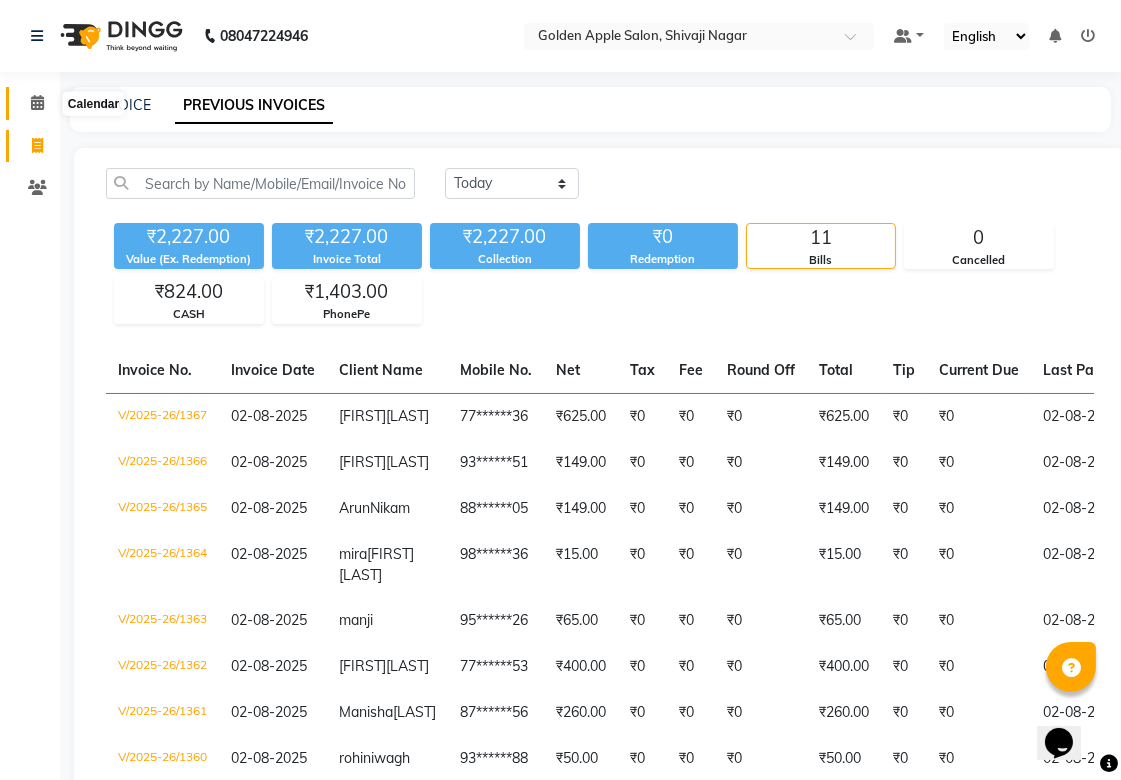 click 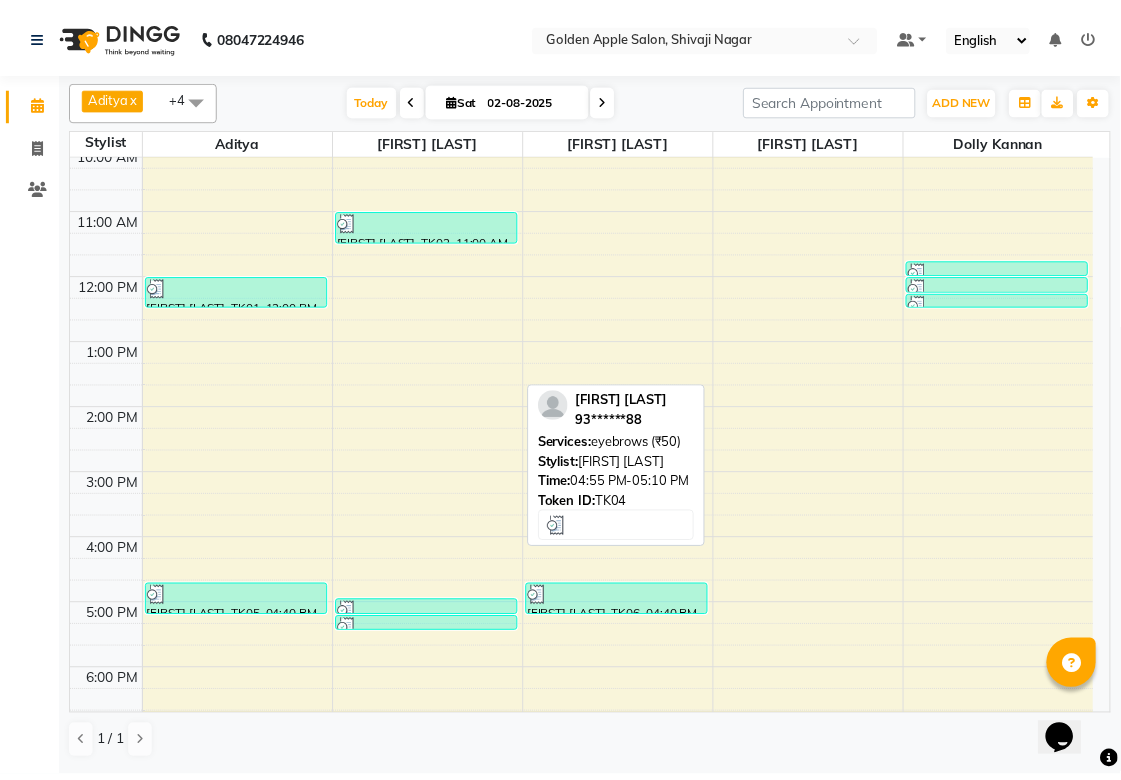 scroll, scrollTop: 0, scrollLeft: 0, axis: both 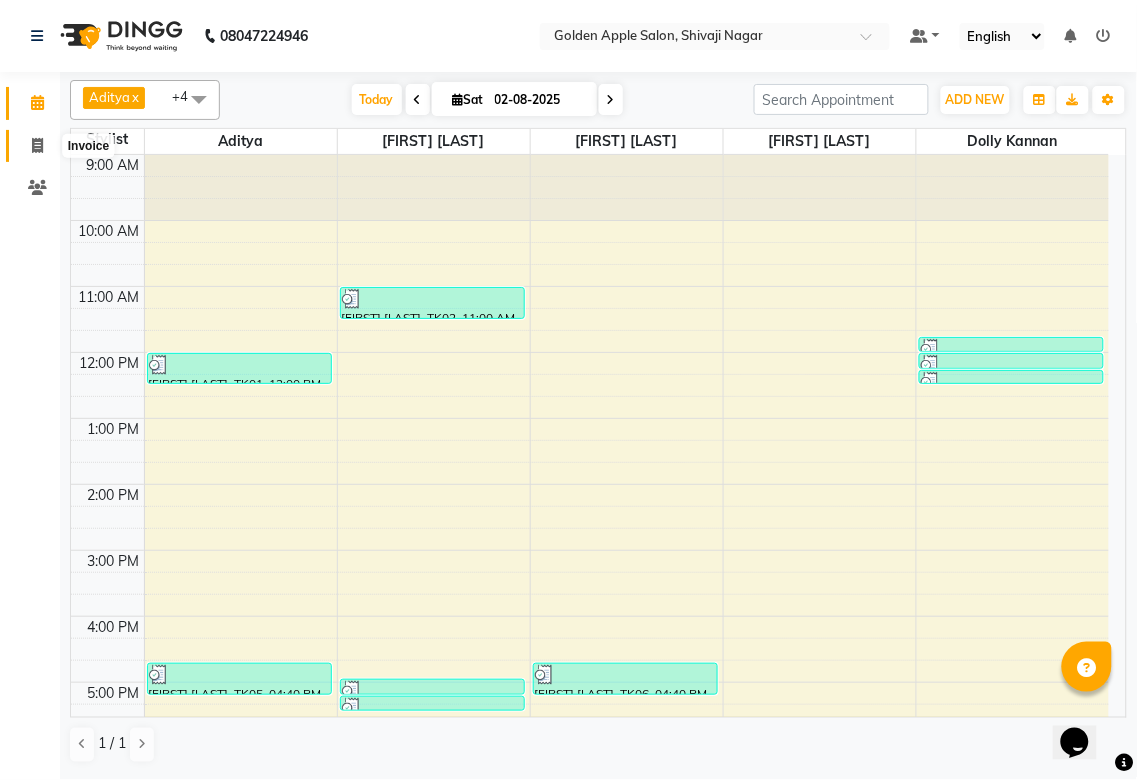 click 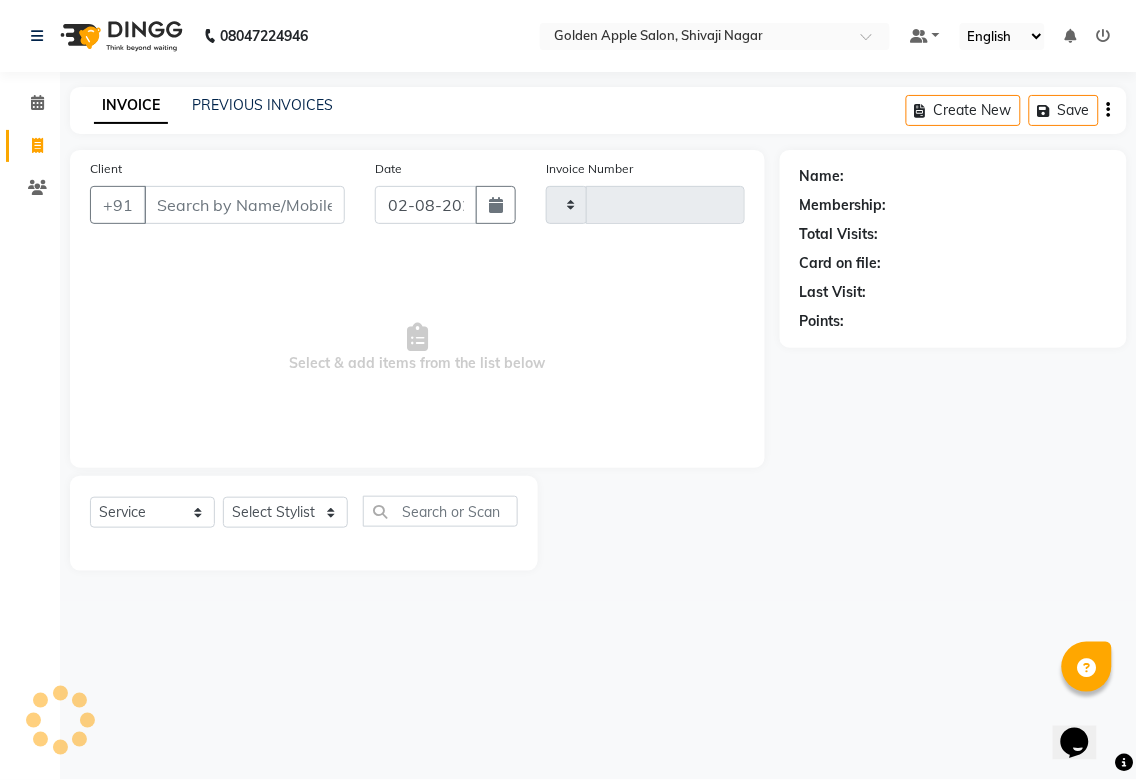 type on "1368" 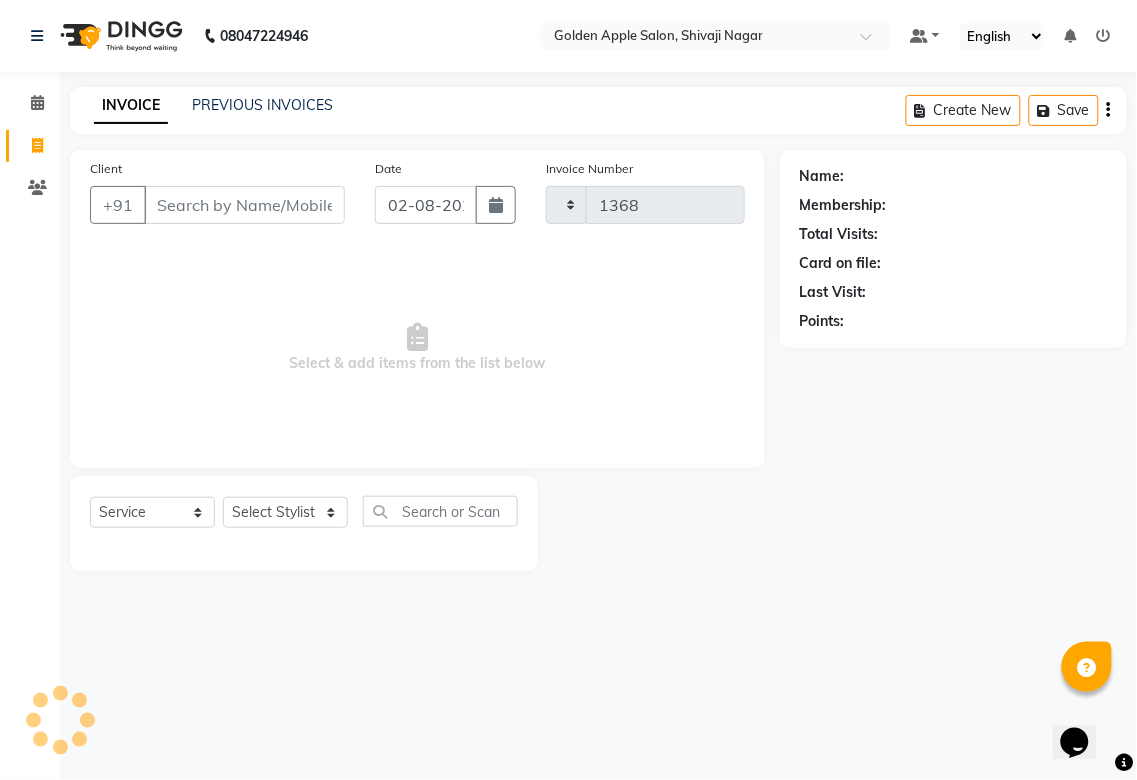 select on "6072" 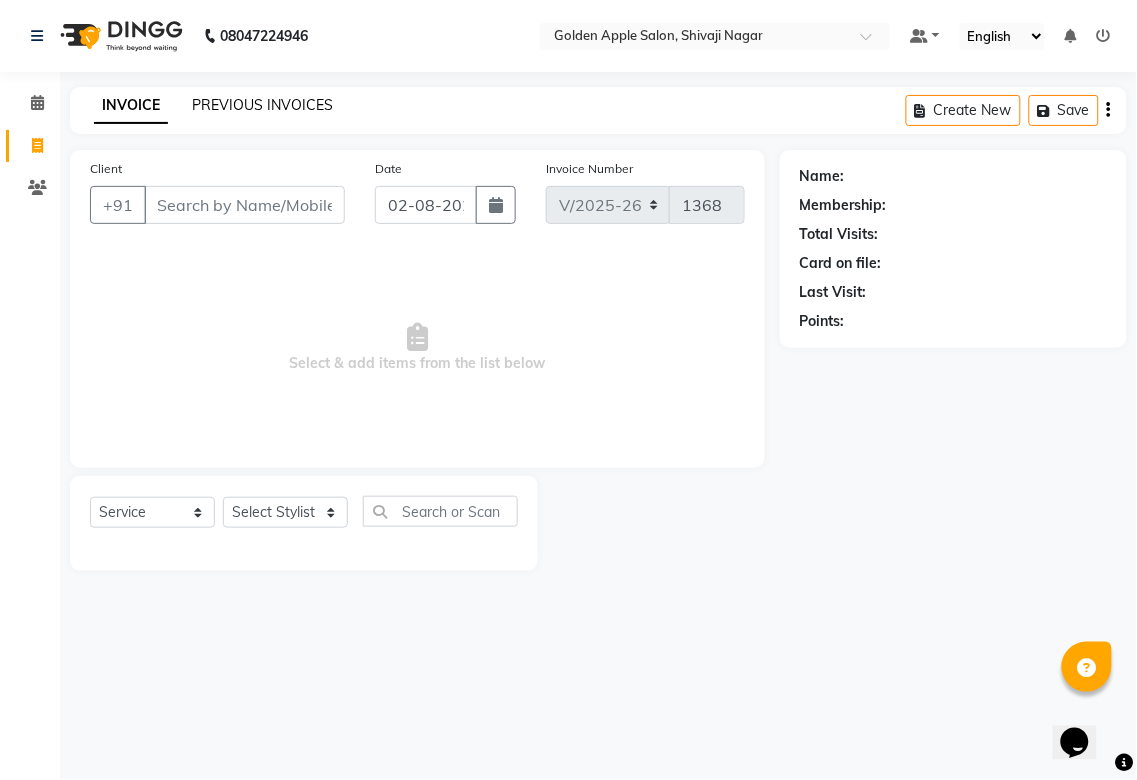 click on "PREVIOUS INVOICES" 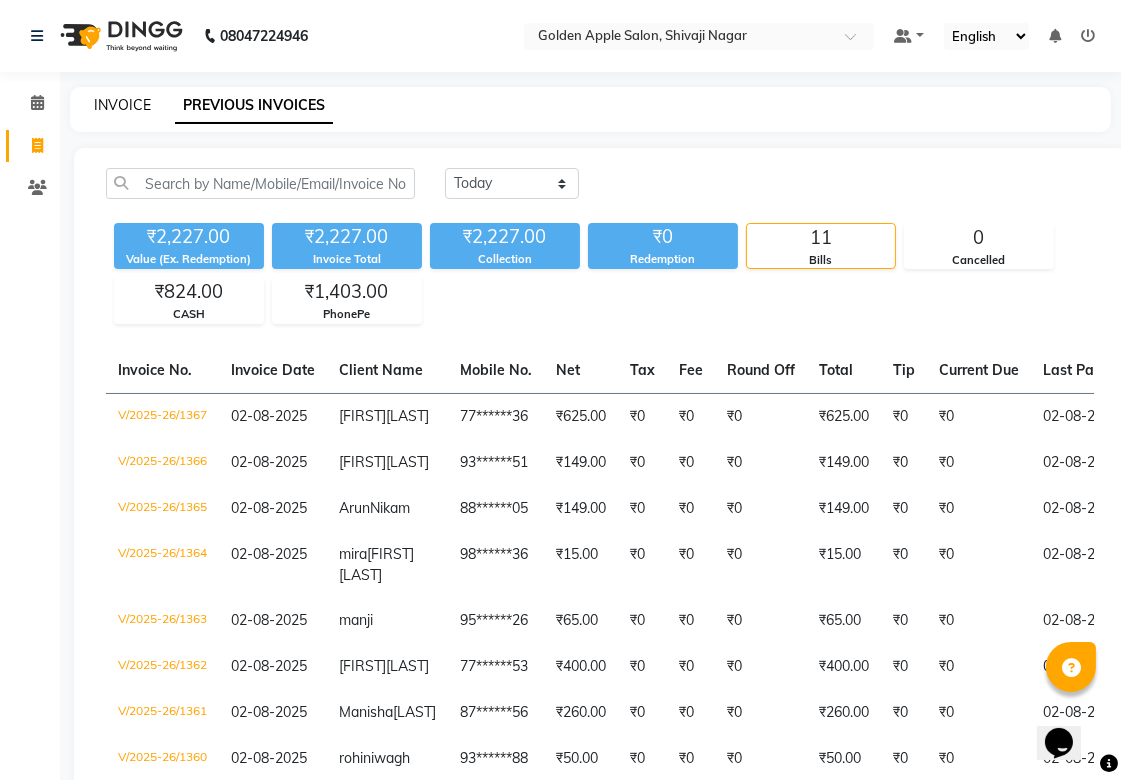 click on "INVOICE" 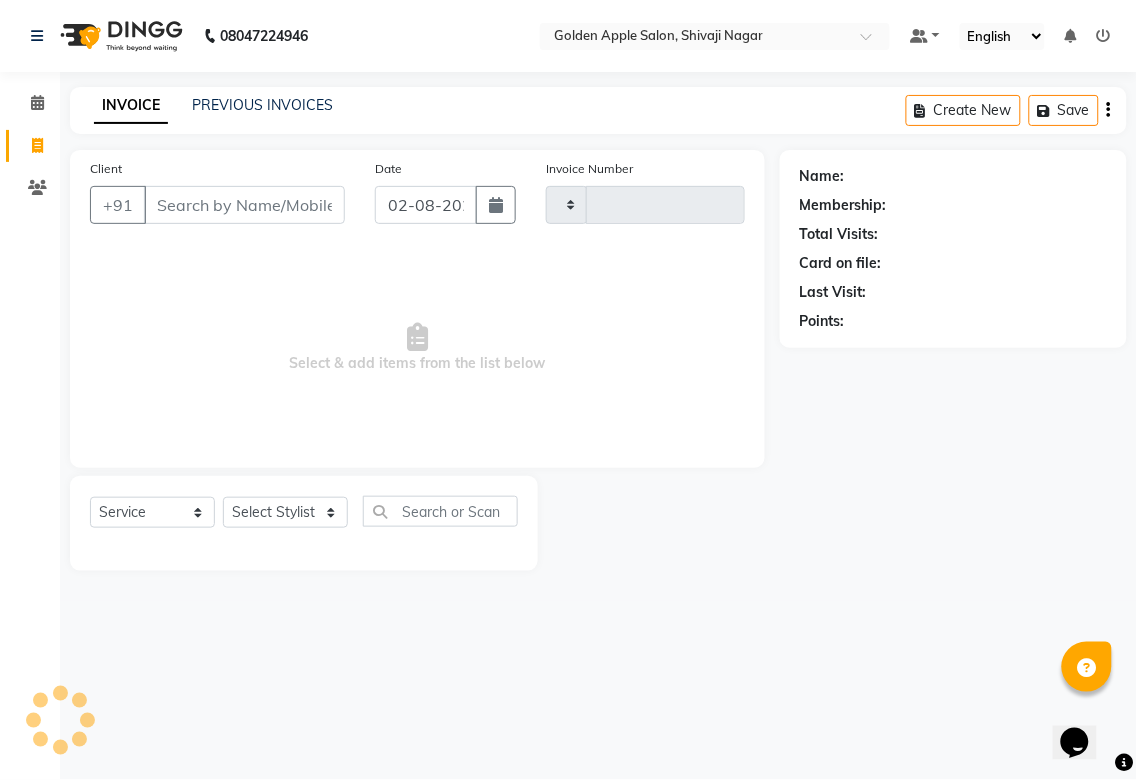 type on "1368" 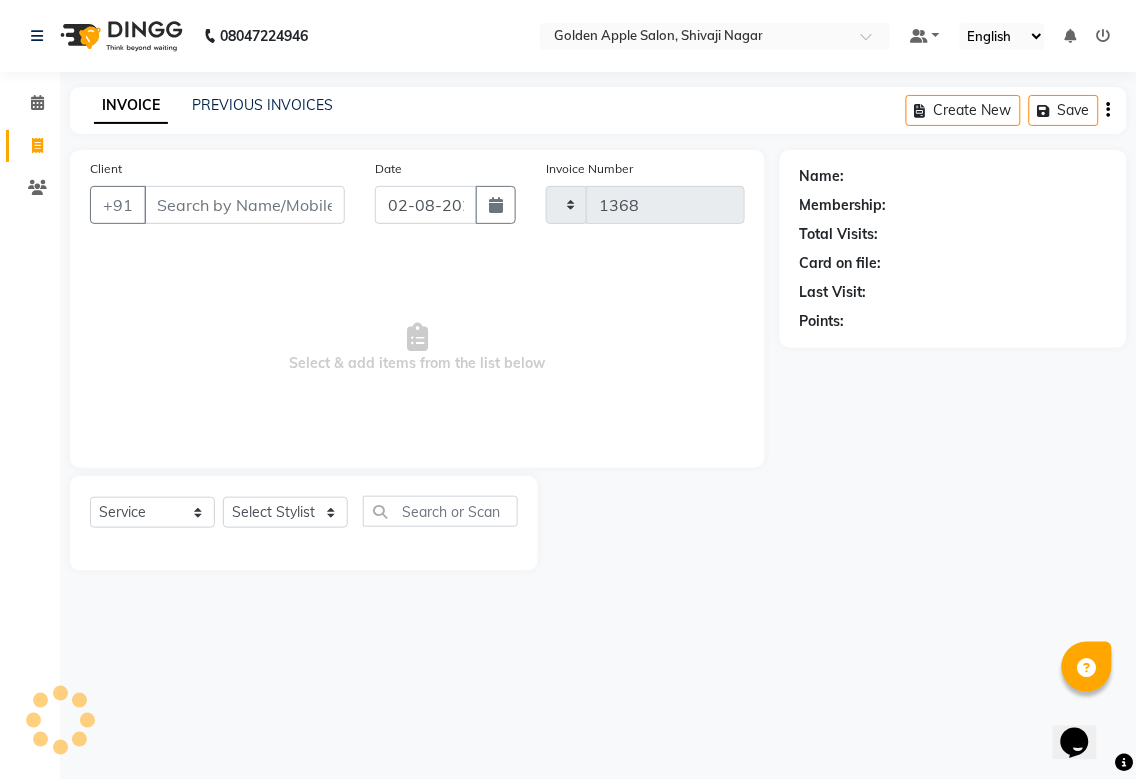 select on "6072" 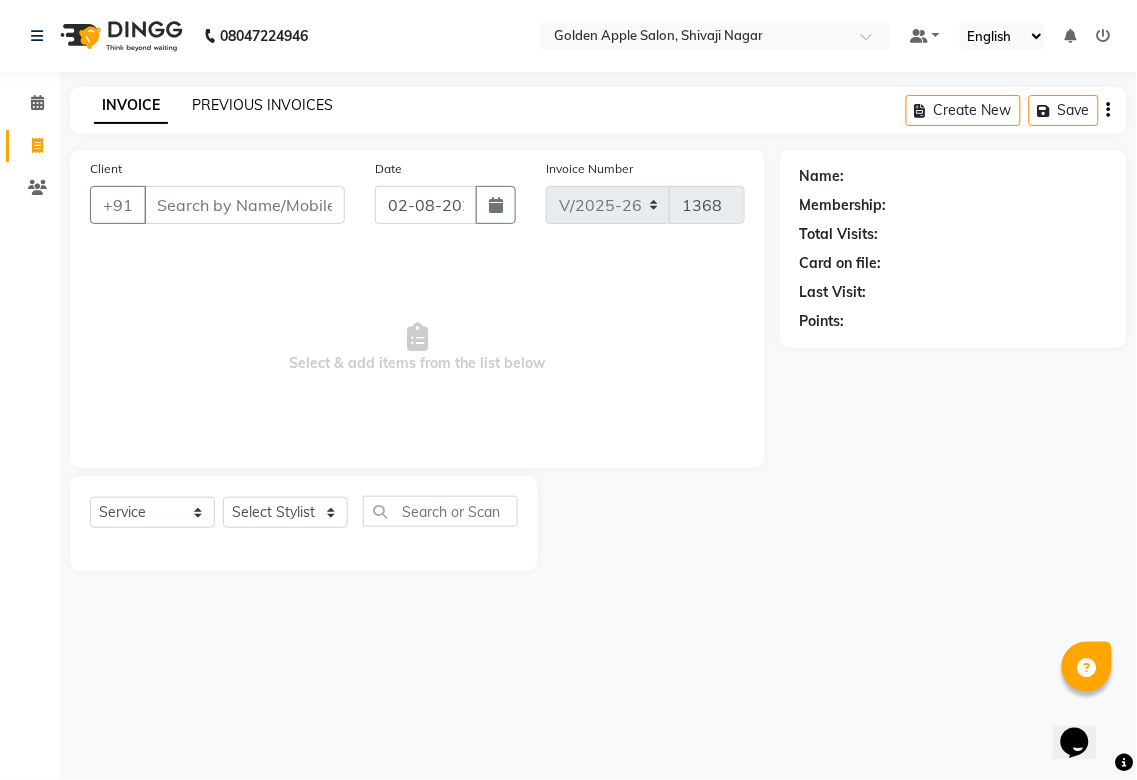 click on "PREVIOUS INVOICES" 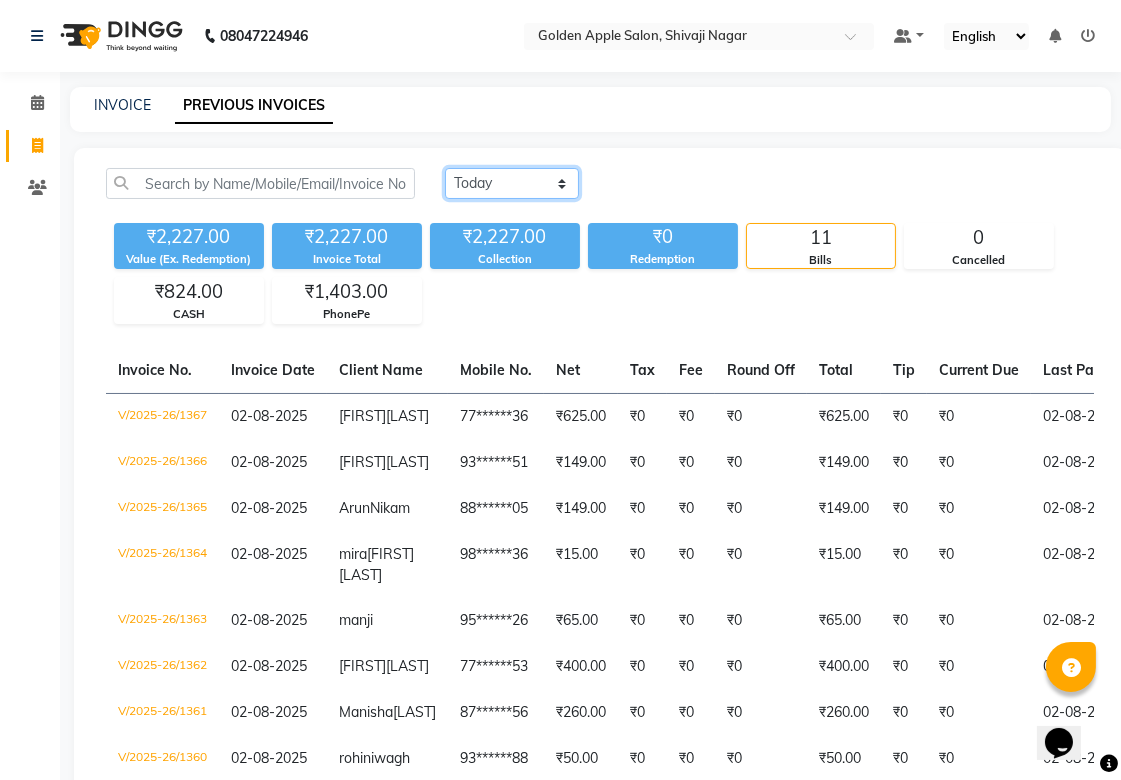 click on "Today Yesterday Custom Range" 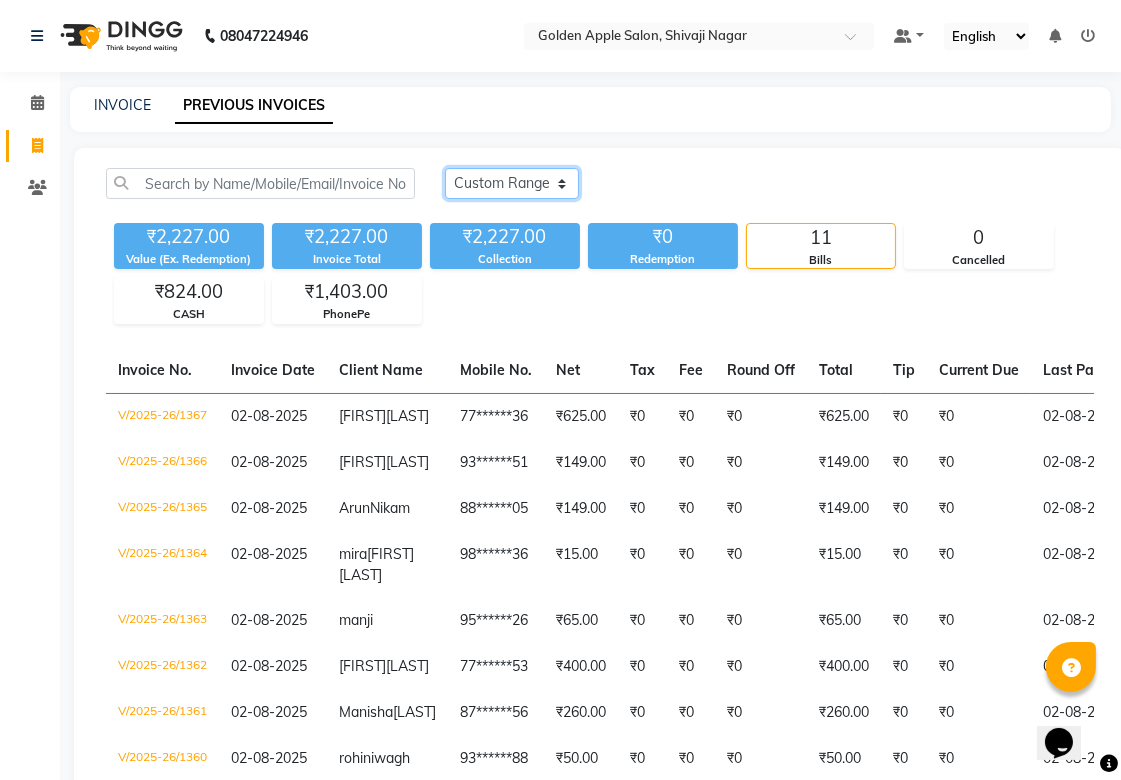 click on "Today Yesterday Custom Range" 